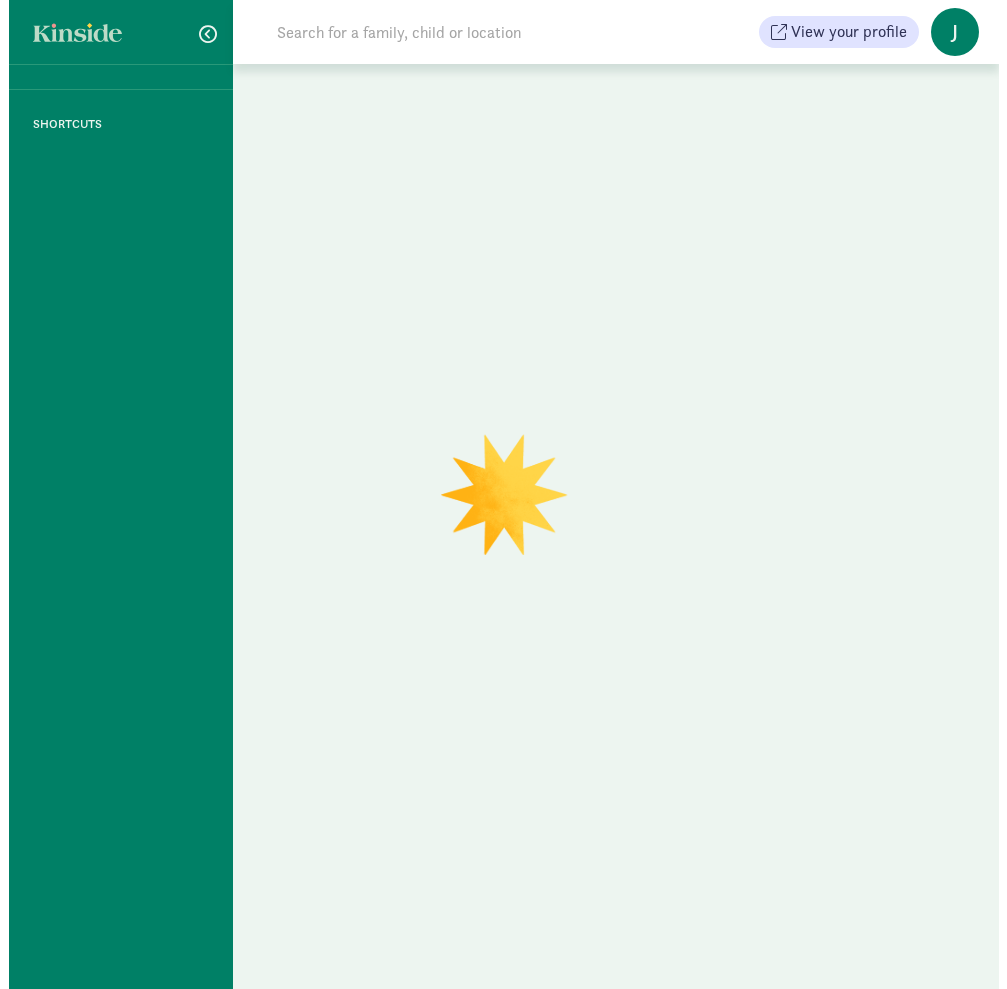 scroll, scrollTop: 0, scrollLeft: 0, axis: both 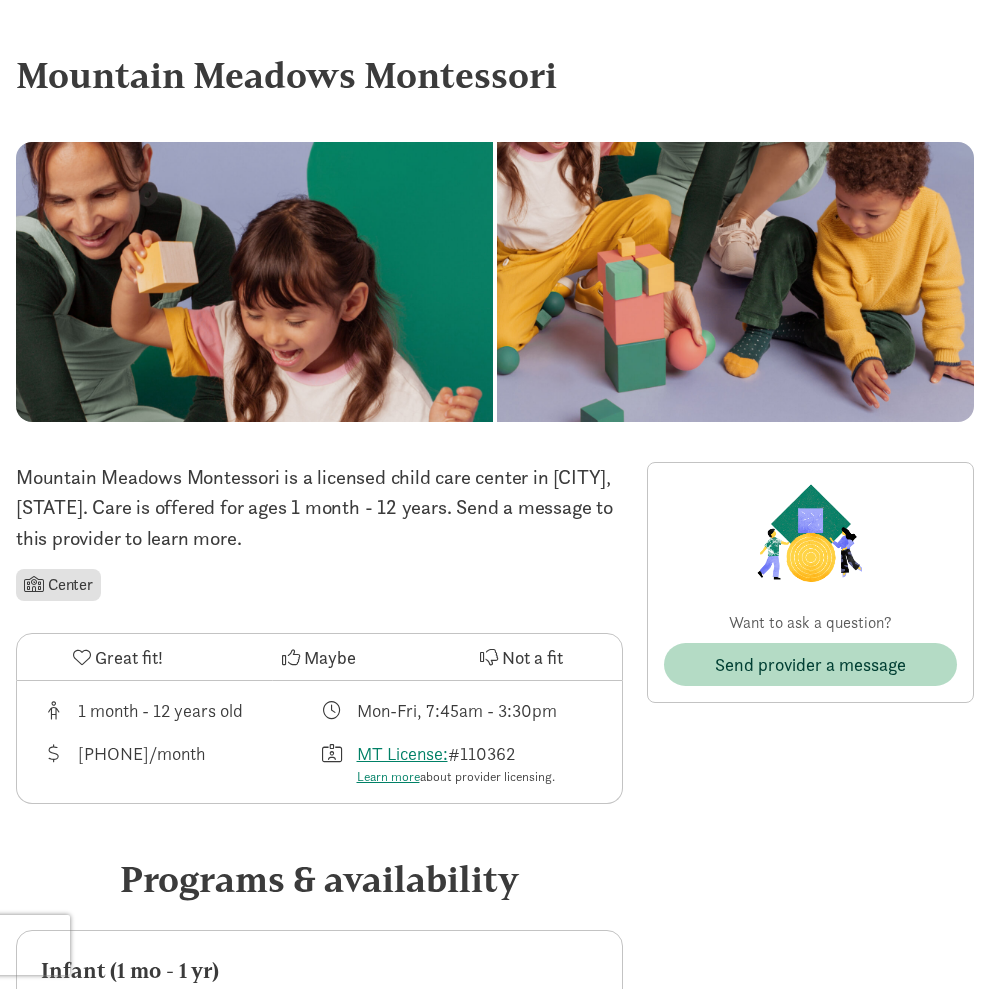 click at bounding box center (53, 710) 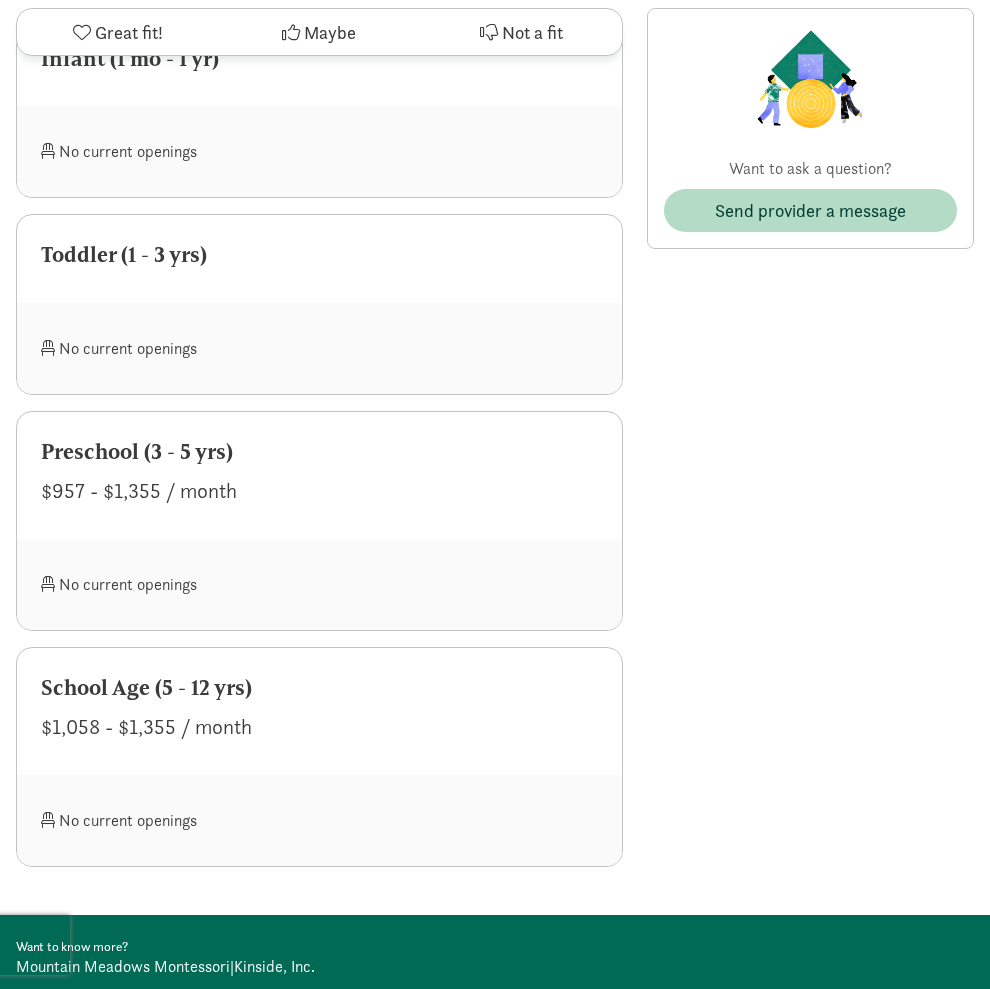 scroll, scrollTop: 910, scrollLeft: 0, axis: vertical 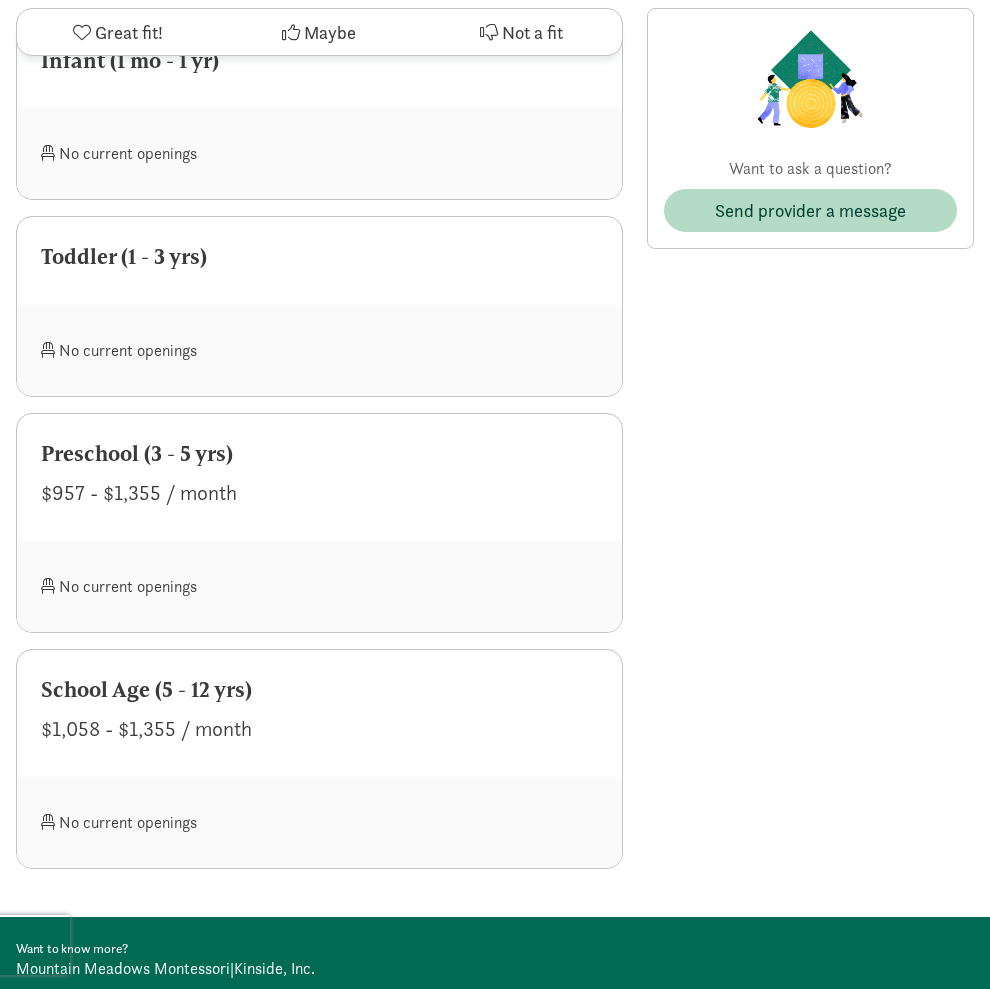 click at bounding box center (48, 586) 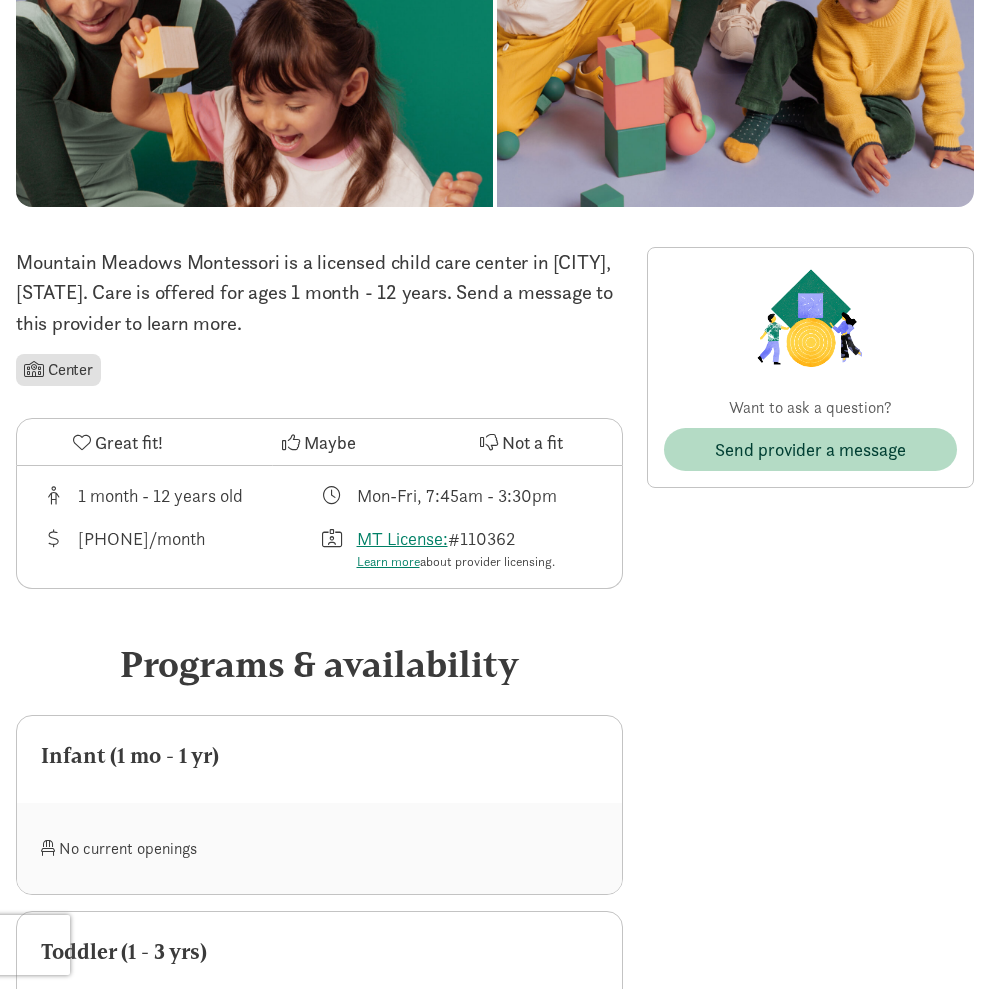 scroll, scrollTop: 0, scrollLeft: 0, axis: both 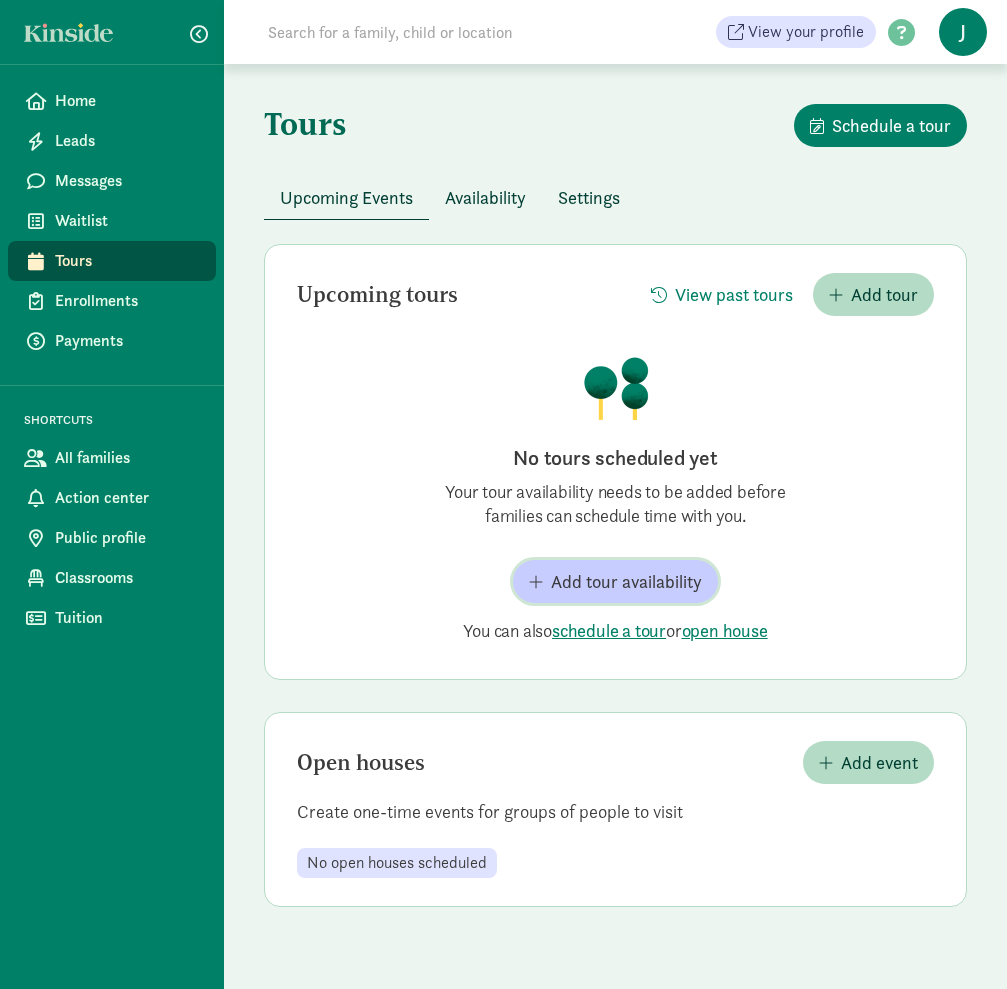 click on "Add tour availability" at bounding box center [626, 581] 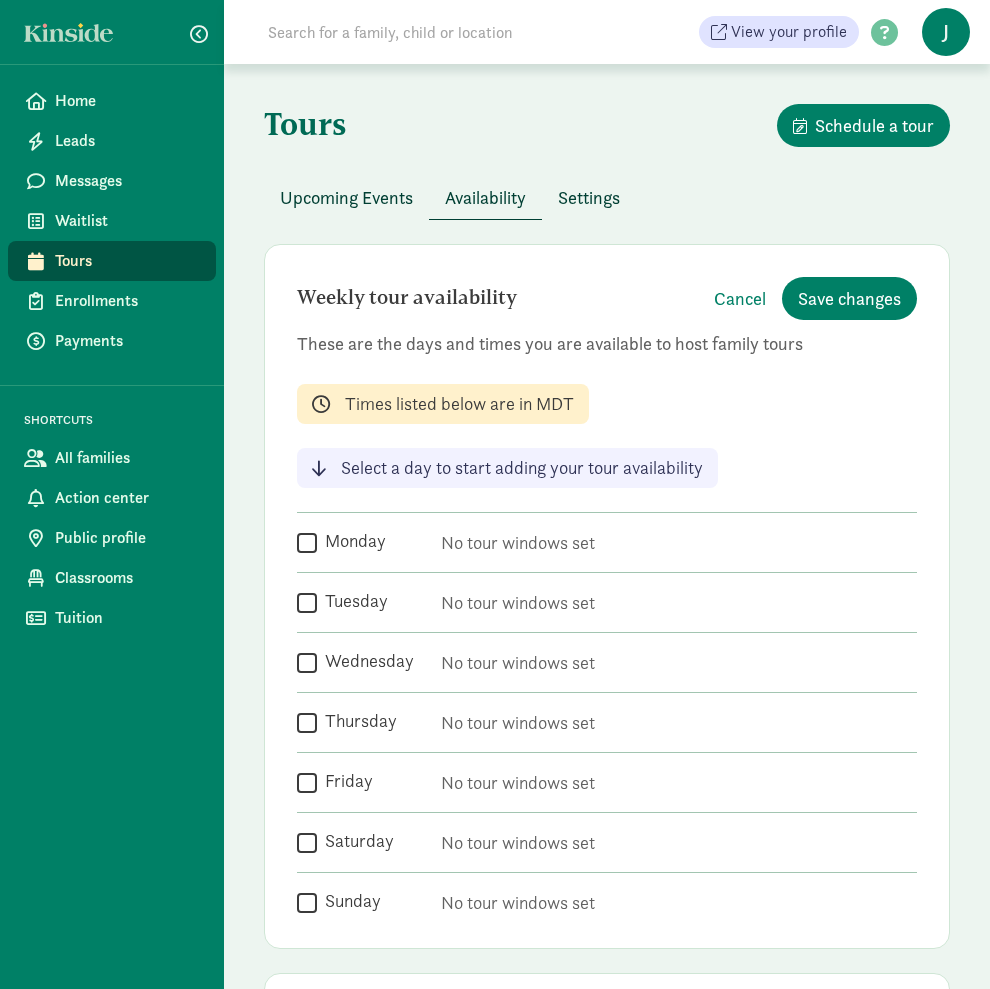 click on "Monday" at bounding box center [307, 542] 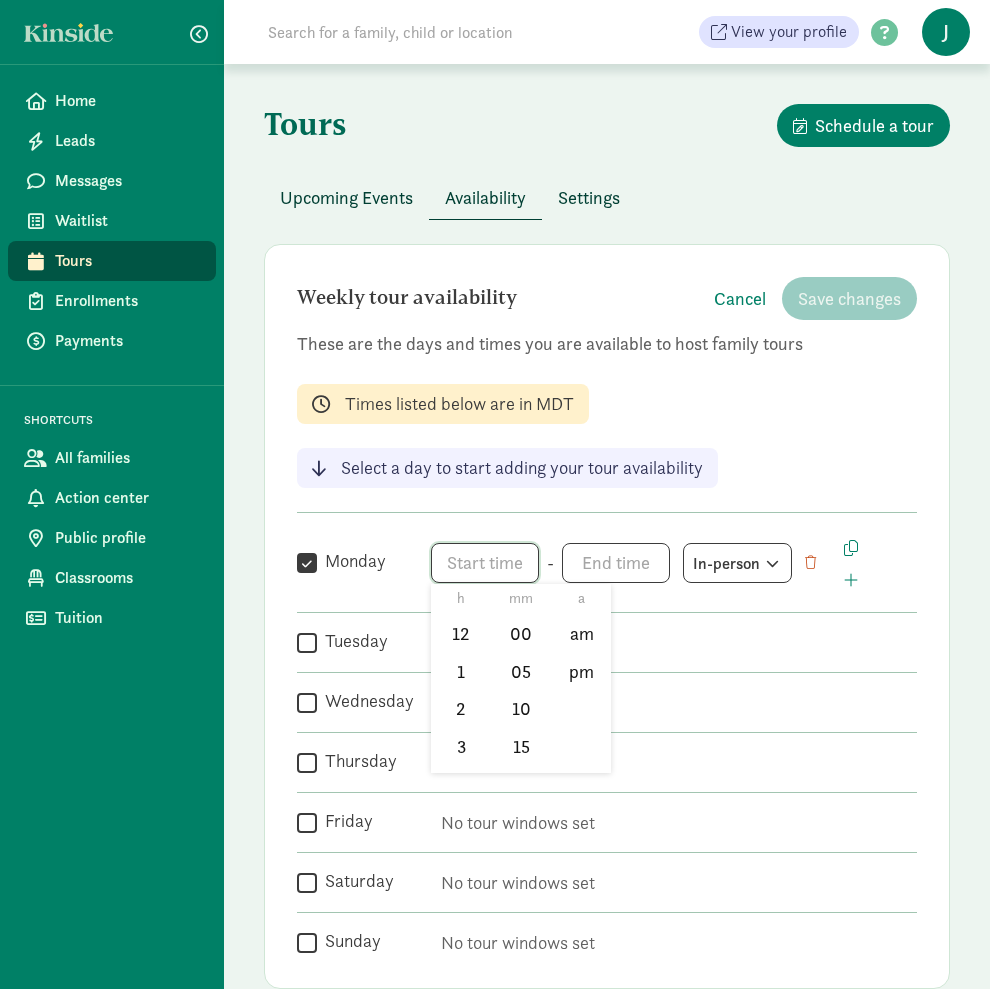 click on "h   12 1 2 3 4 5 6 7 8 9 10 11         mm   00 05 10 15 20 25 30 35 40 45 50 55           a   am pm" at bounding box center (485, 563) 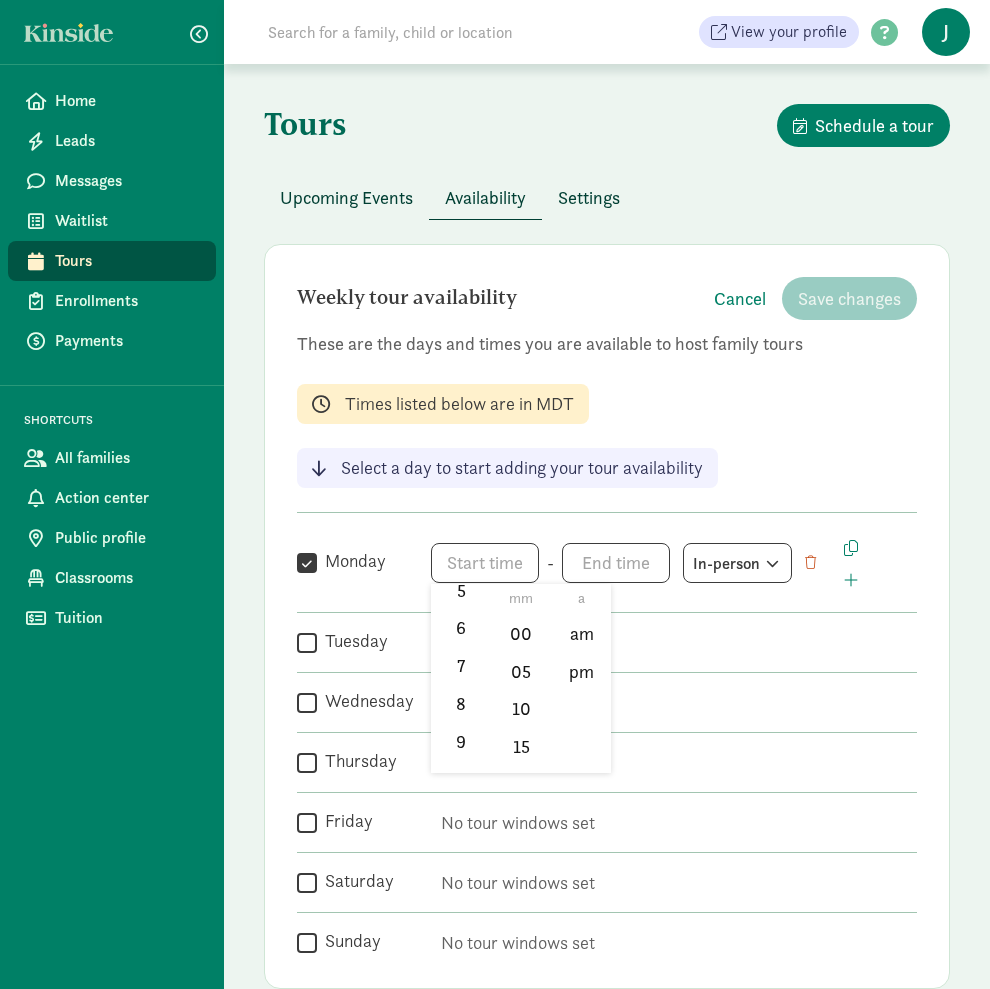 scroll, scrollTop: 295, scrollLeft: 0, axis: vertical 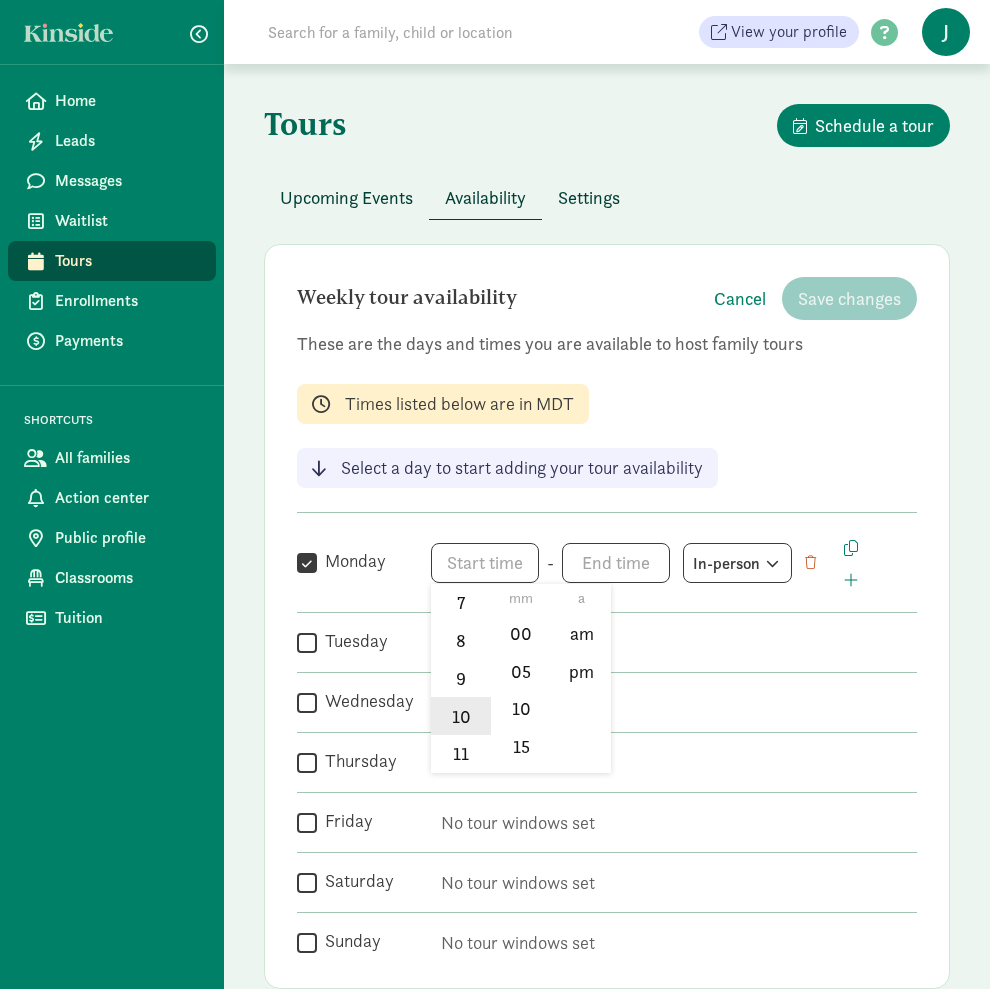 click on "10" 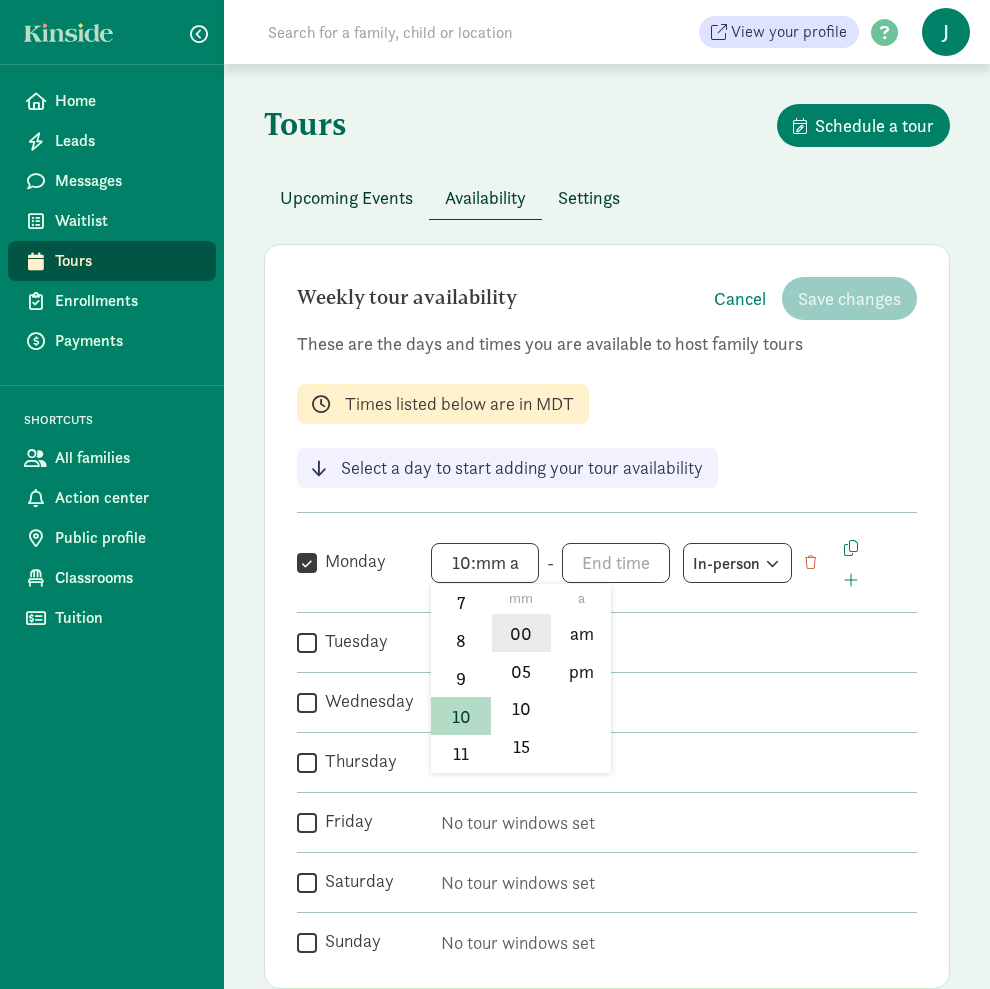 click on "00" 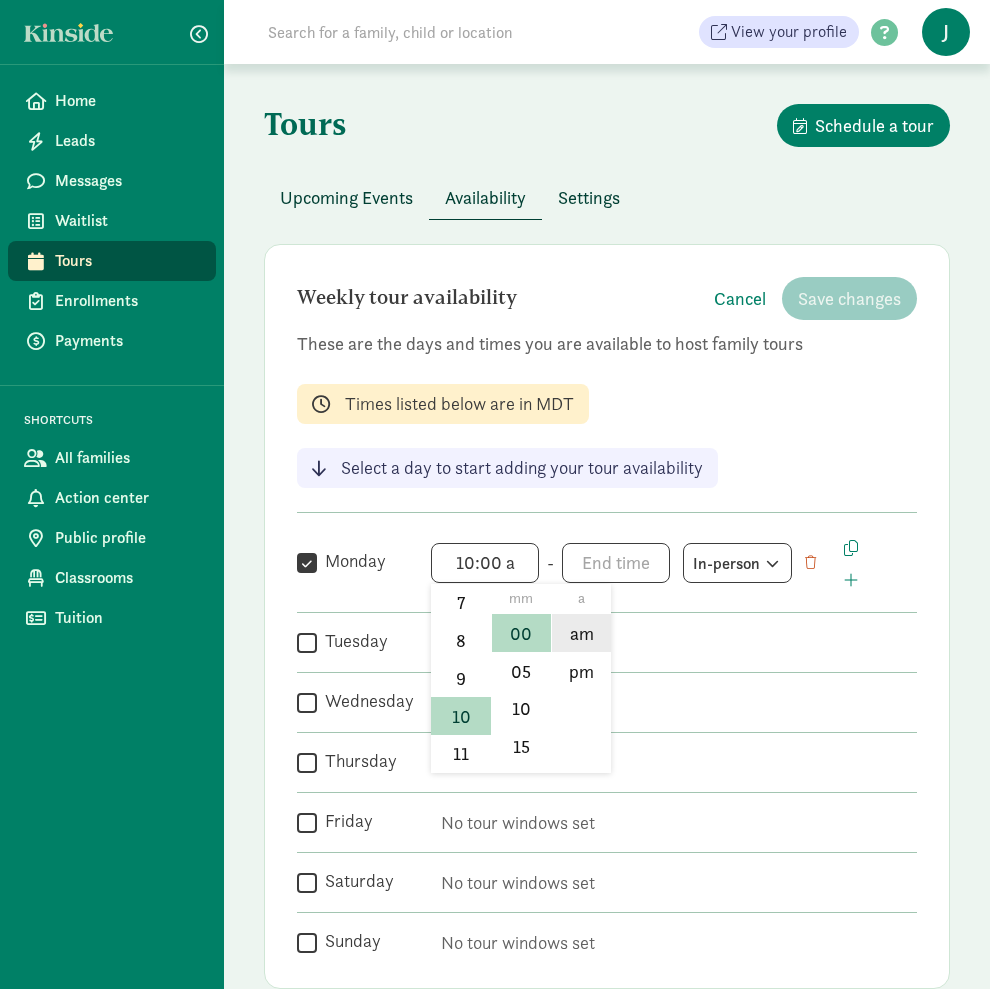 click on "am" 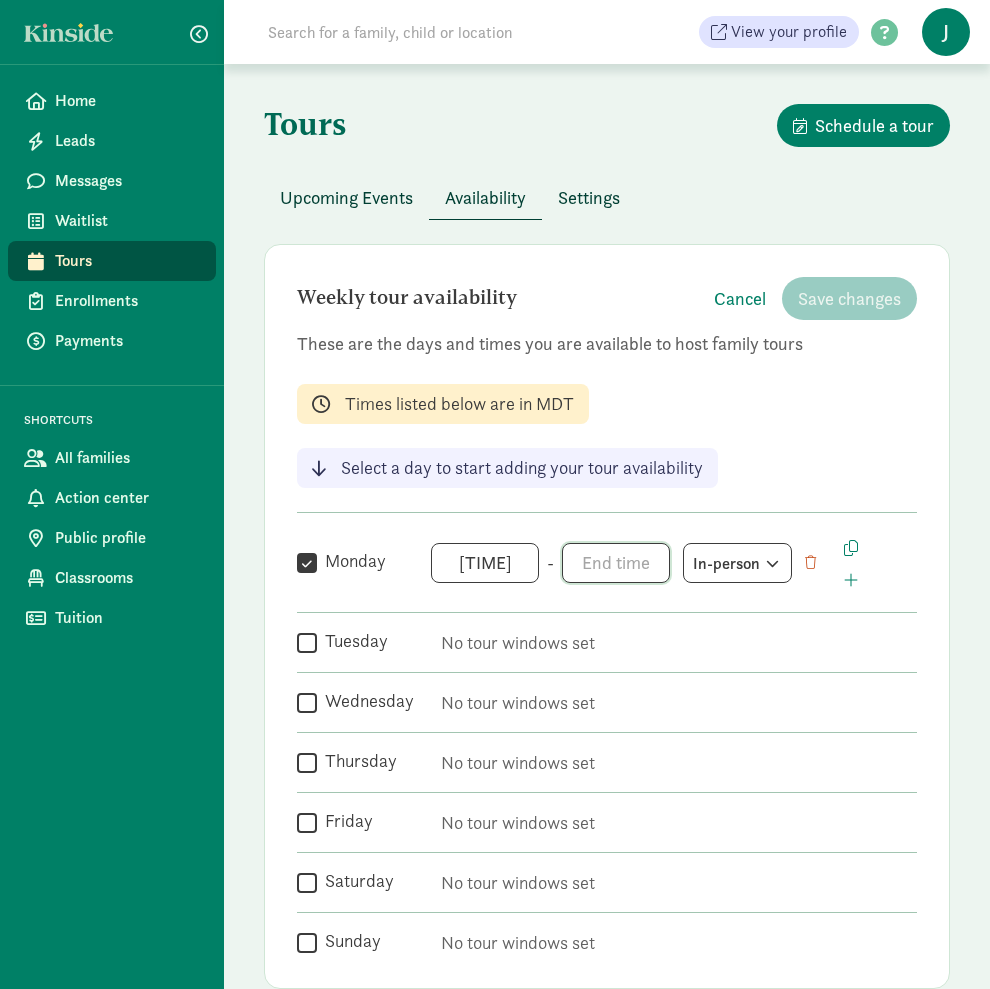 click on "h   12 1 2 3 4 5 6 7 8 9 10 11         mm   00 05 10 15 20 25 30 35 40 45 50 55           a   am pm" at bounding box center (616, 563) 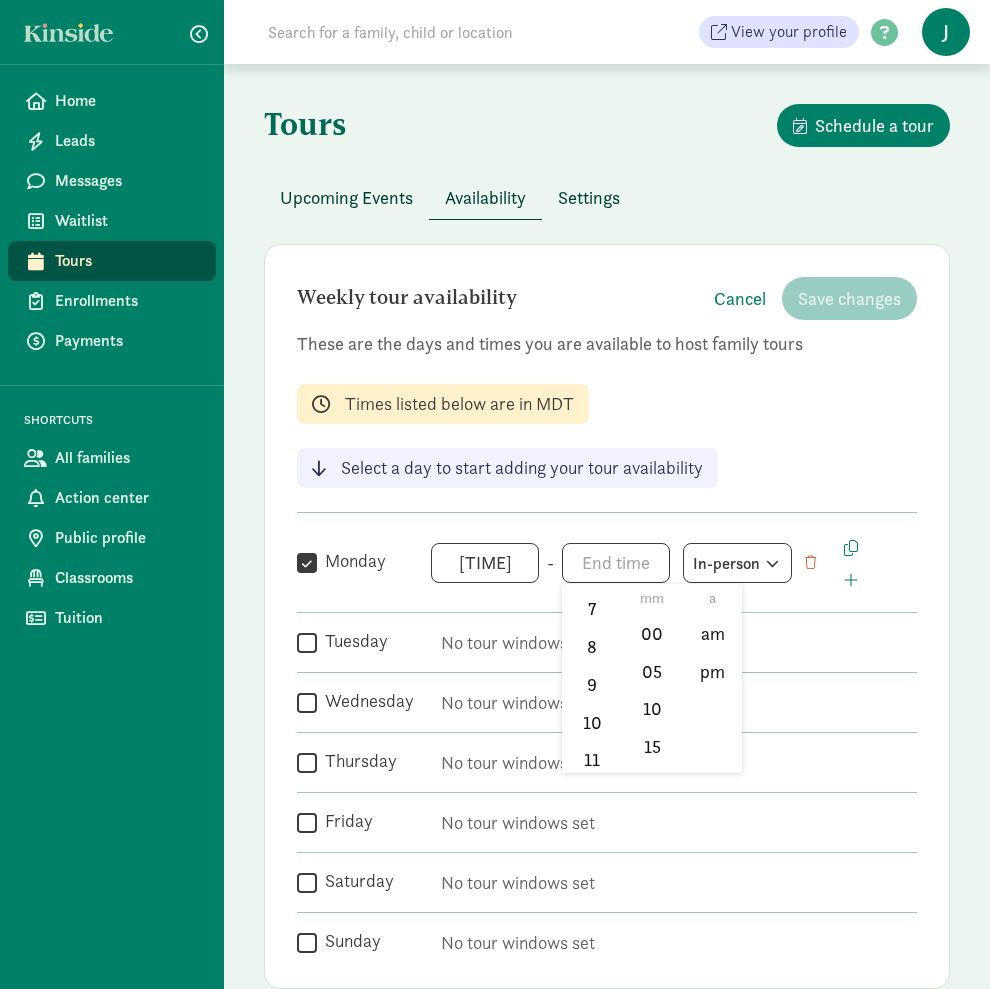 scroll, scrollTop: 295, scrollLeft: 0, axis: vertical 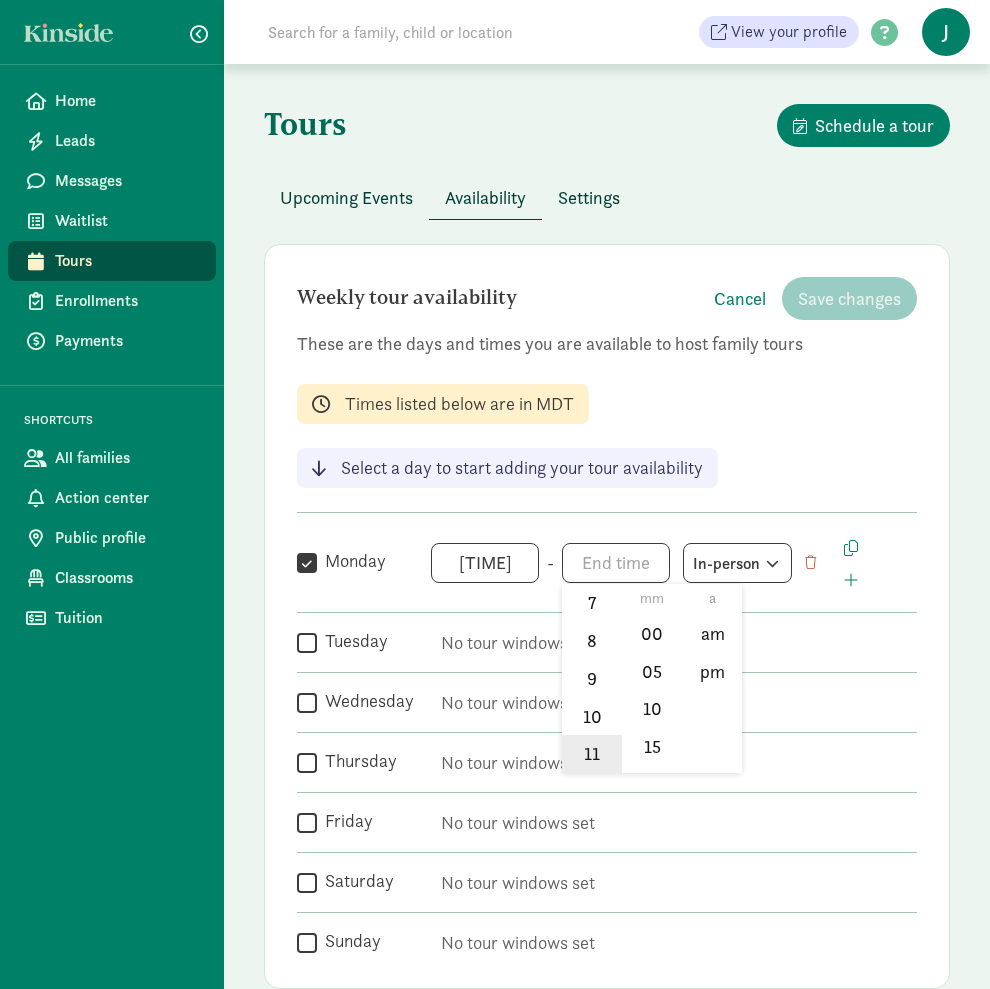 click on "11" 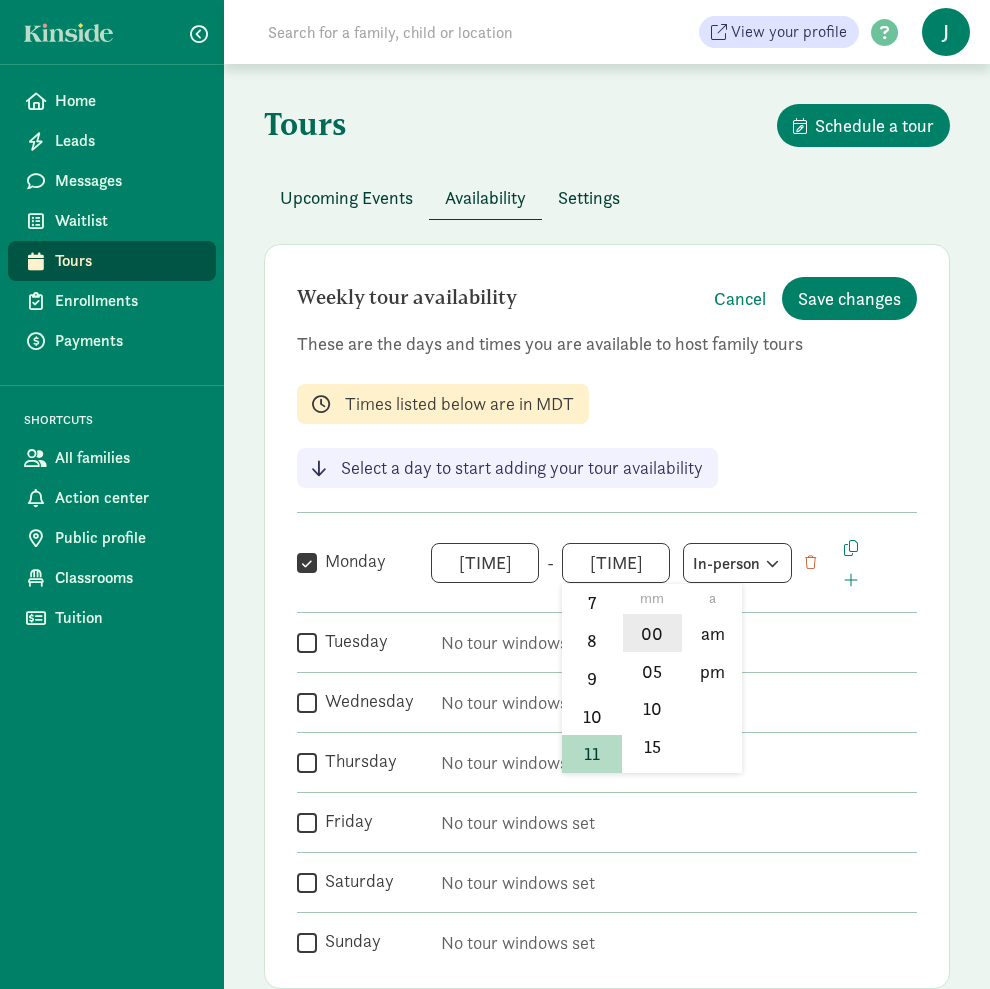 click on "00" 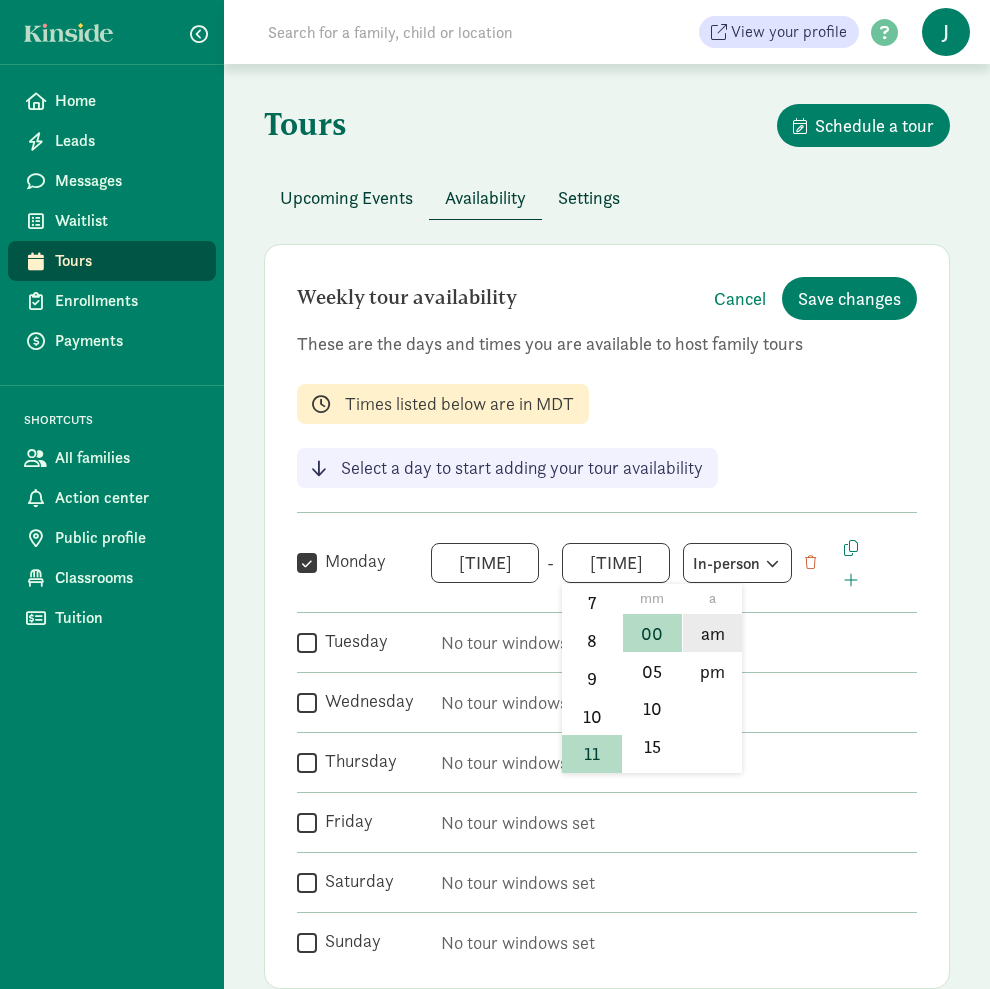 click on "am" 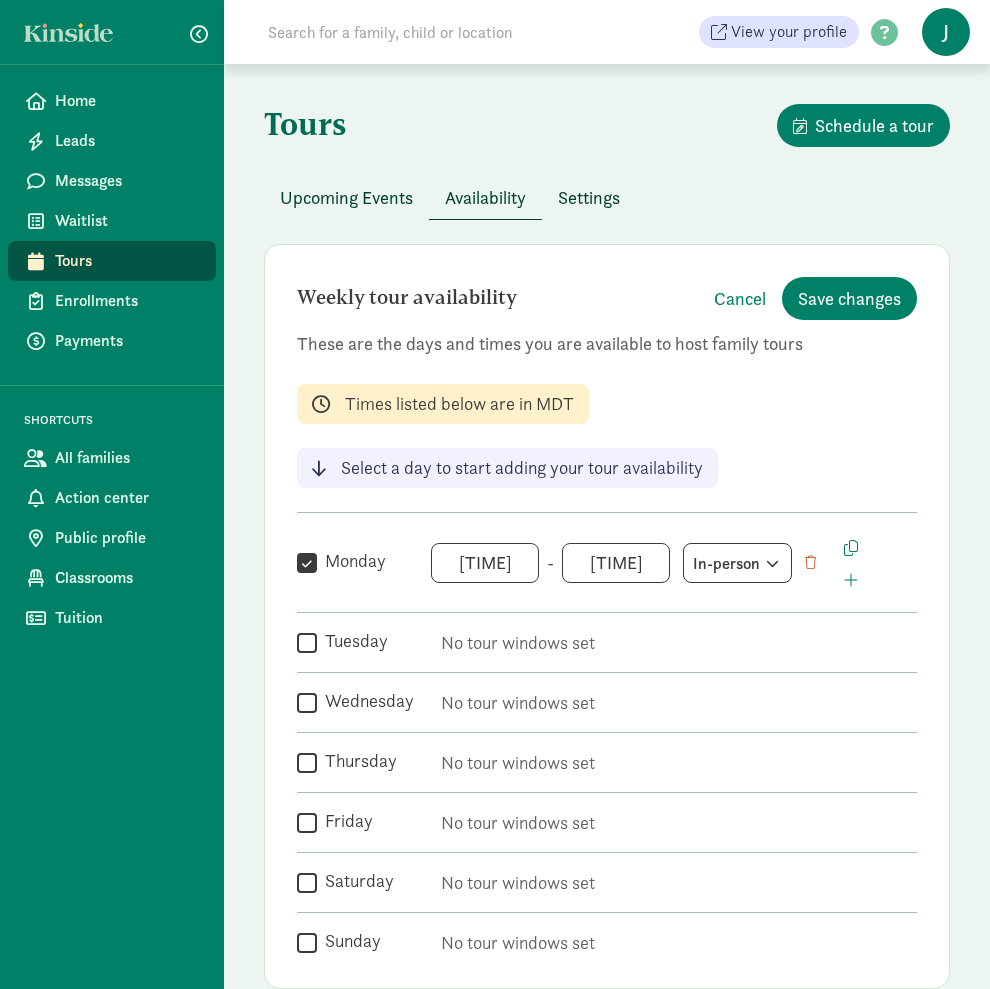 click on "Tuesday" at bounding box center (307, 642) 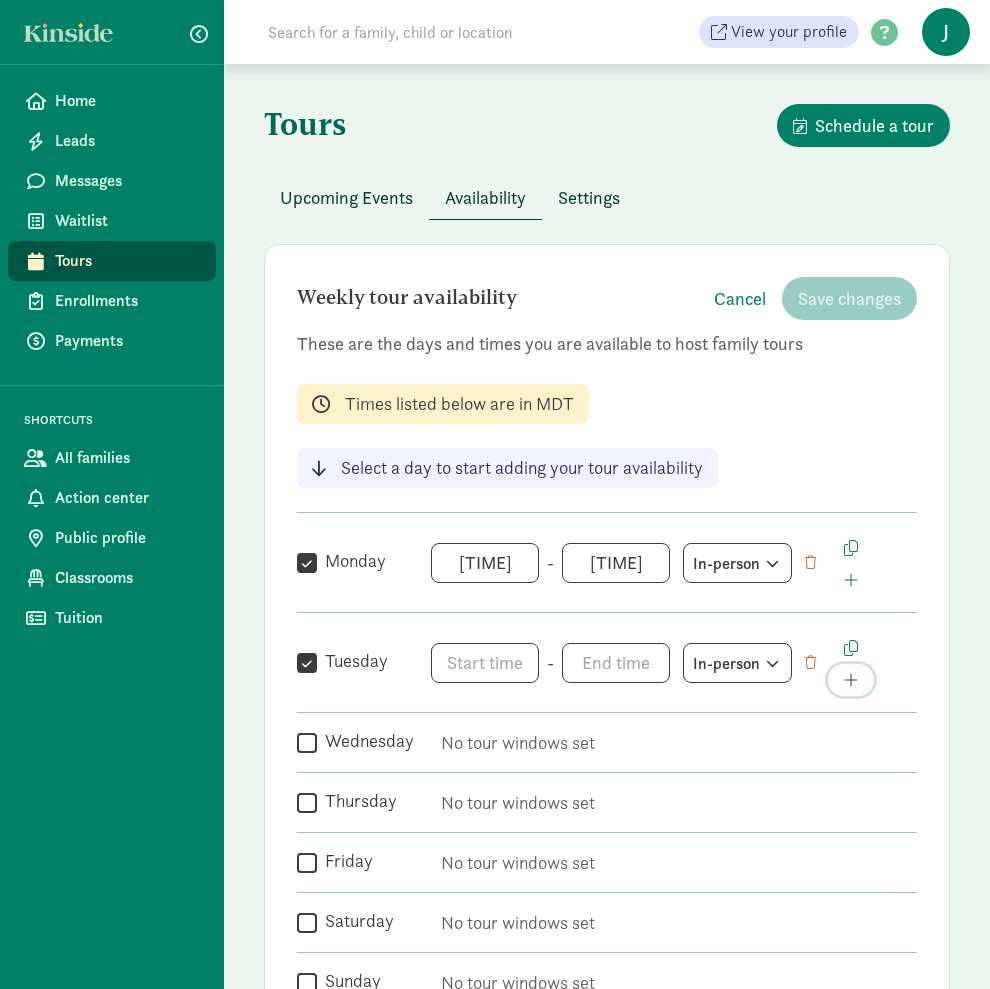 click at bounding box center (851, 680) 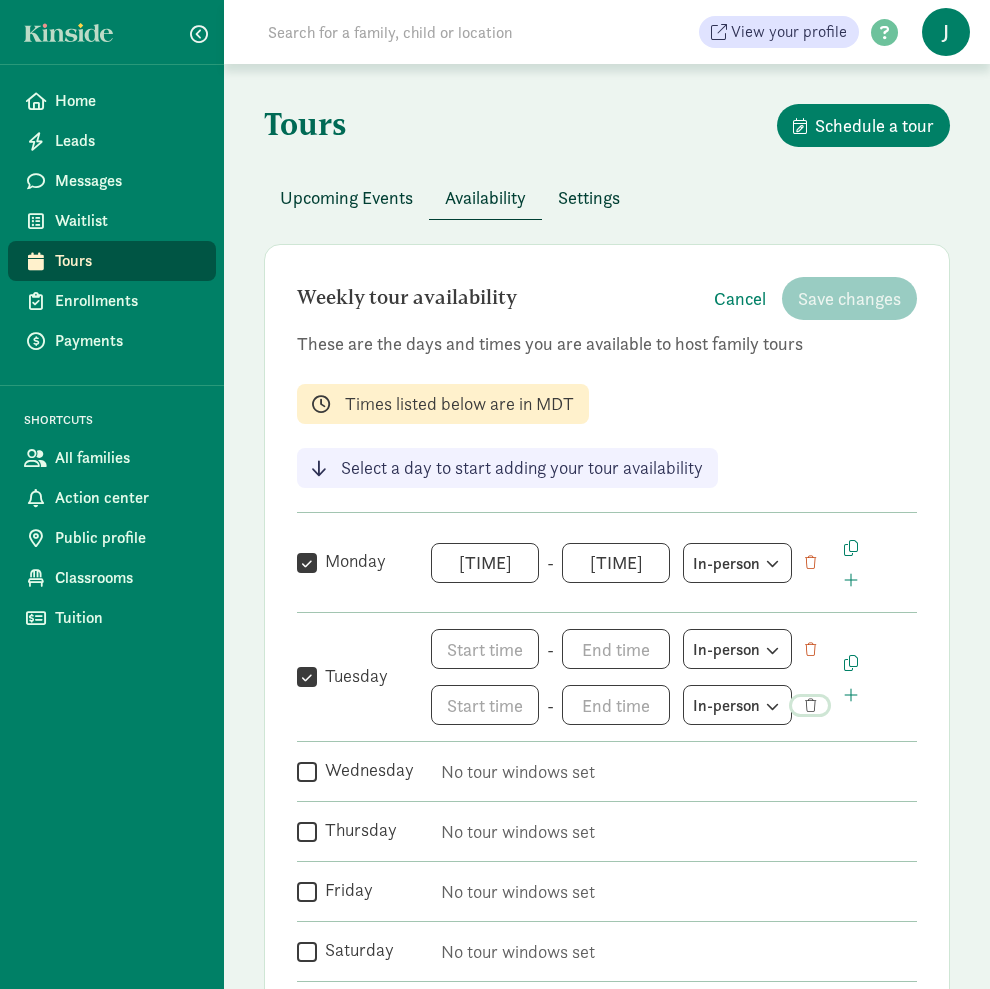 click at bounding box center (810, 705) 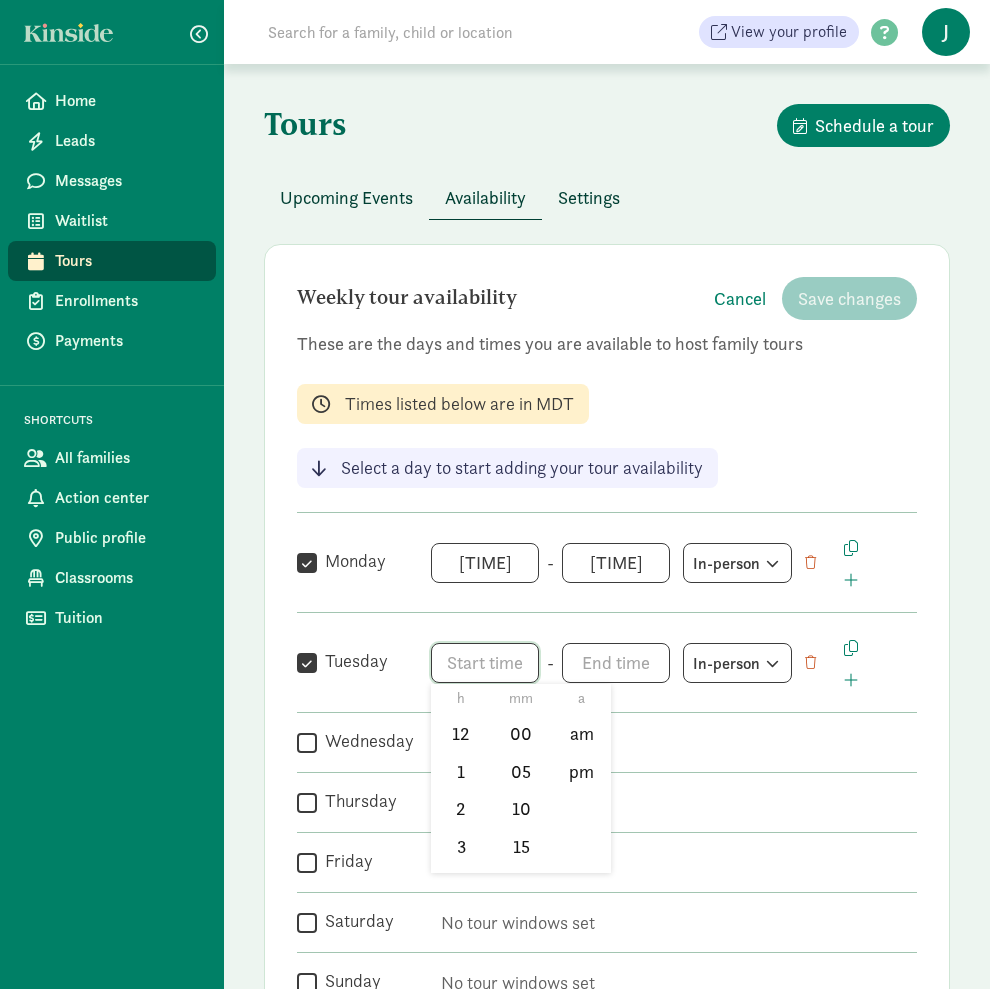 click on "h   12 1 2 3 4 5 6 7 8 9 10 11         mm   00 05 10 15 20 25 30 35 40 45 50 55           a   am pm" at bounding box center [485, 663] 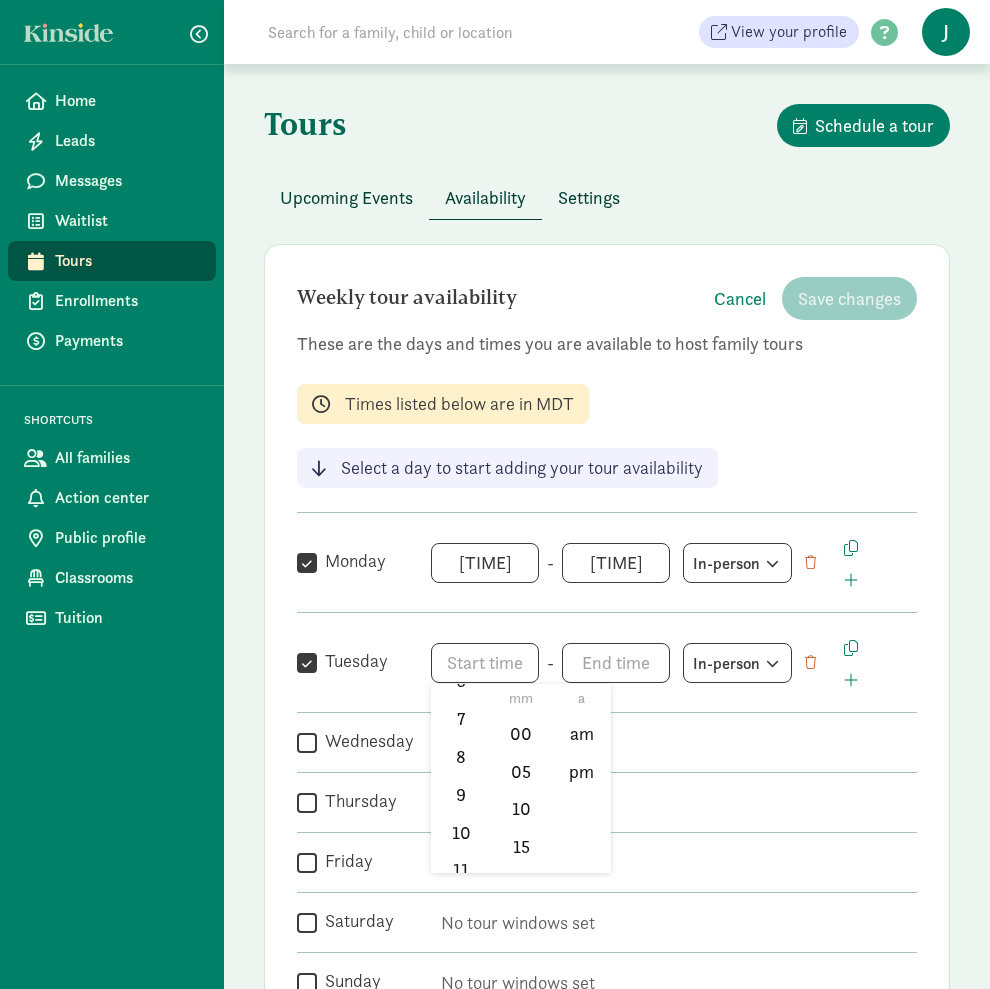 scroll, scrollTop: 295, scrollLeft: 0, axis: vertical 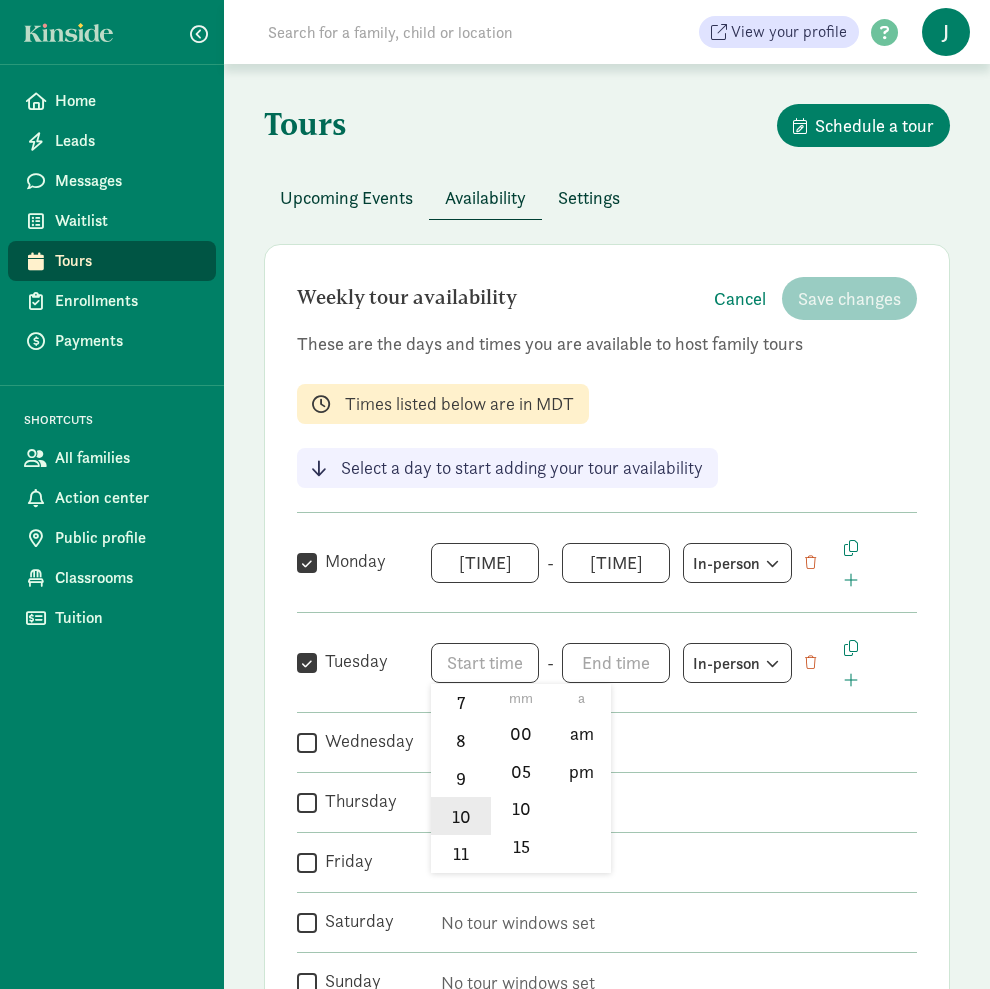 click on "10" 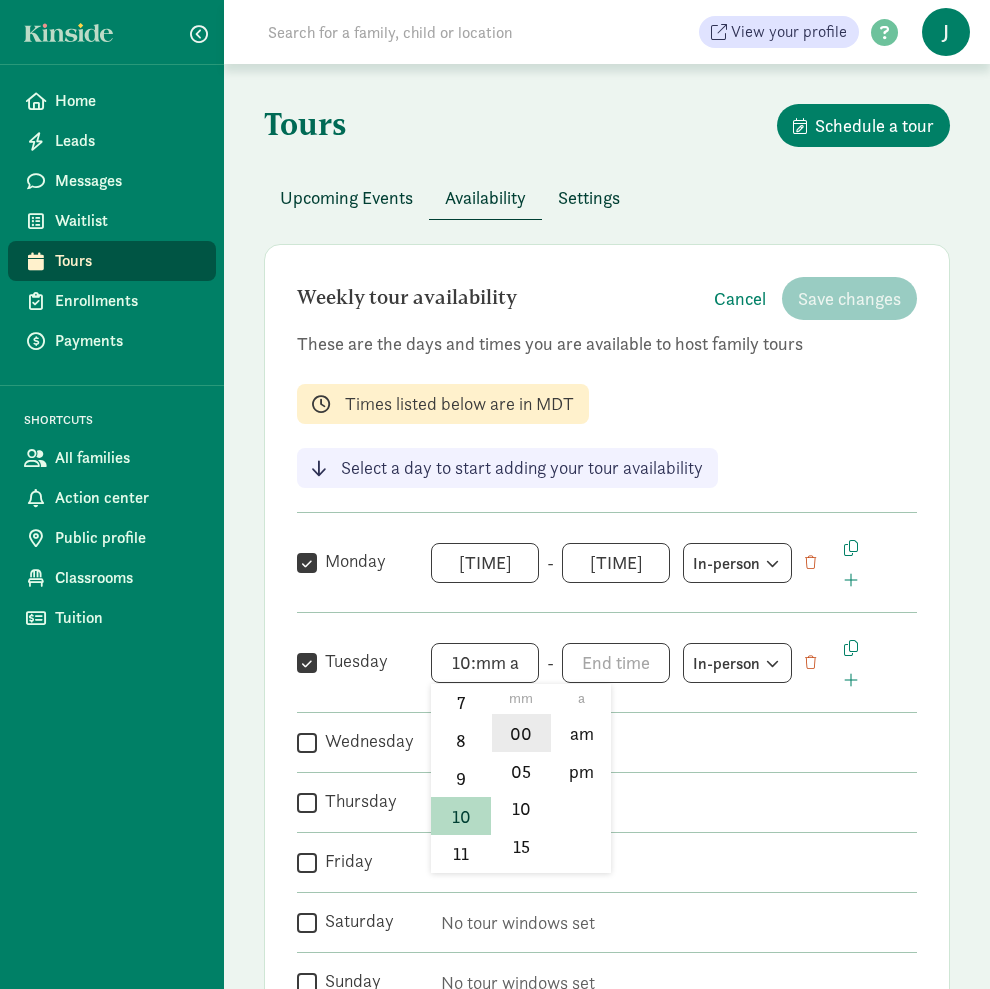 click on "00" 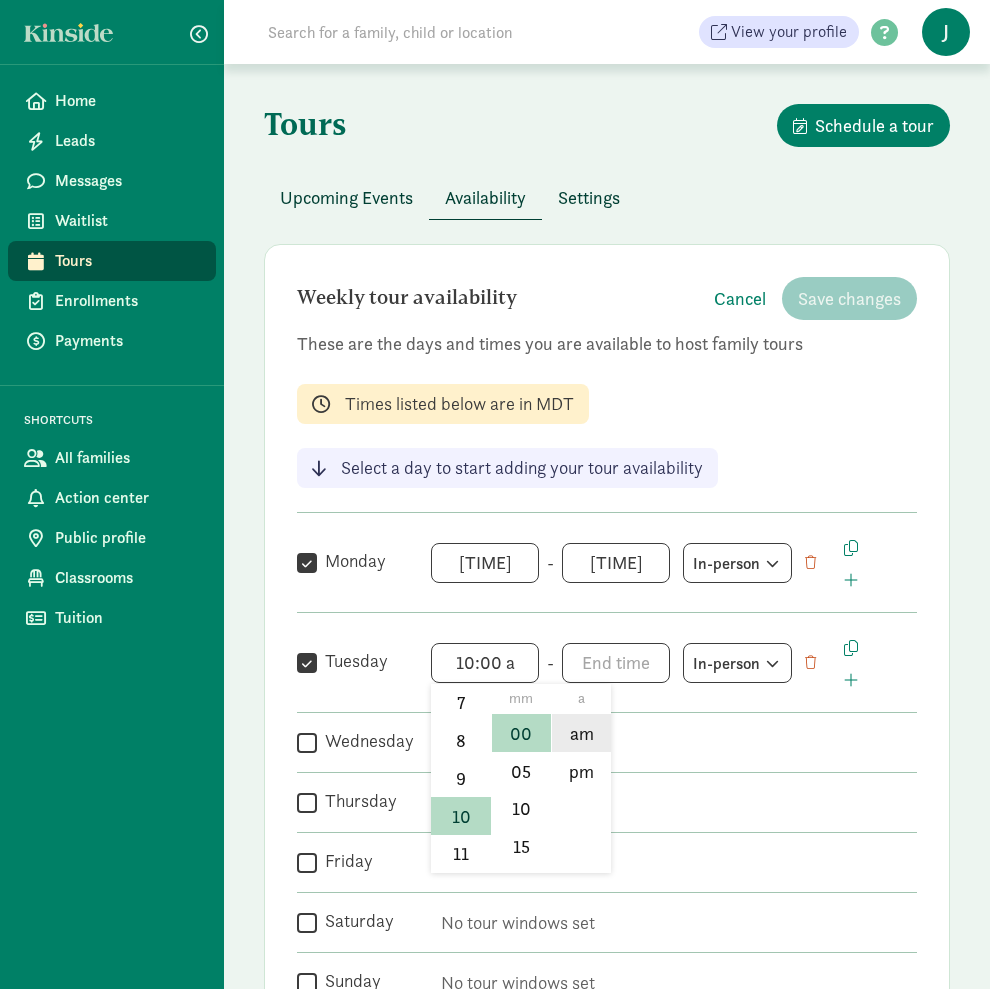click on "am" 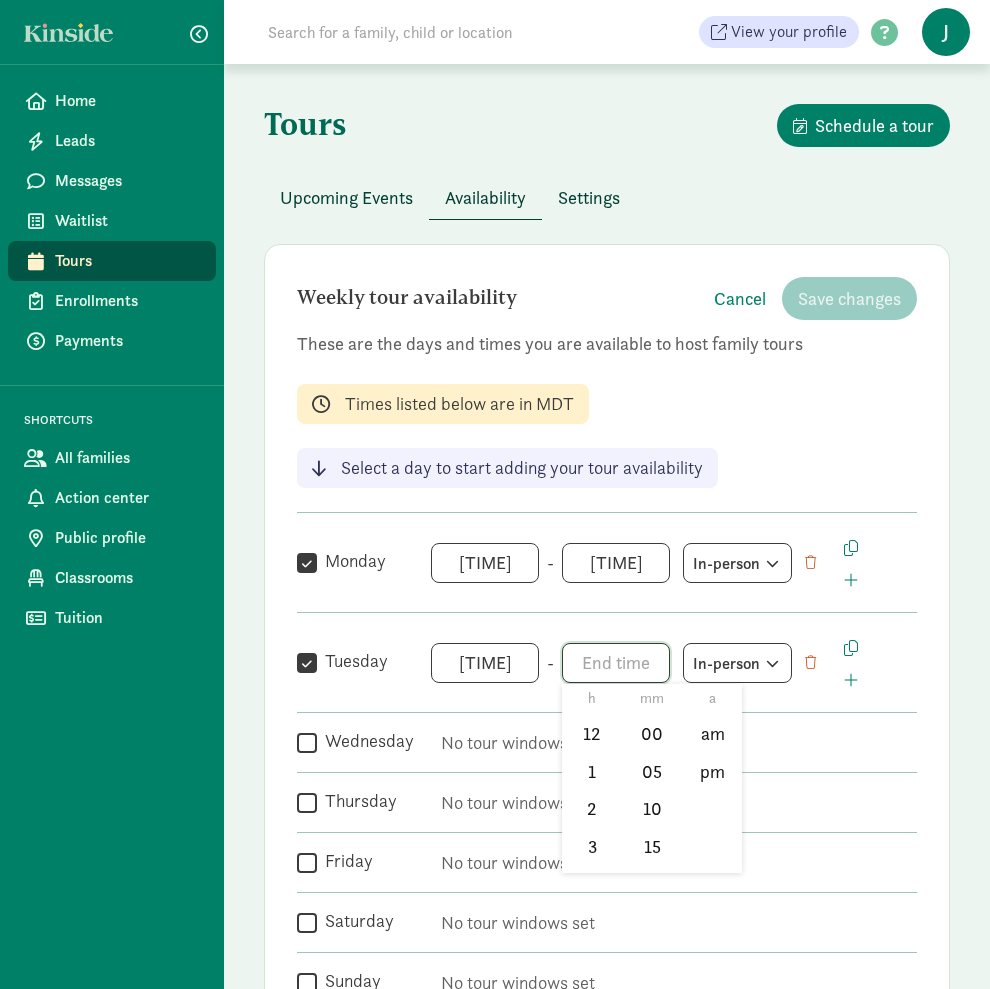 click on "h   12 1 2 3 4 5 6 7 8 9 10 11         mm   00 05 10 15 20 25 30 35 40 45 50 55           a   am pm" at bounding box center [616, 663] 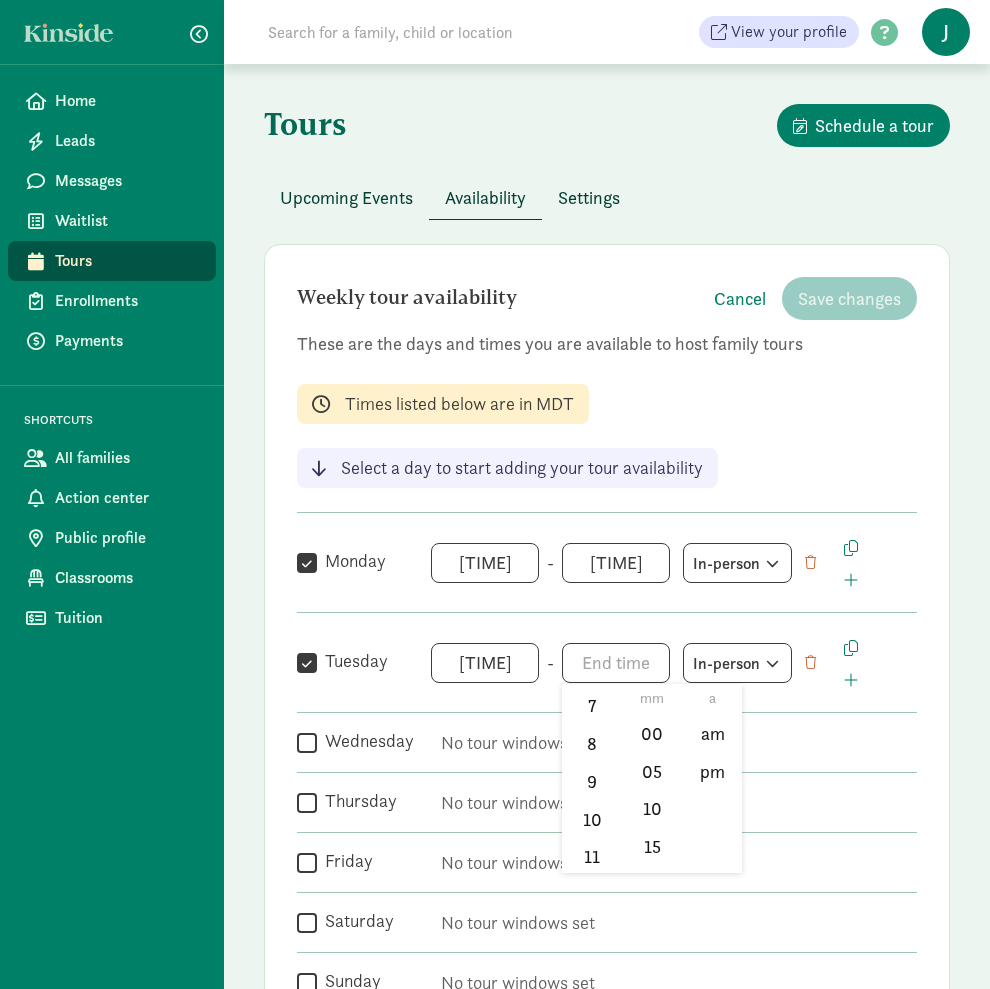 scroll, scrollTop: 295, scrollLeft: 0, axis: vertical 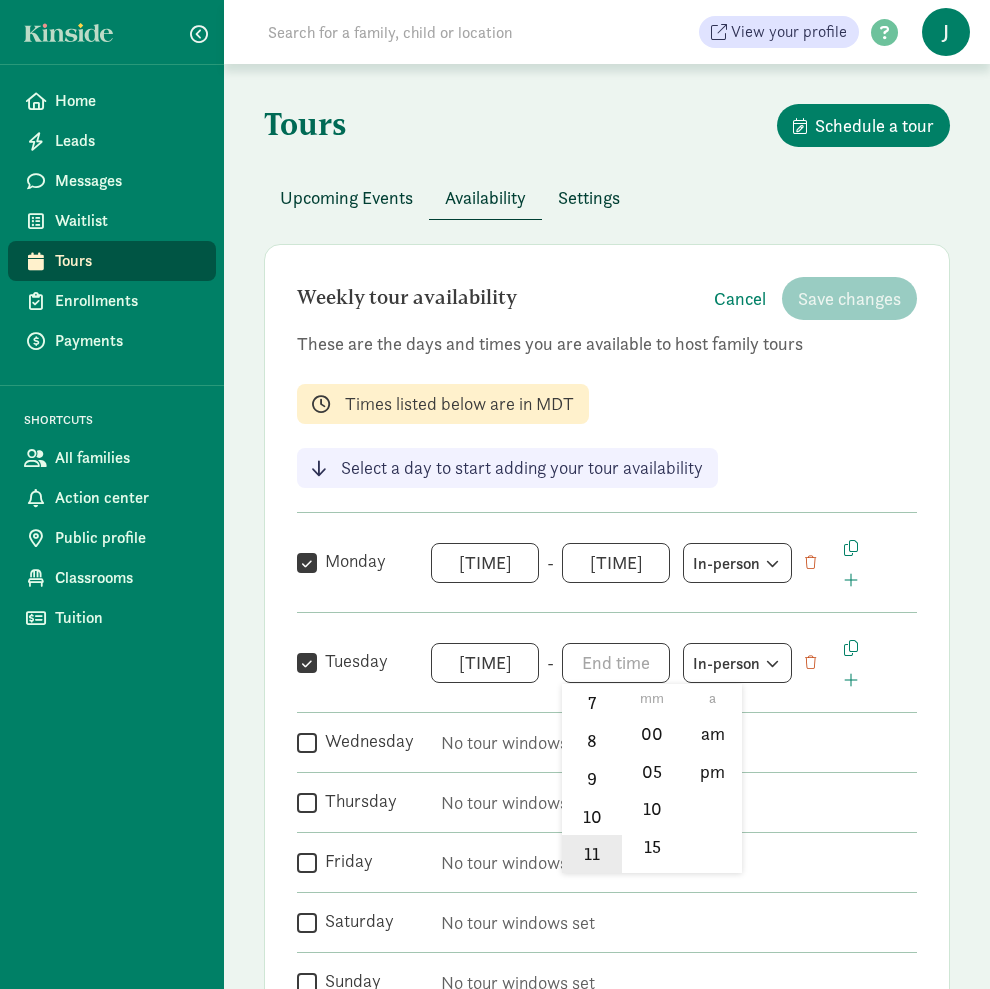 click on "11" 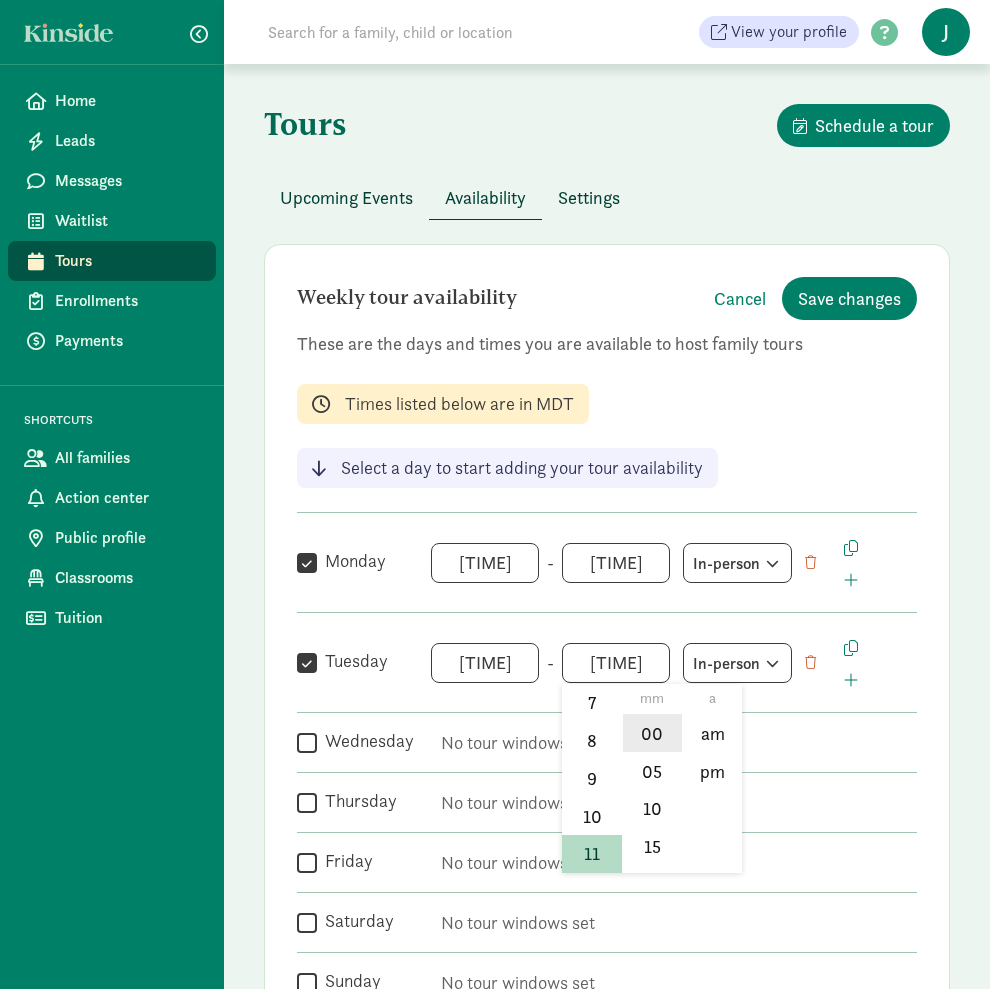 click on "00" 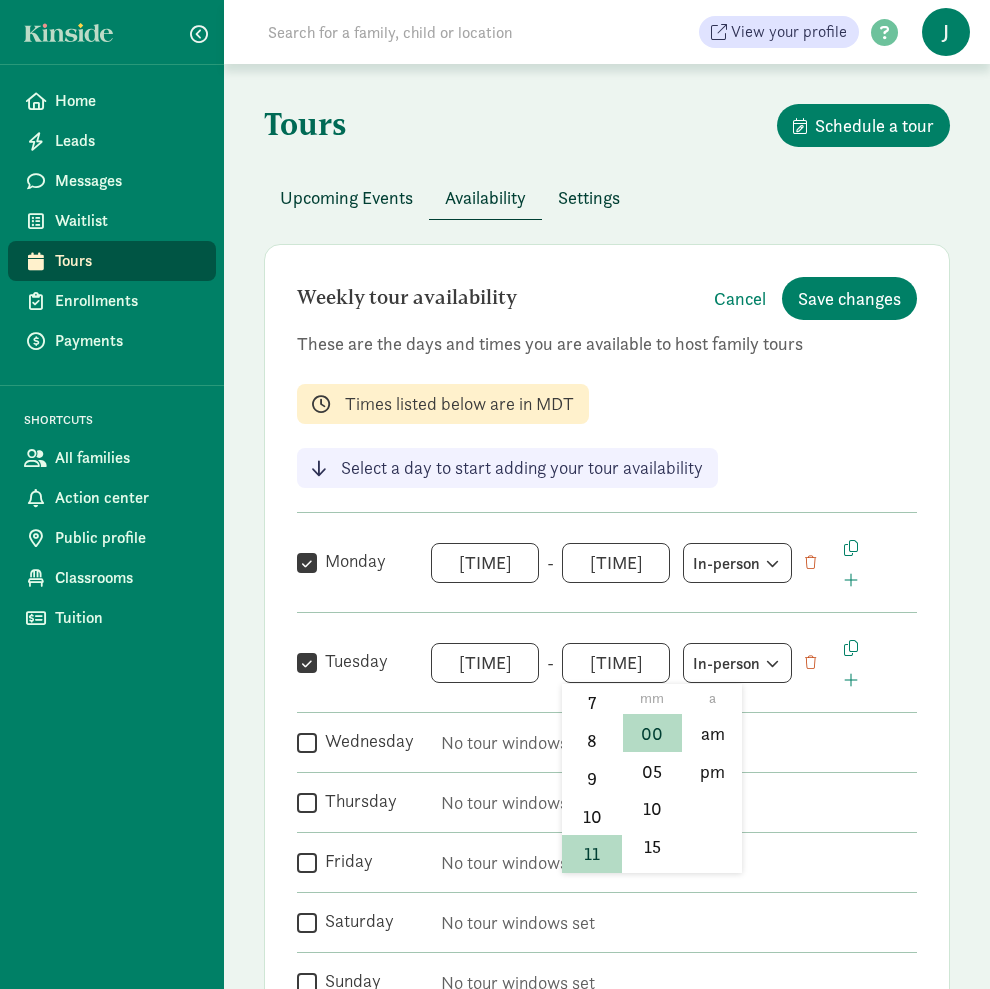 click at bounding box center [495, 494] 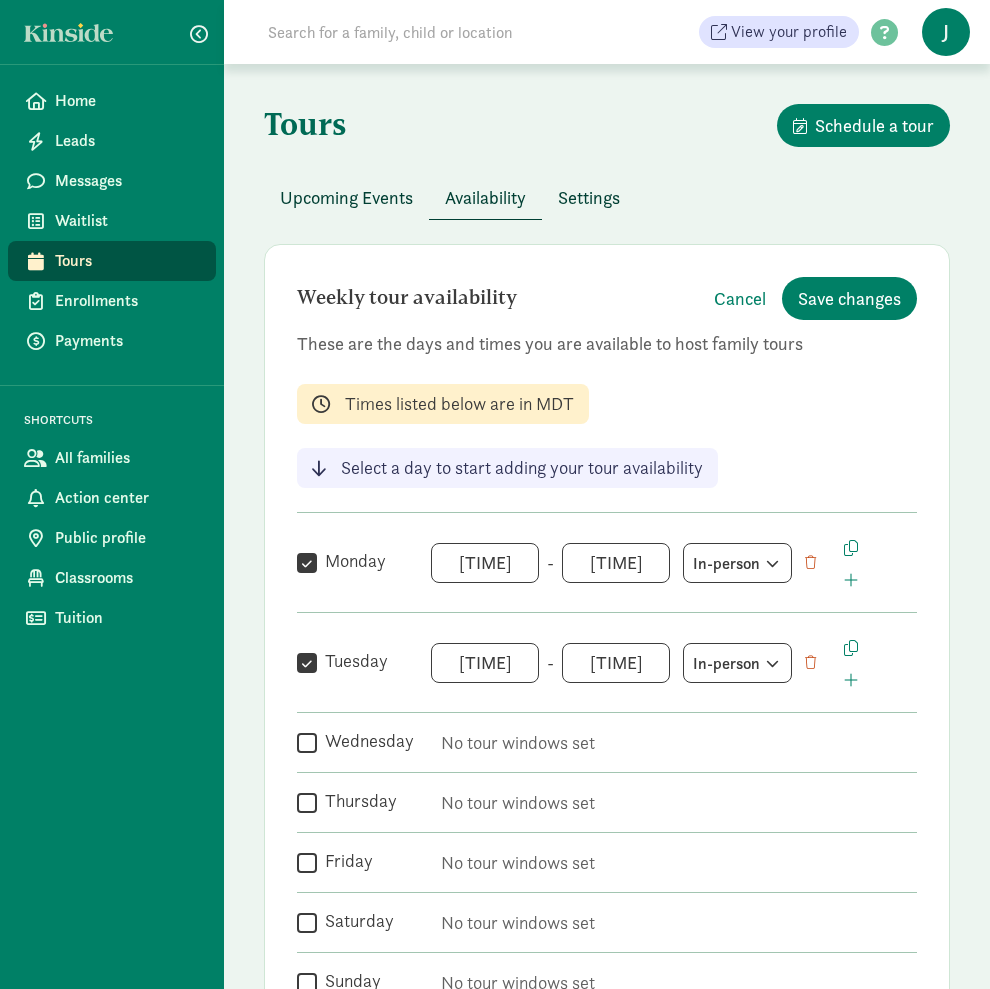 scroll, scrollTop: 30, scrollLeft: 0, axis: vertical 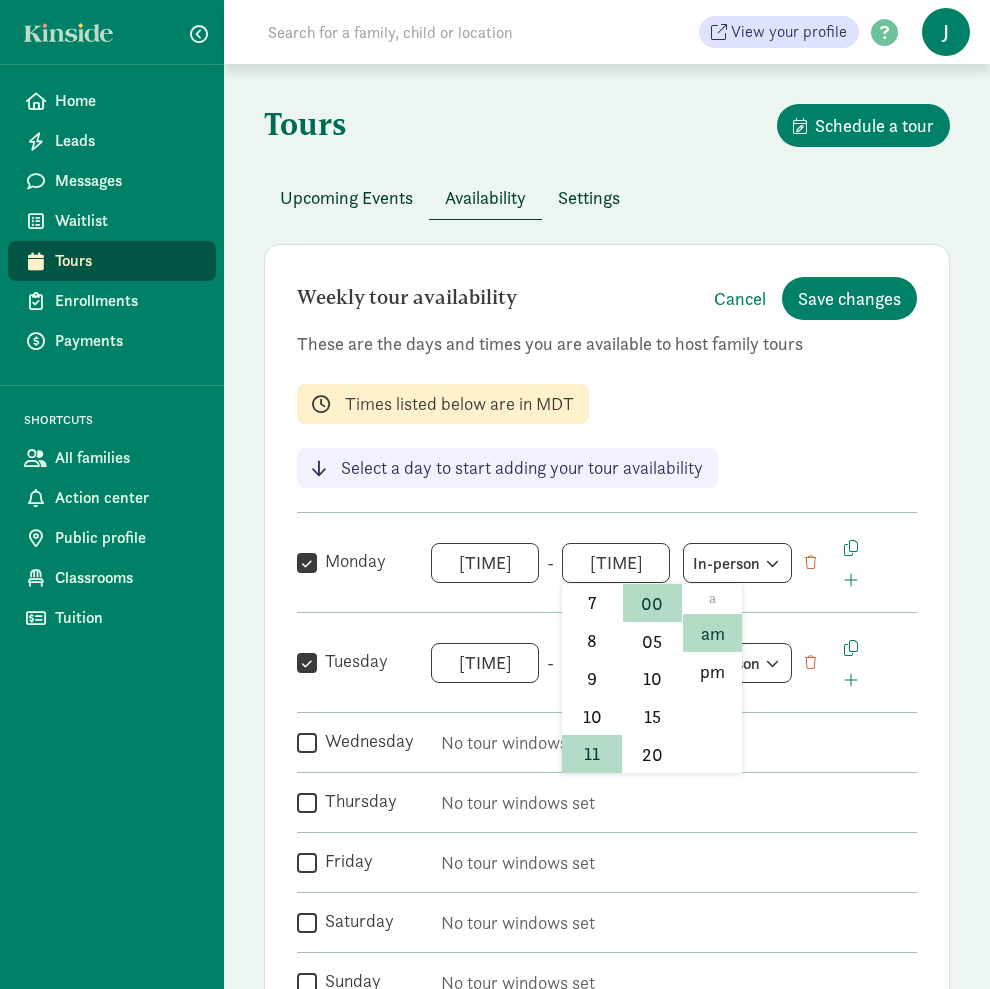 click on "[TIME]           h   12 1 2 3 4 5 6 7 8 9 10 11         mm   00 05 10 15 20 25 30 35 40 45 50 55           a   am pm" at bounding box center [616, 563] 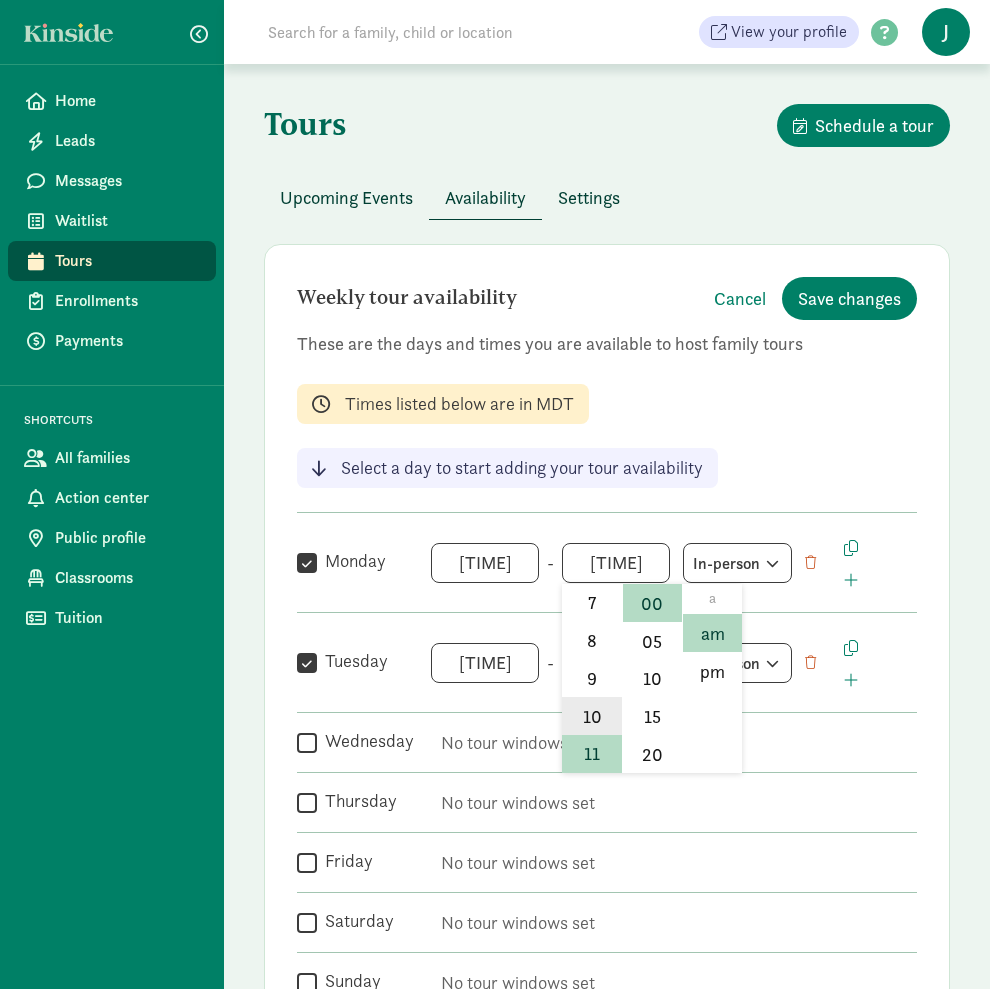 click on "10" 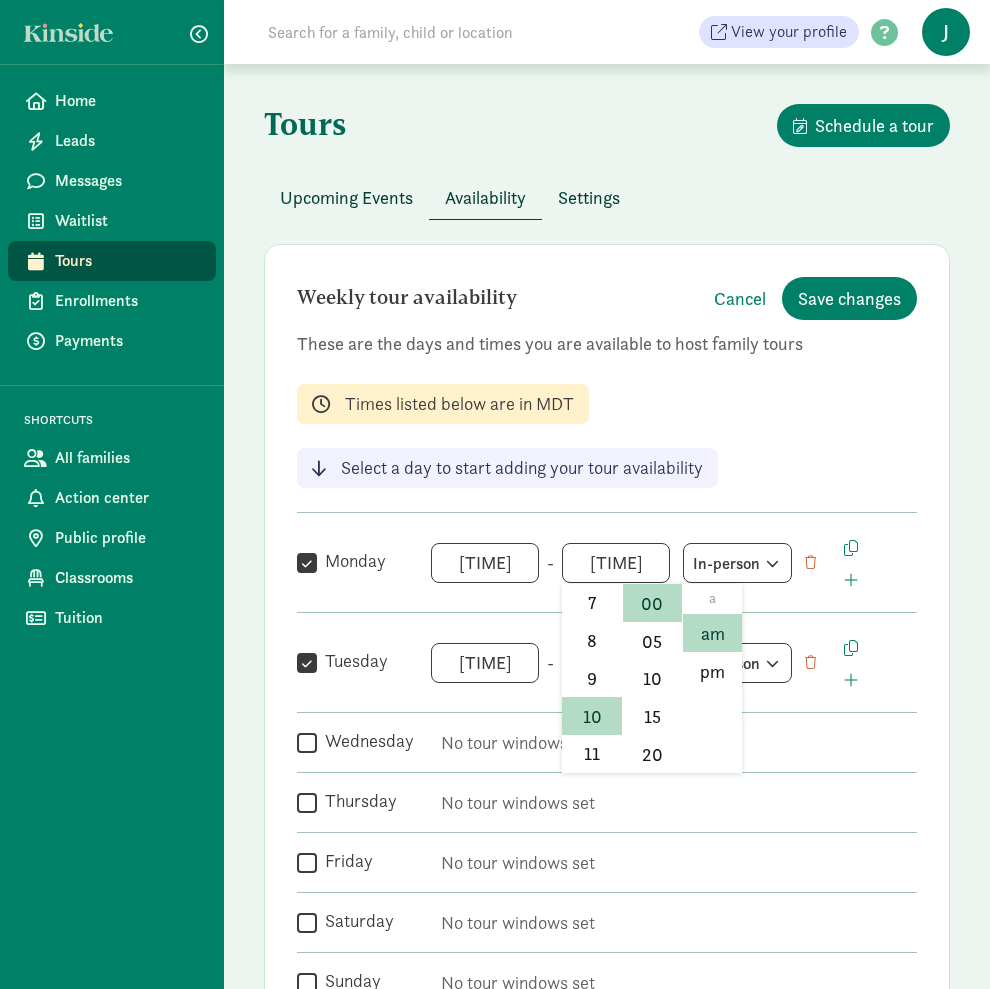 click on "[TIME]           h   12 1 2 3 4 5 6 7 8 9 10 11         mm   00 05 10 15 20 25 30 35 40 45 50 55           a   am pm" at bounding box center (616, 563) 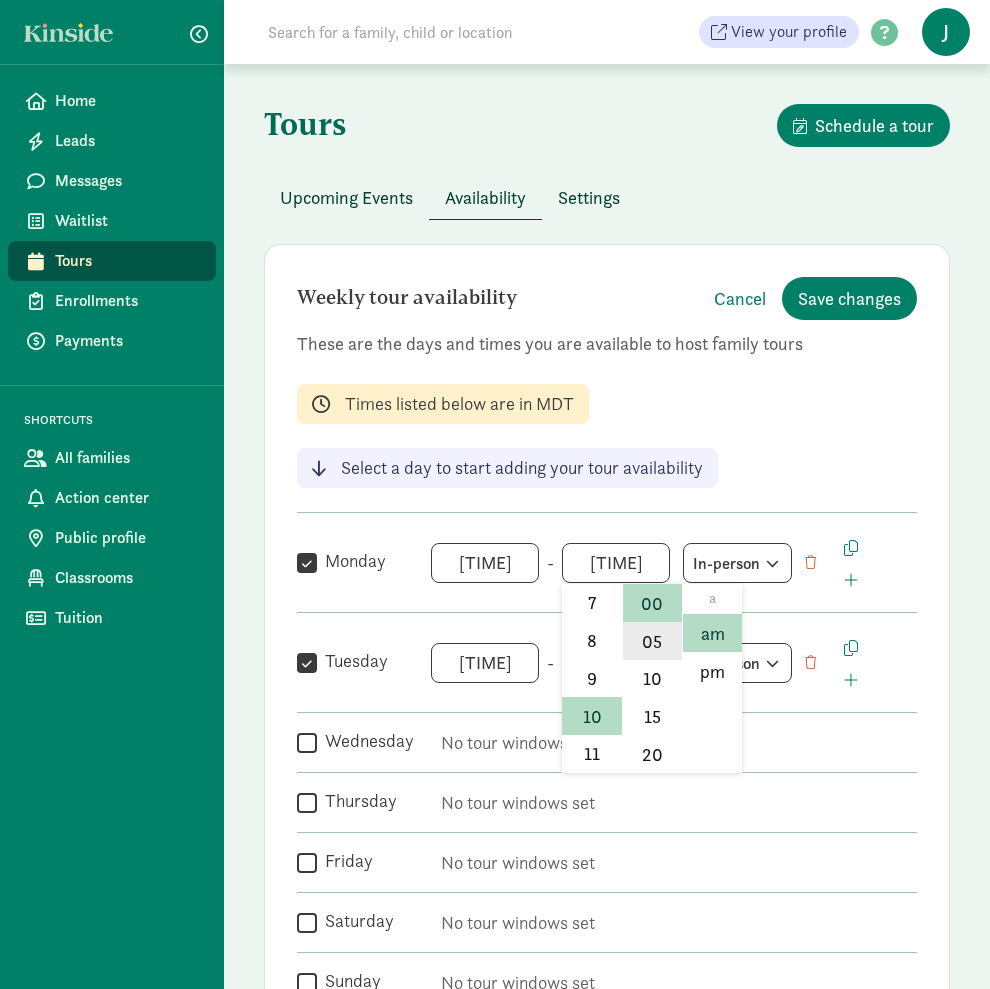 type 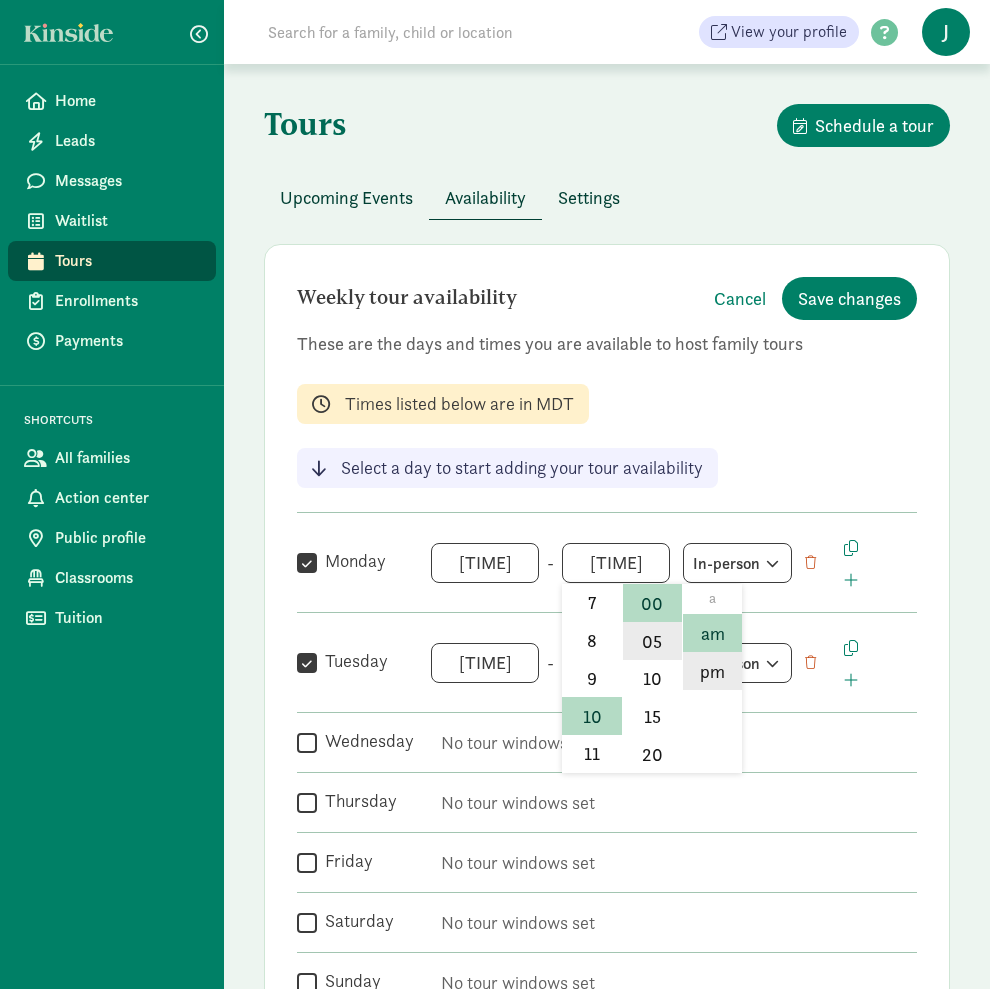 type 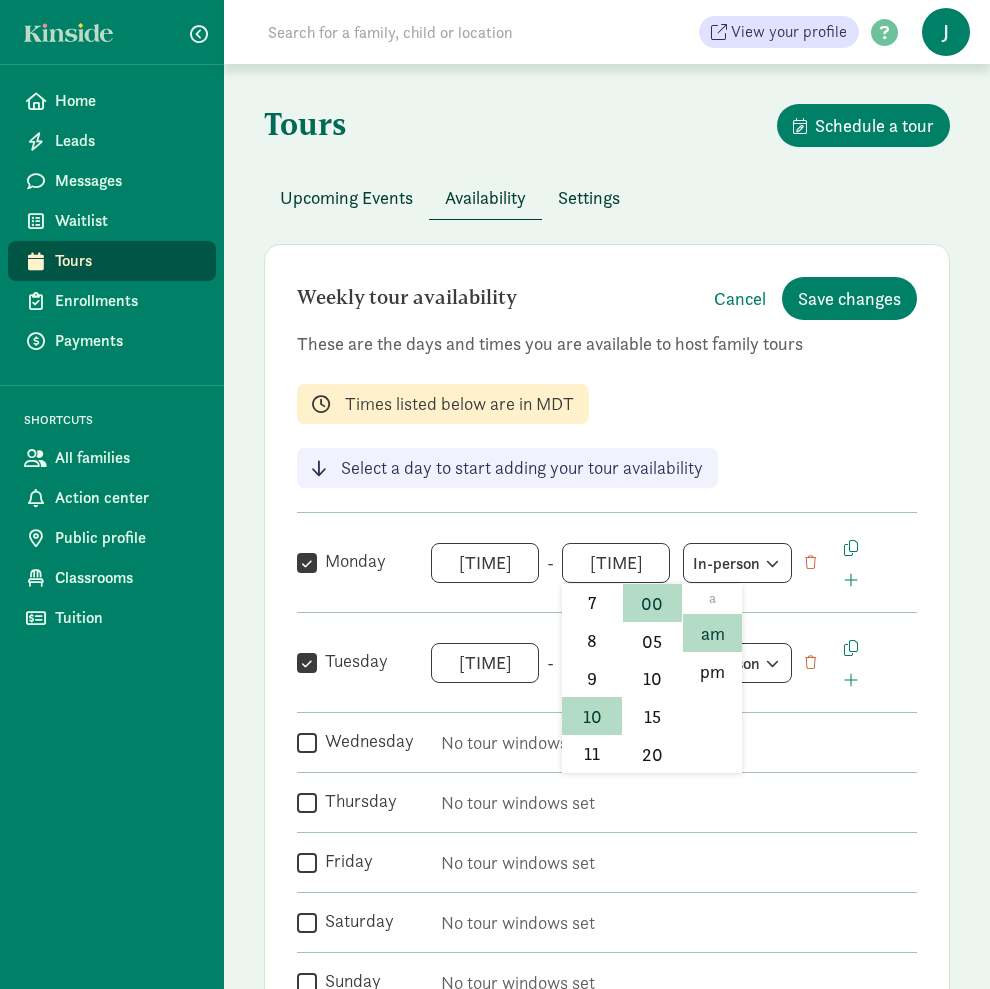 click on "am" 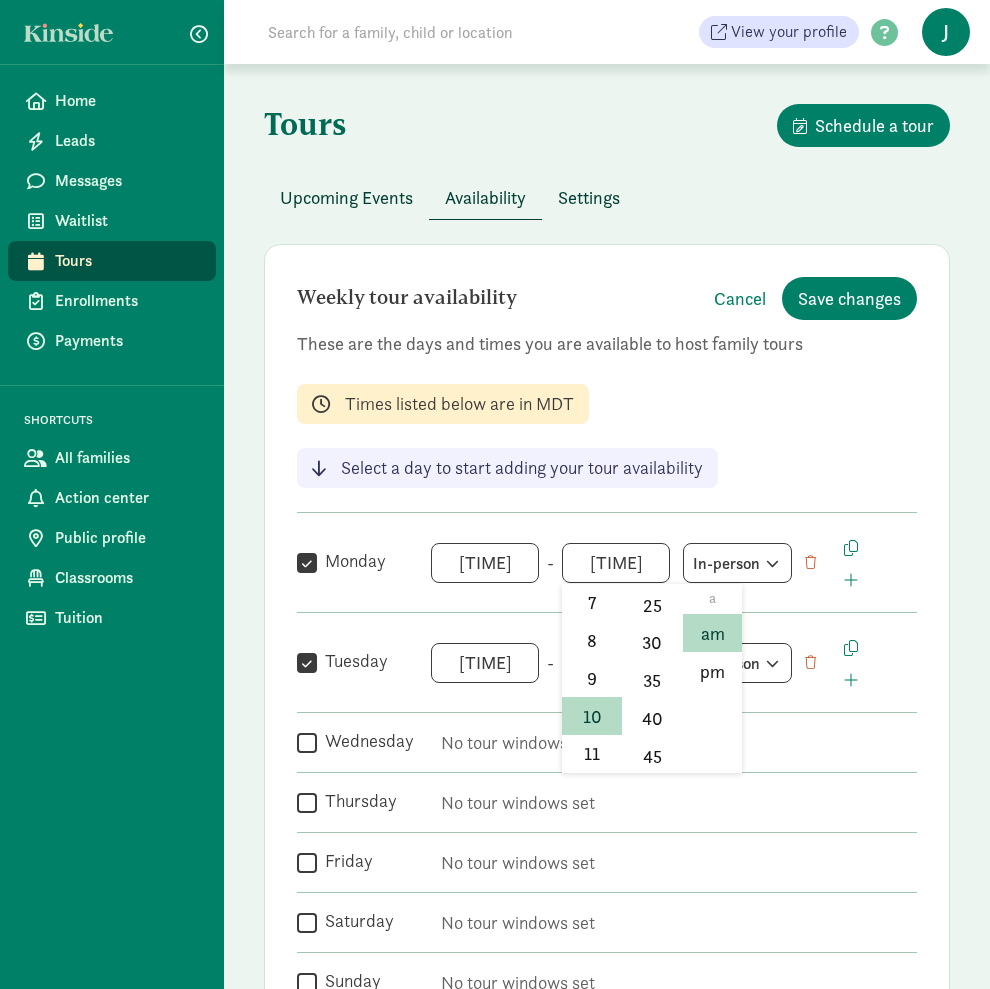 scroll, scrollTop: 213, scrollLeft: 0, axis: vertical 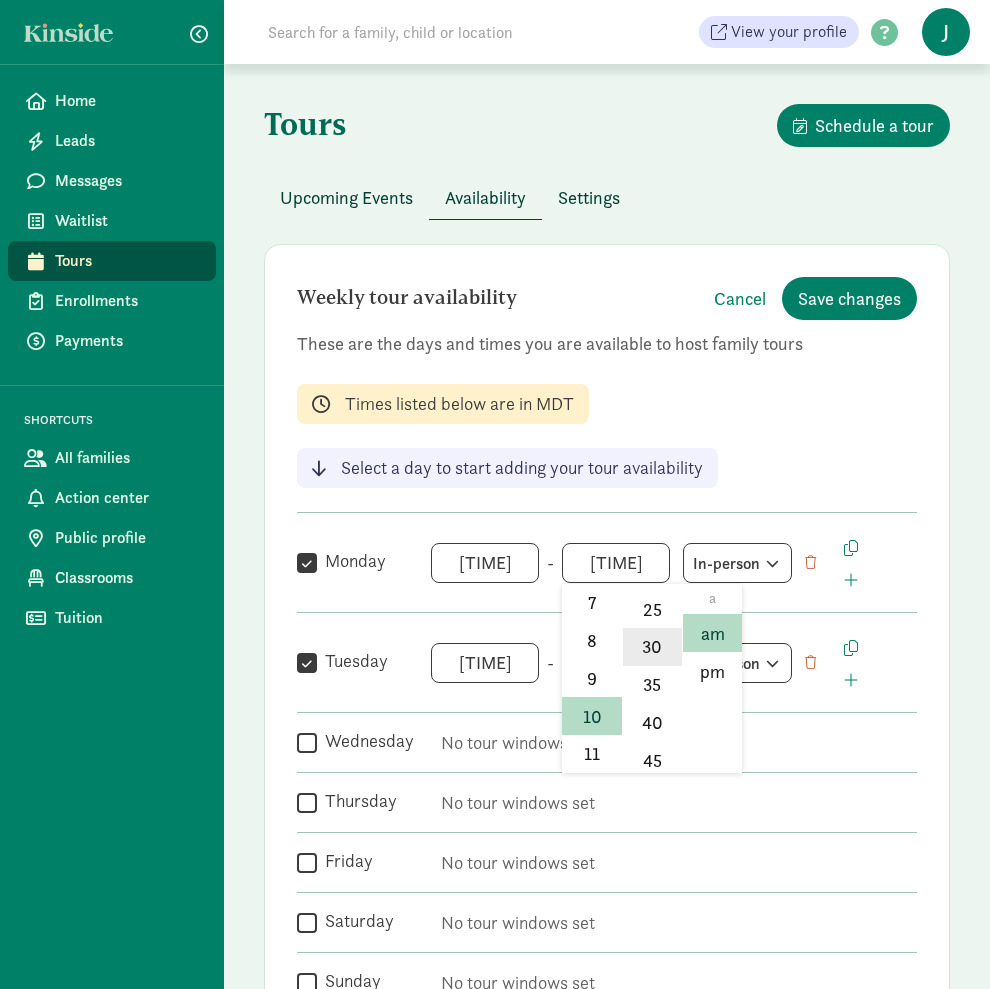 click on "30" 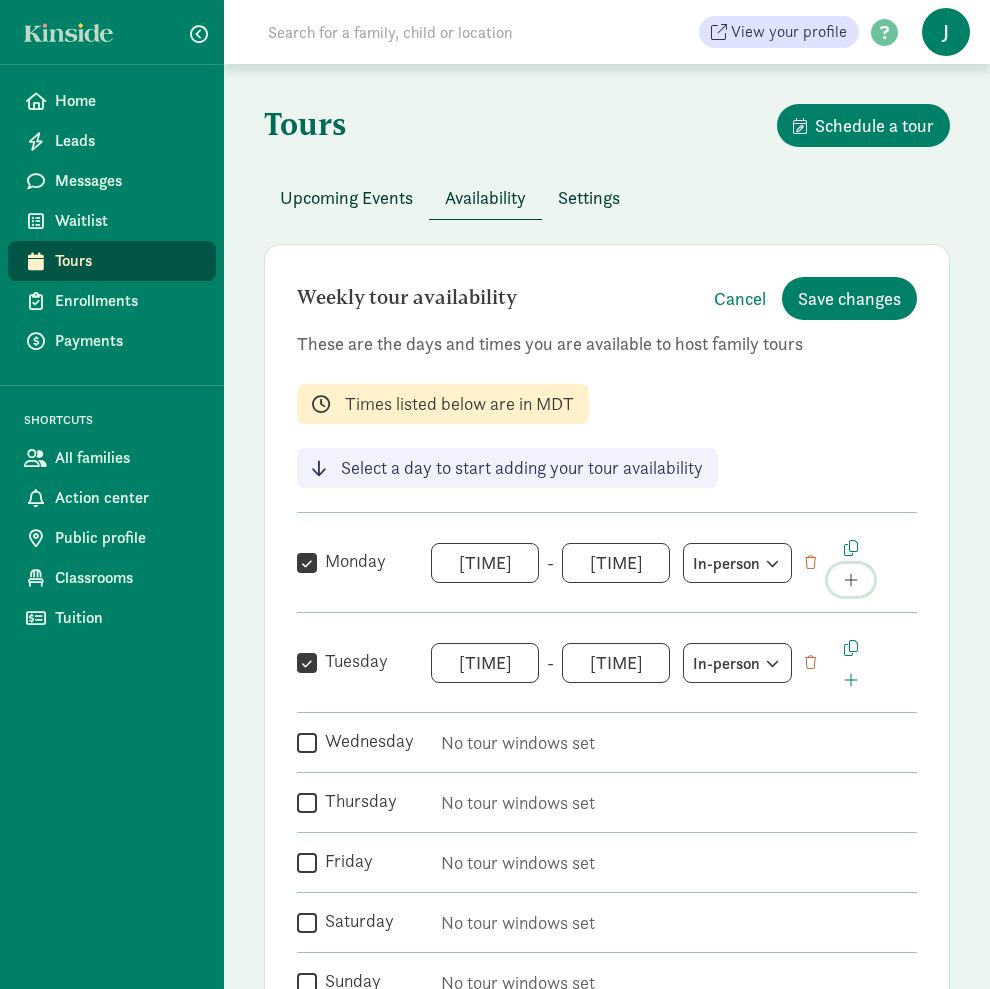 click at bounding box center [851, 580] 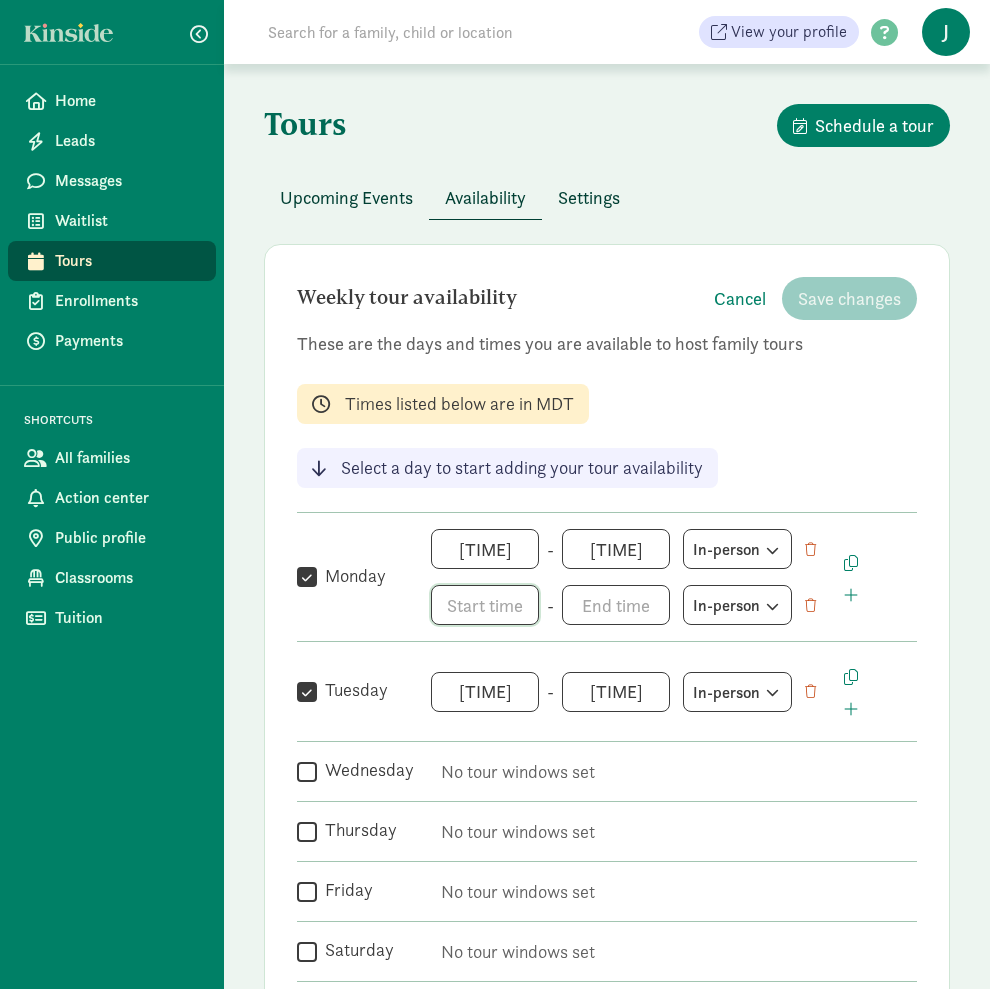 click on "h   12 1 2 3 4 5 6 7 8 9 10 11         mm   00 05 10 15 20 25 30 35 40 45 50 55           a   am pm" at bounding box center (485, 605) 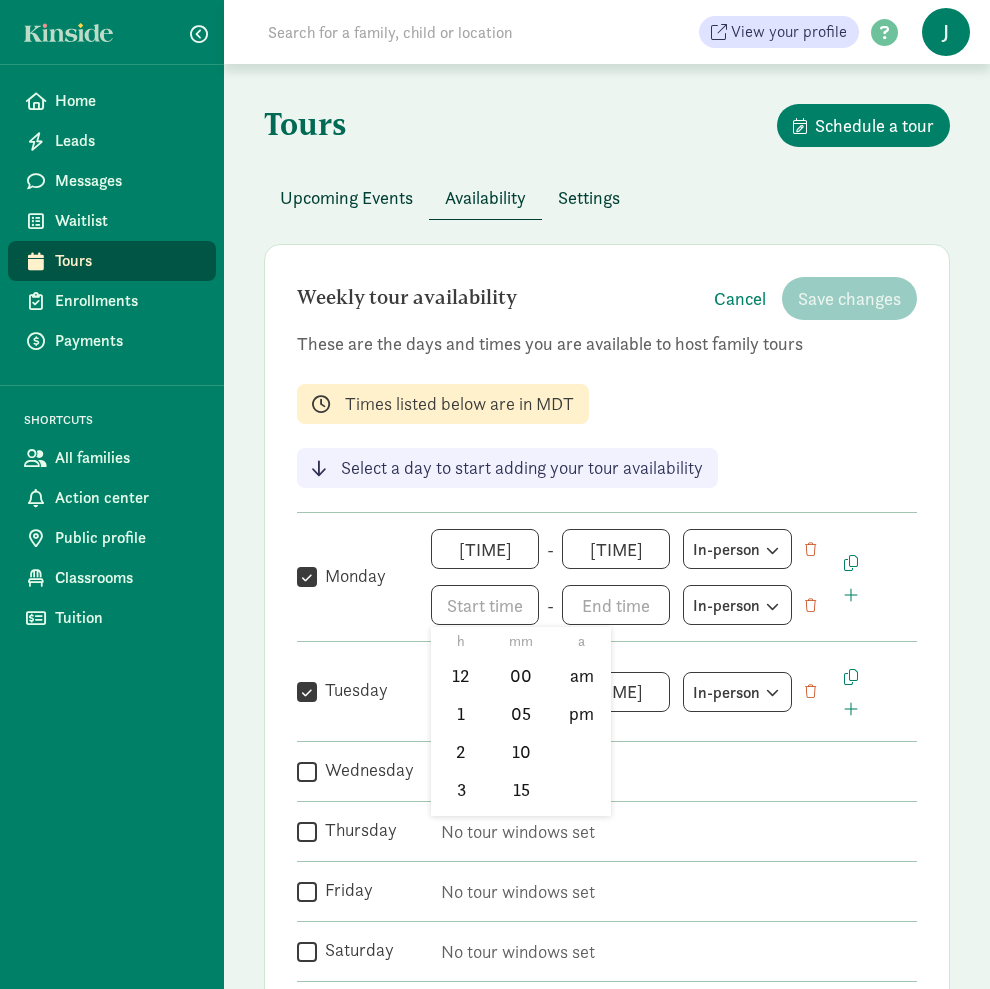 scroll, scrollTop: 0, scrollLeft: 0, axis: both 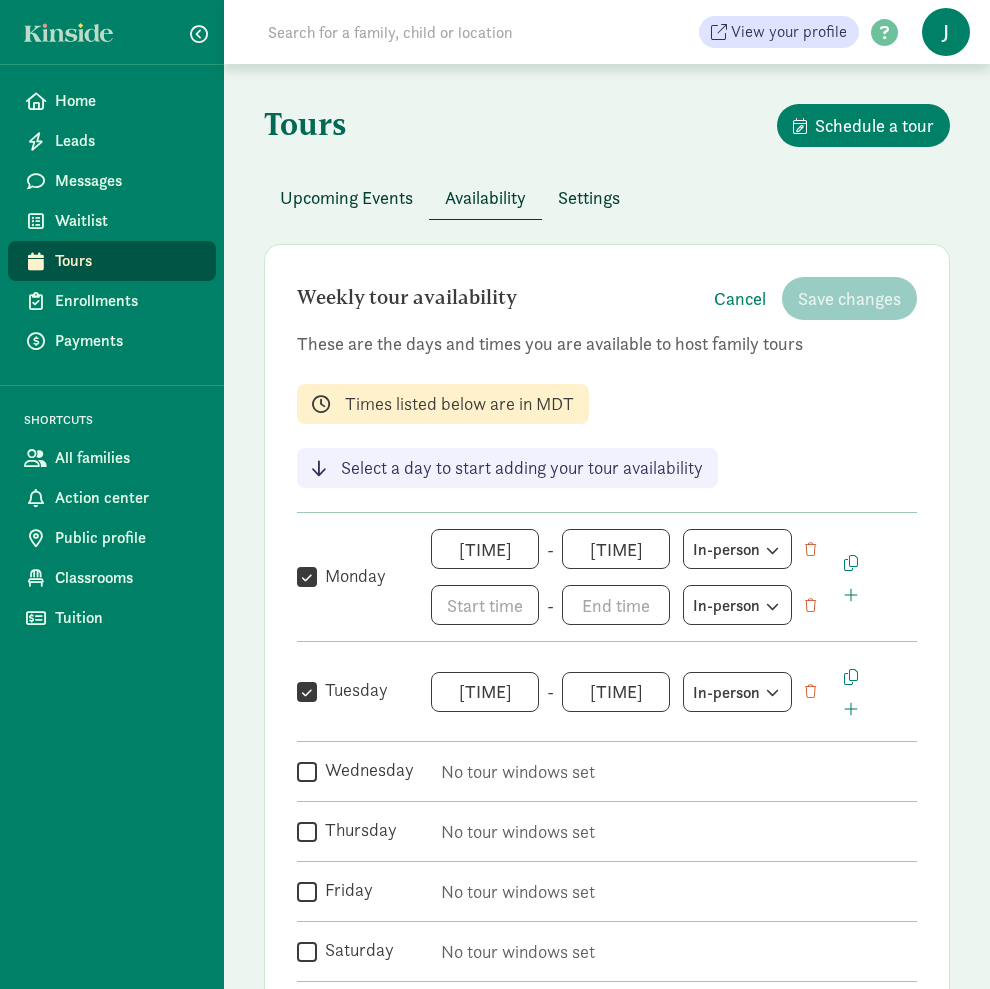 drag, startPoint x: 538, startPoint y: 661, endPoint x: 539, endPoint y: 698, distance: 37.01351 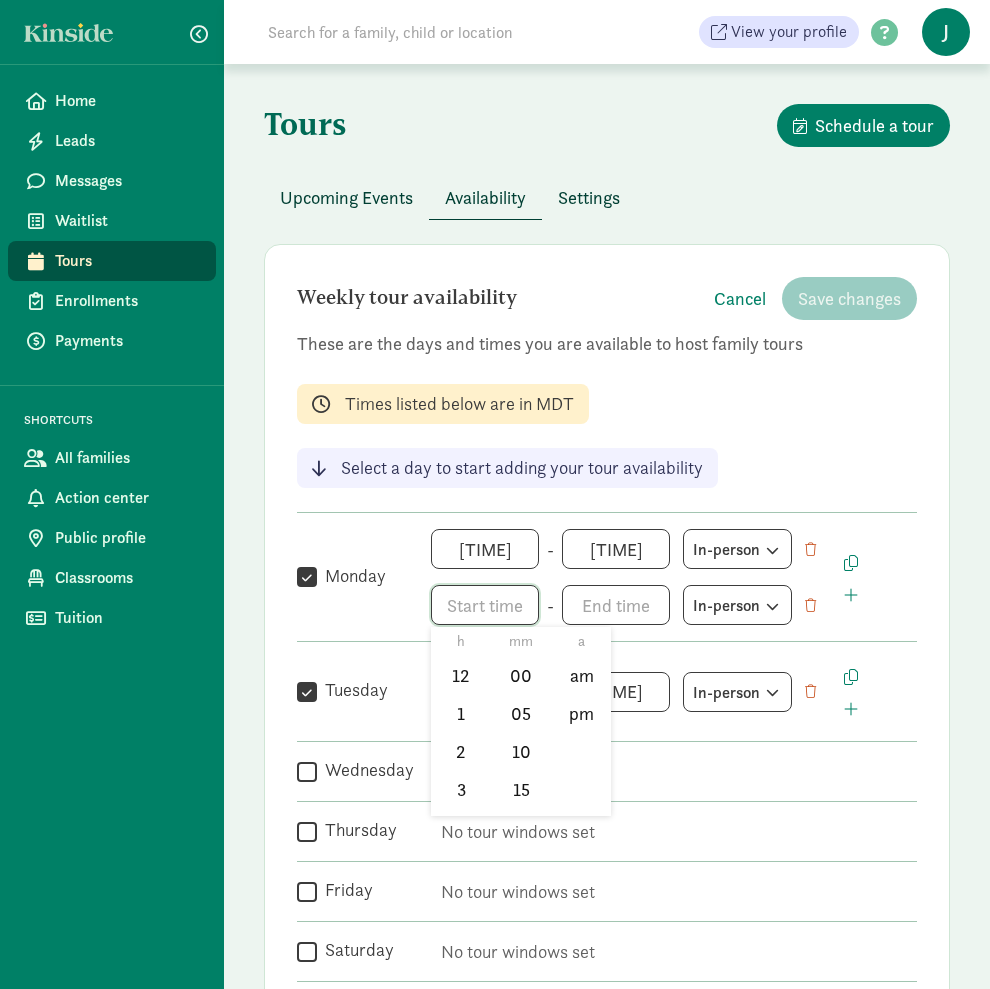 click on "h   12 1 2 3 4 5 6 7 8 9 10 11         mm   00 05 10 15 20 25 30 35 40 45 50 55           a   am pm" at bounding box center (485, 605) 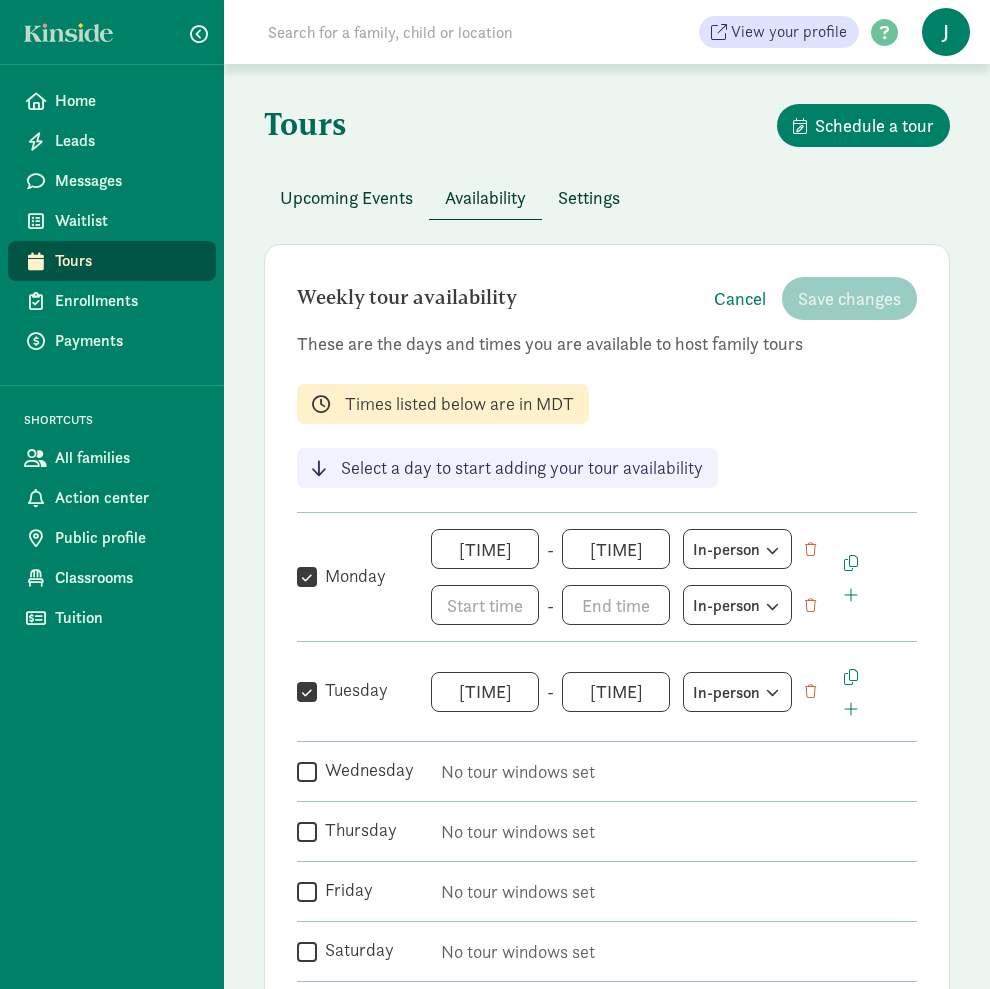 drag, startPoint x: 543, startPoint y: 666, endPoint x: 543, endPoint y: 687, distance: 21 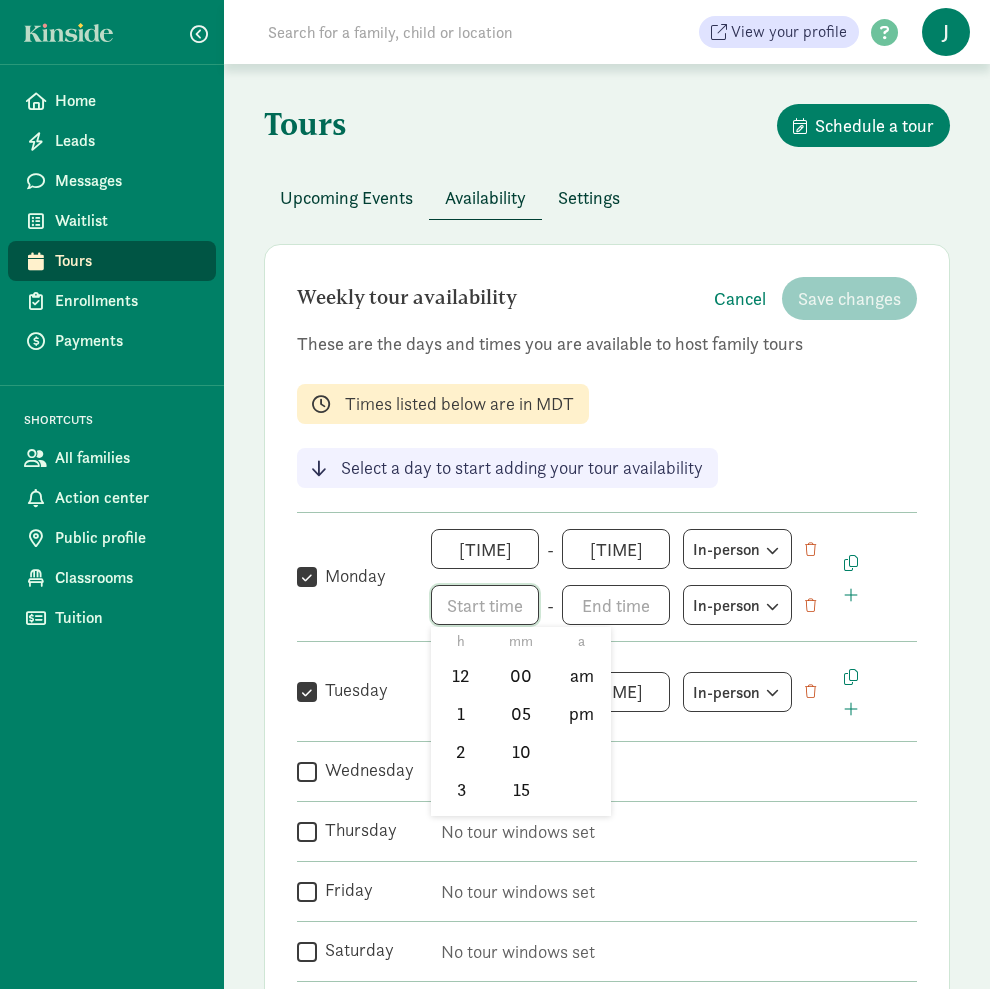 click on "h   12 1 2 3 4 5 6 7 8 9 10 11         mm   00 05 10 15 20 25 30 35 40 45 50 55           a   am pm" at bounding box center (485, 605) 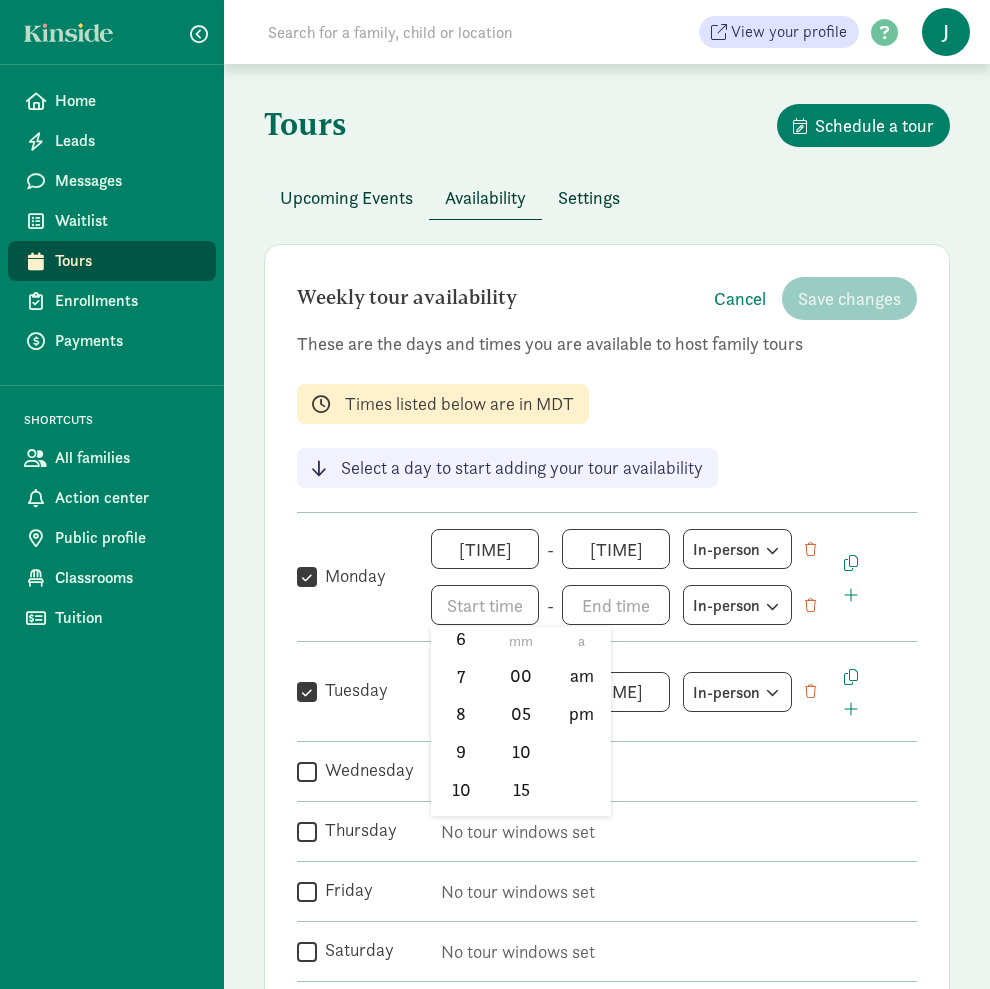 scroll, scrollTop: 288, scrollLeft: 0, axis: vertical 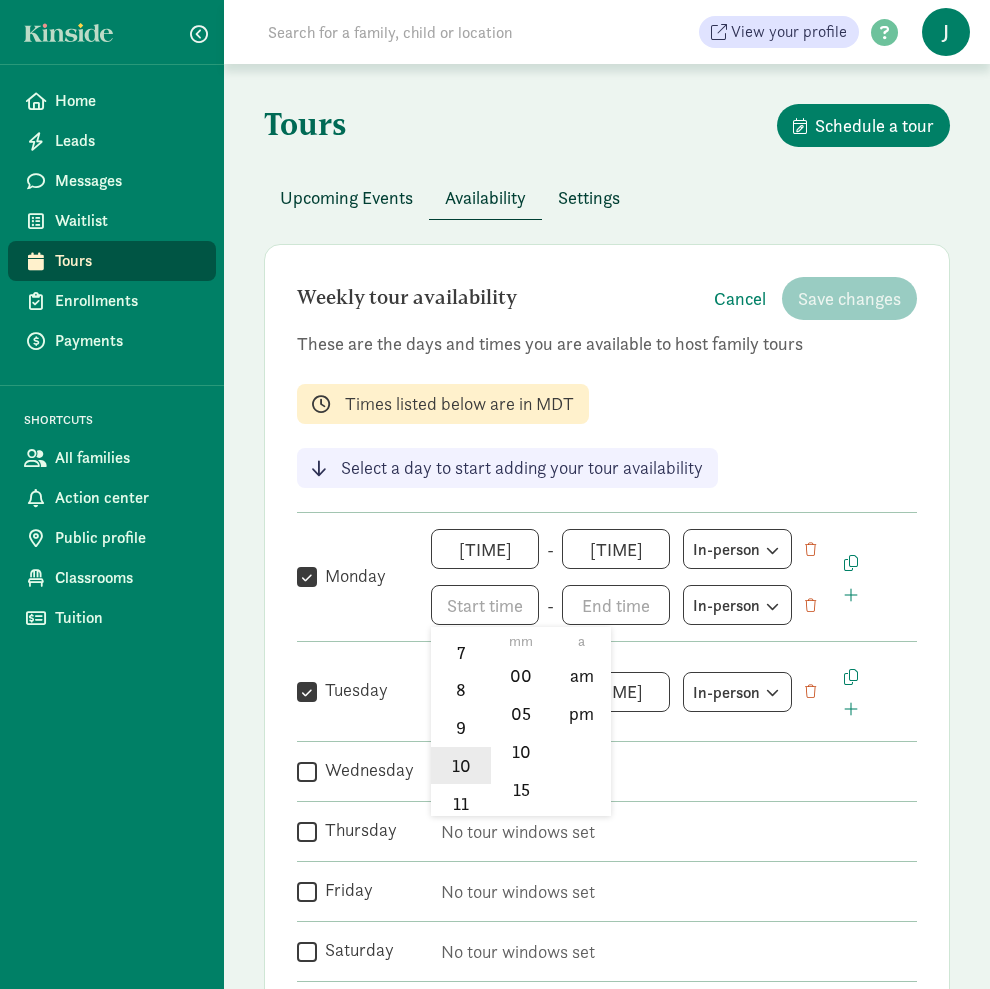 click on "10" 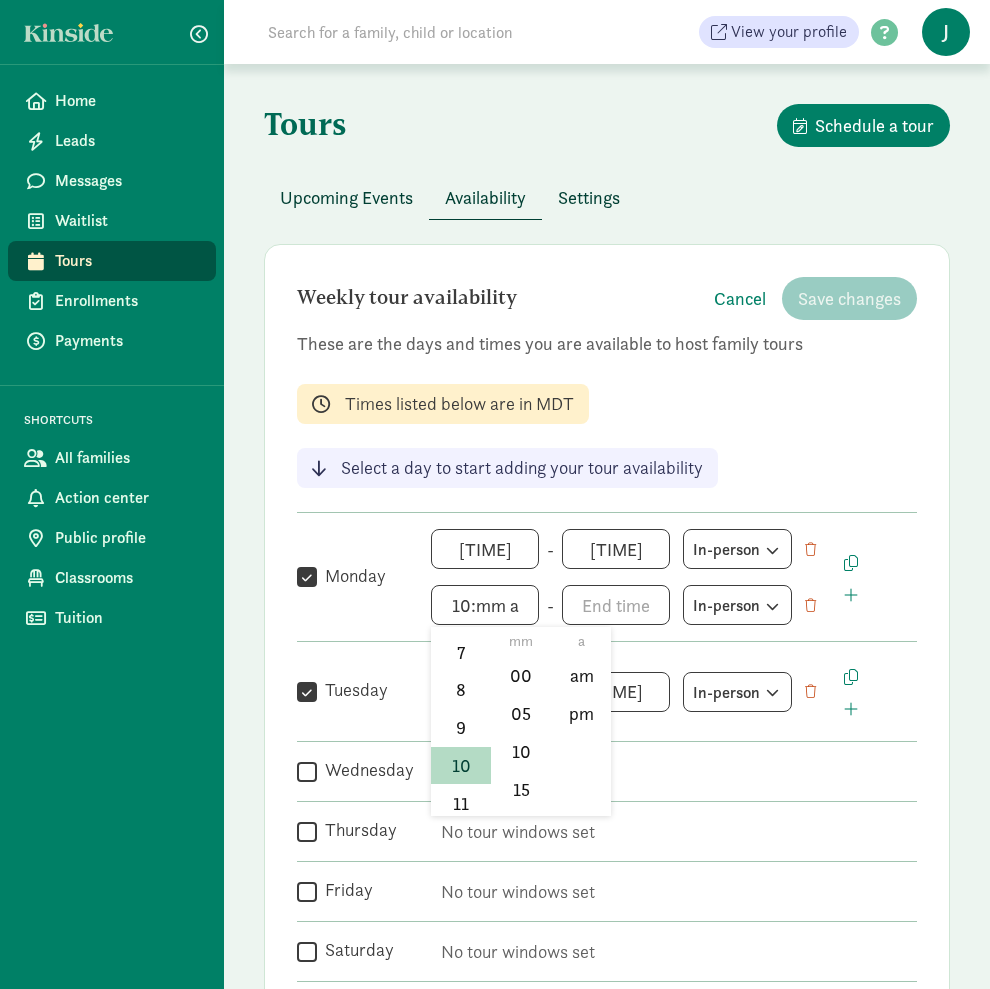 click at bounding box center [495, 494] 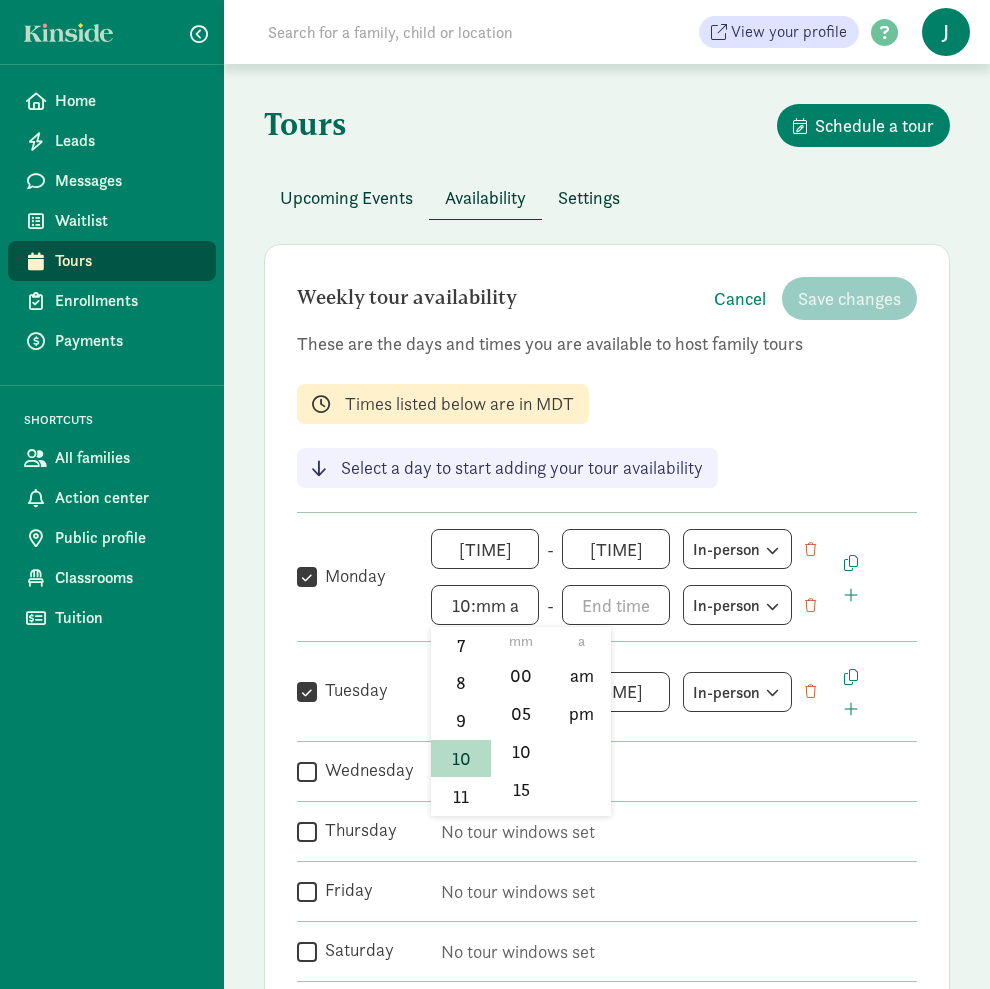 click on "[TIME]           h   12 1 2 3 4 5 6 7 8 9 10 11         mm   00 05 10 15 20 25 30 35 40 45 50 55           a   am pm" at bounding box center [485, 605] 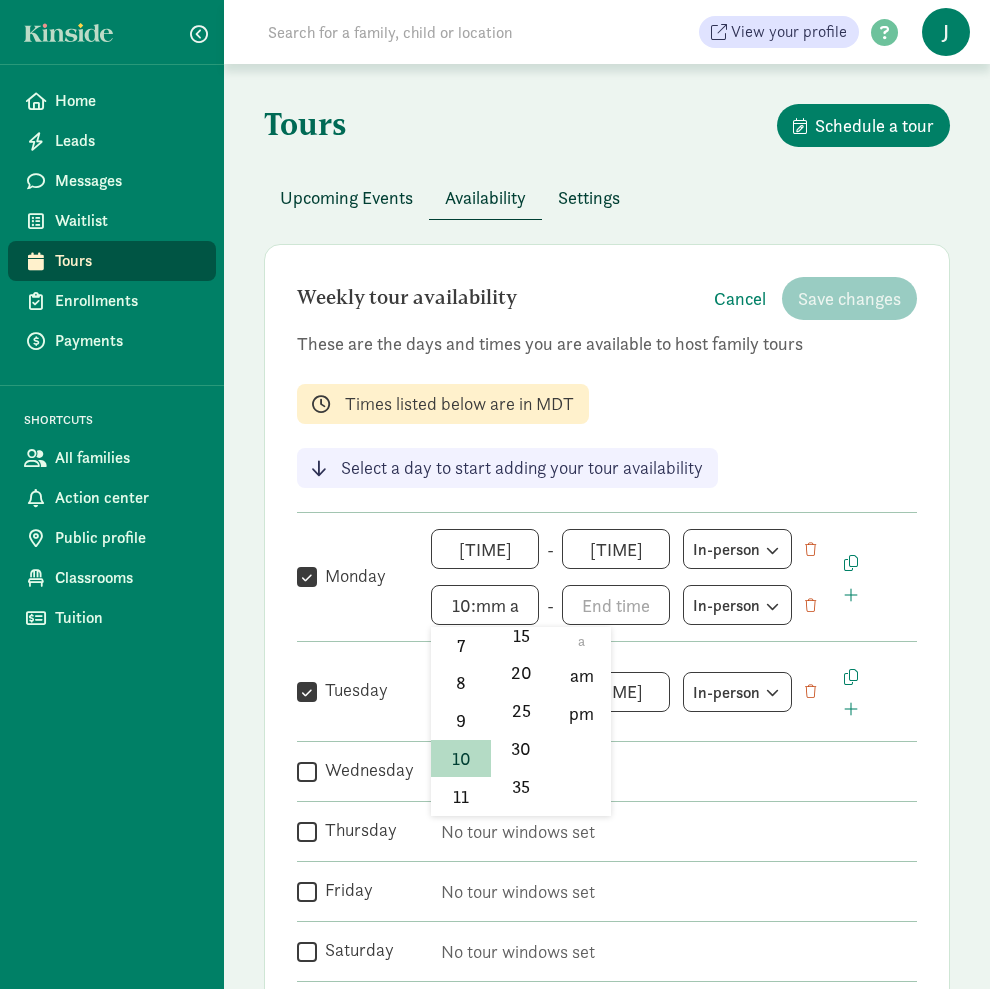 scroll, scrollTop: 167, scrollLeft: 0, axis: vertical 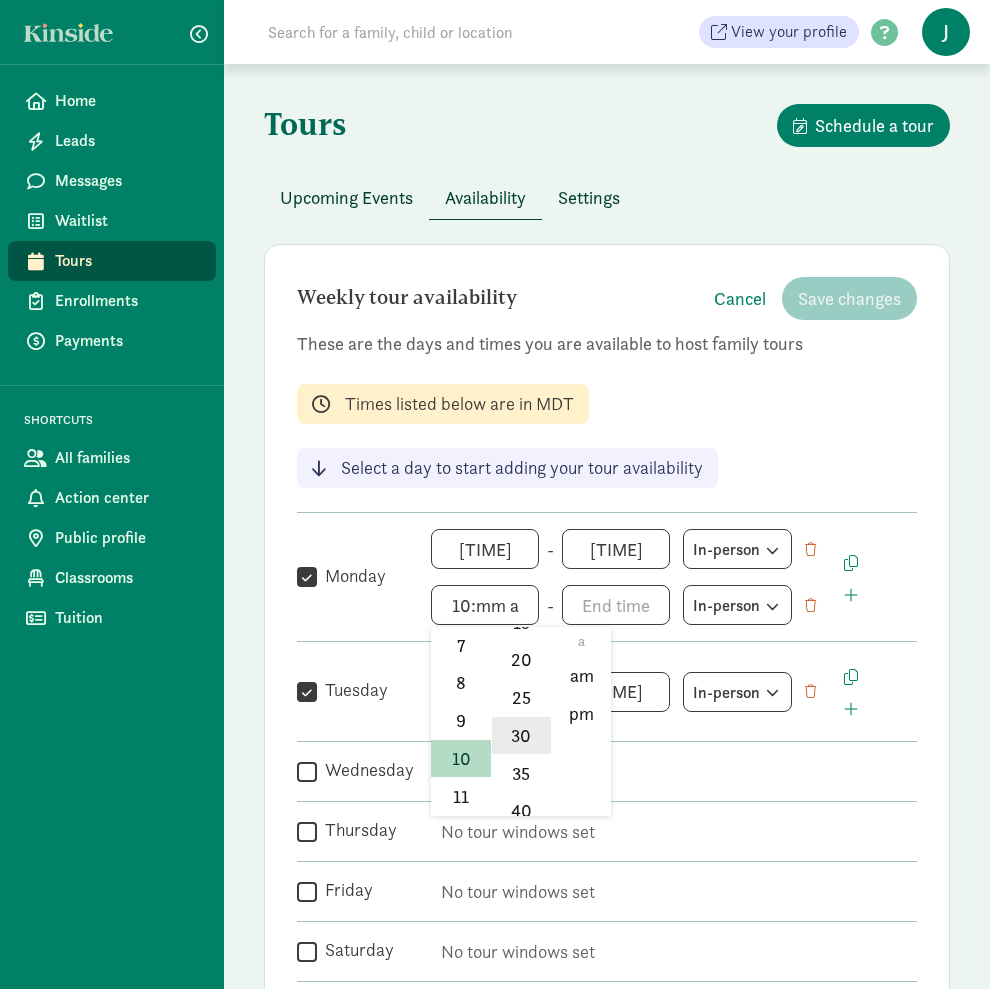 click on "30" 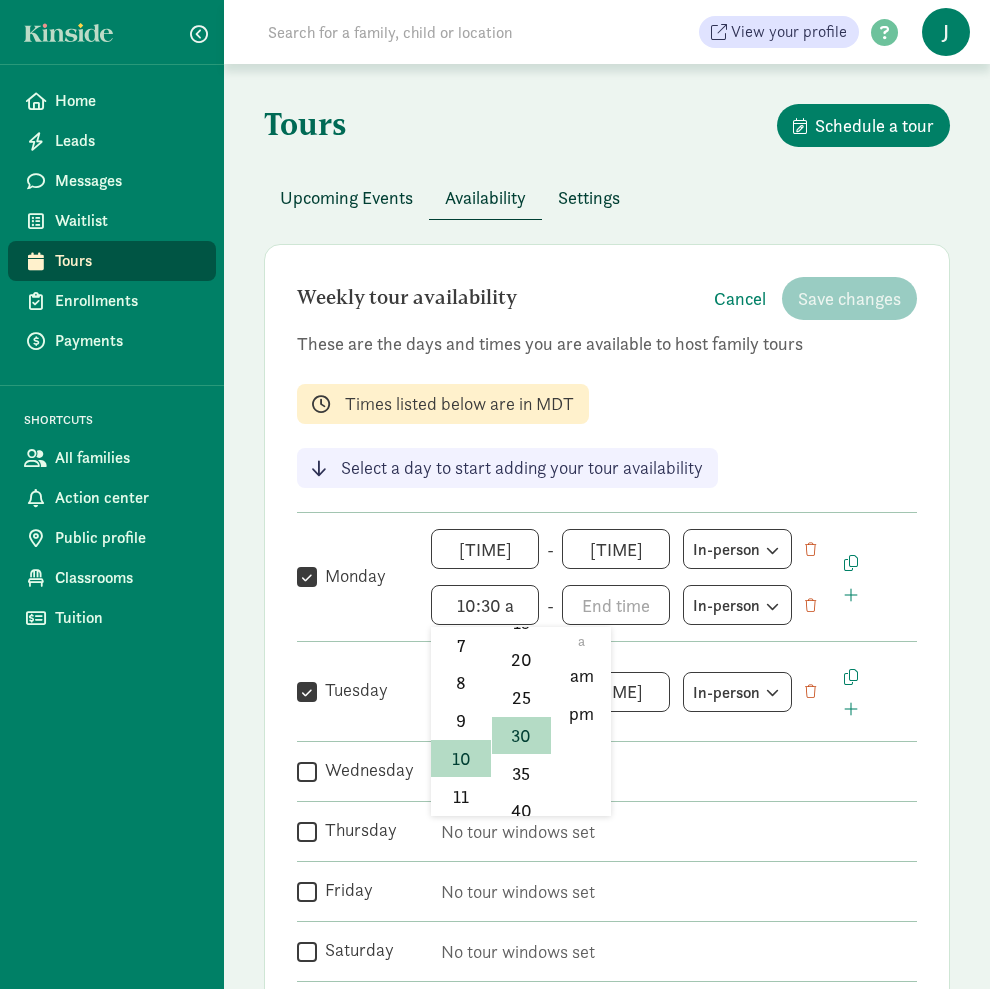 click on "30" 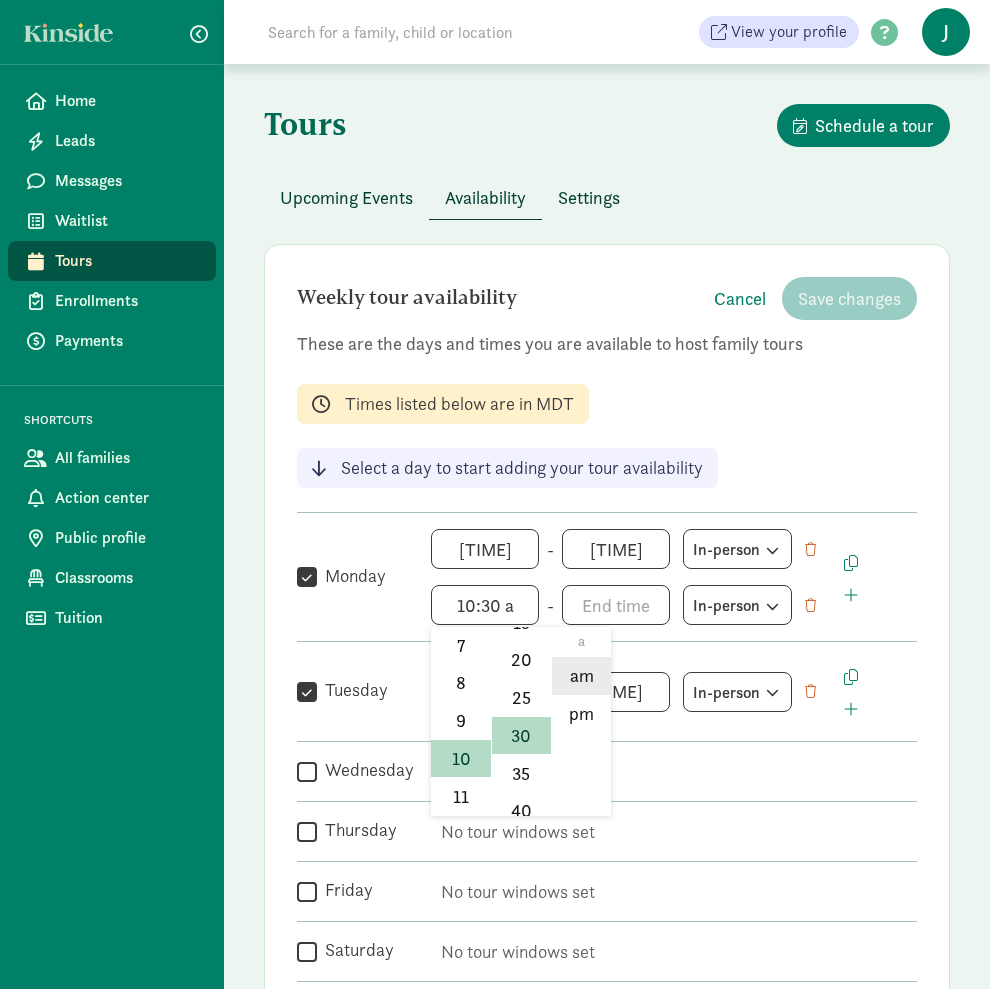 click on "am" 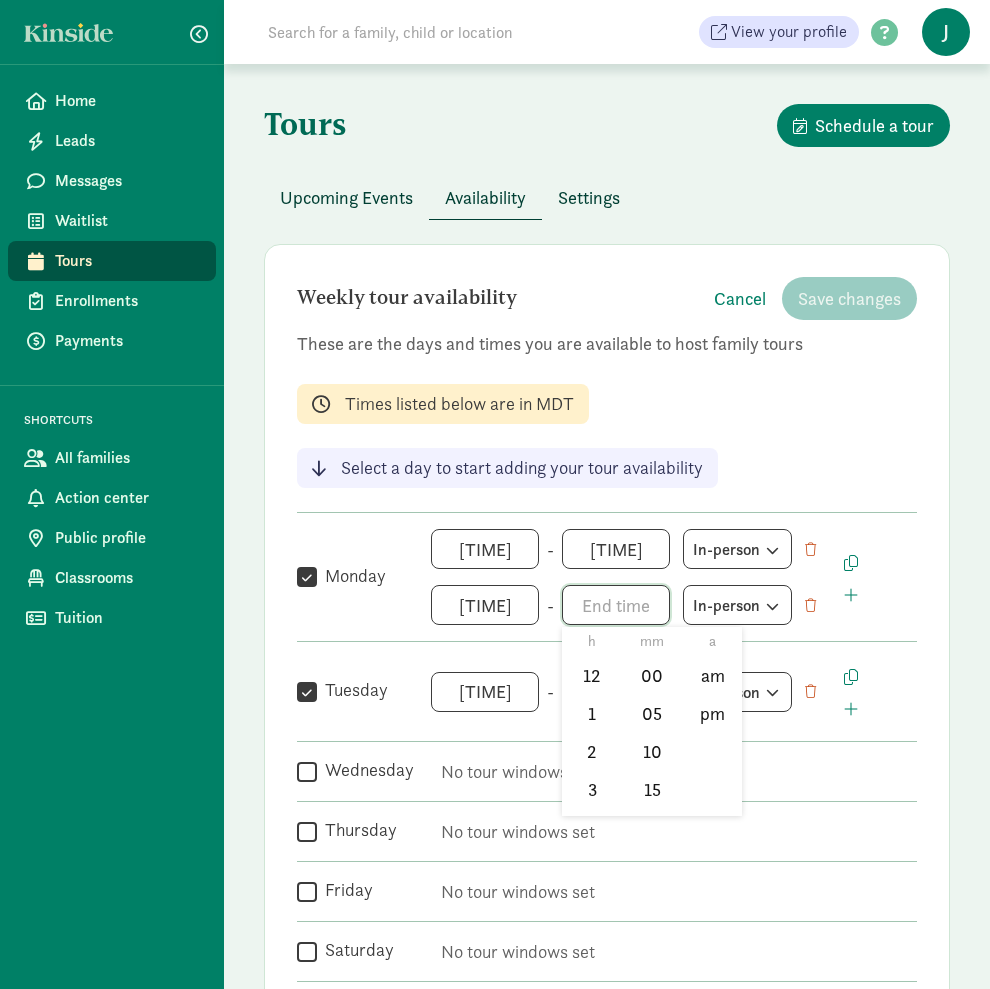 click on "h   12 1 2 3 4 5 6 7 8 9 10 11         mm   00 05 10 15 20 25 30 35 40 45 50 55           a   am pm" at bounding box center [616, 605] 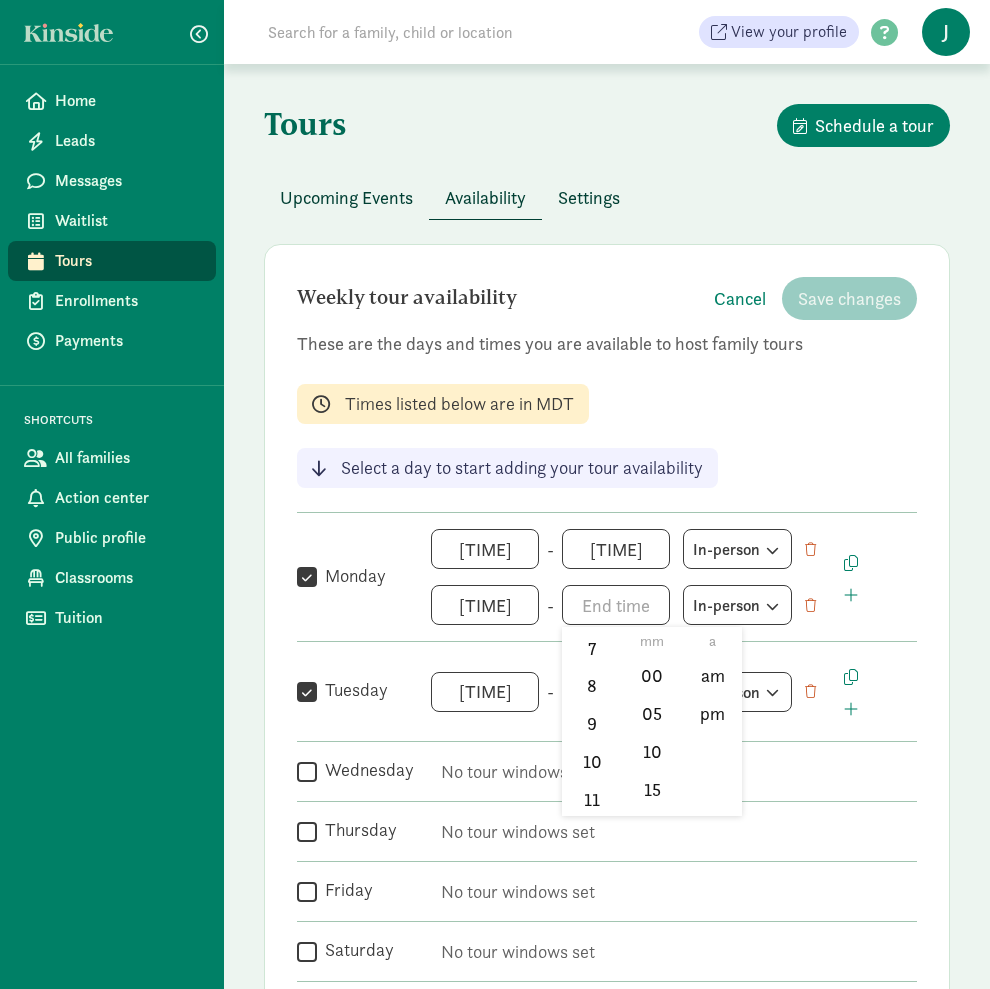 scroll, scrollTop: 294, scrollLeft: 0, axis: vertical 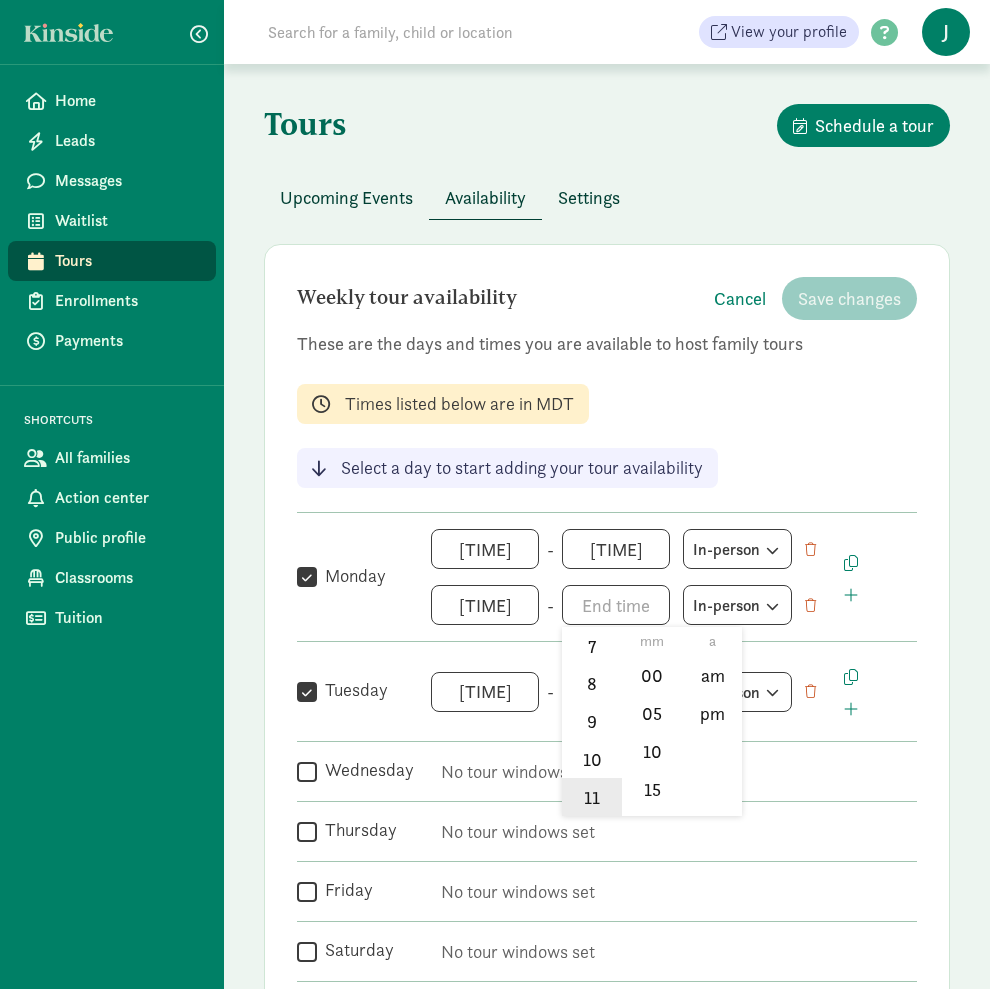 click on "11" 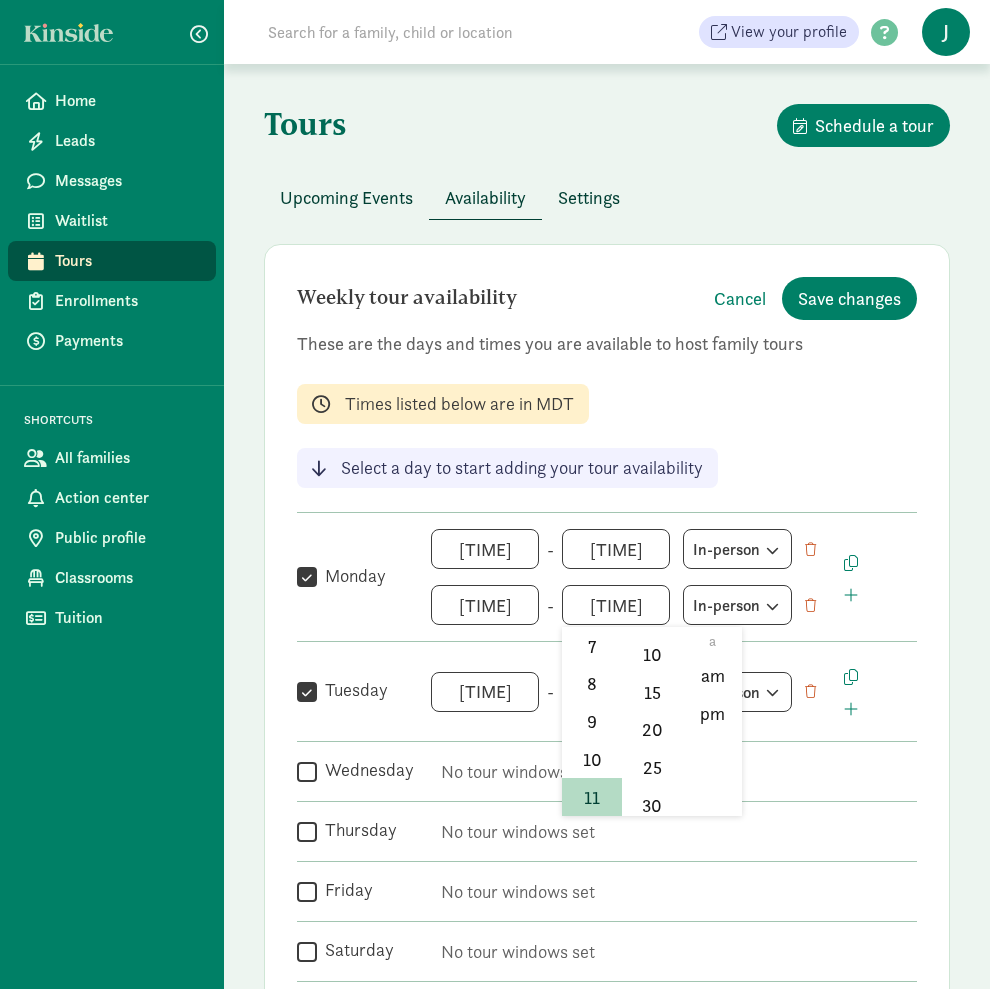 scroll, scrollTop: 103, scrollLeft: 0, axis: vertical 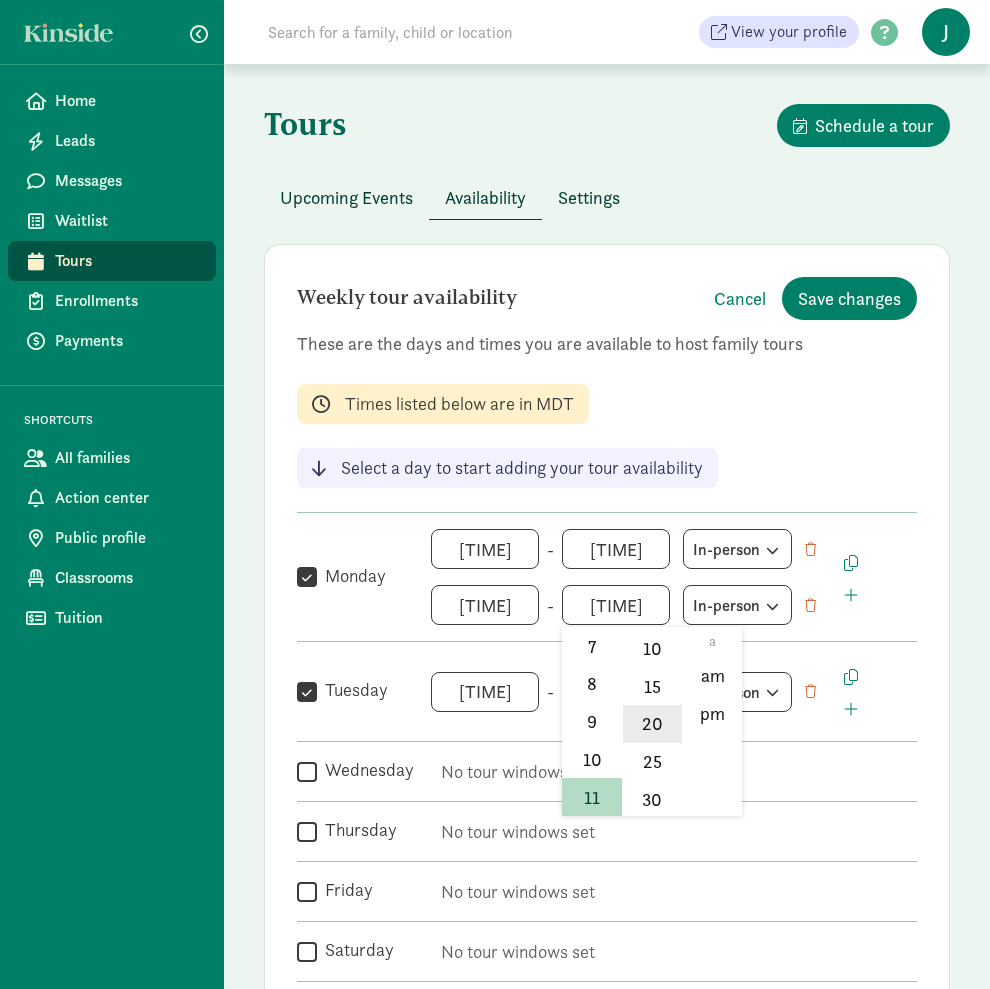 click on "20" 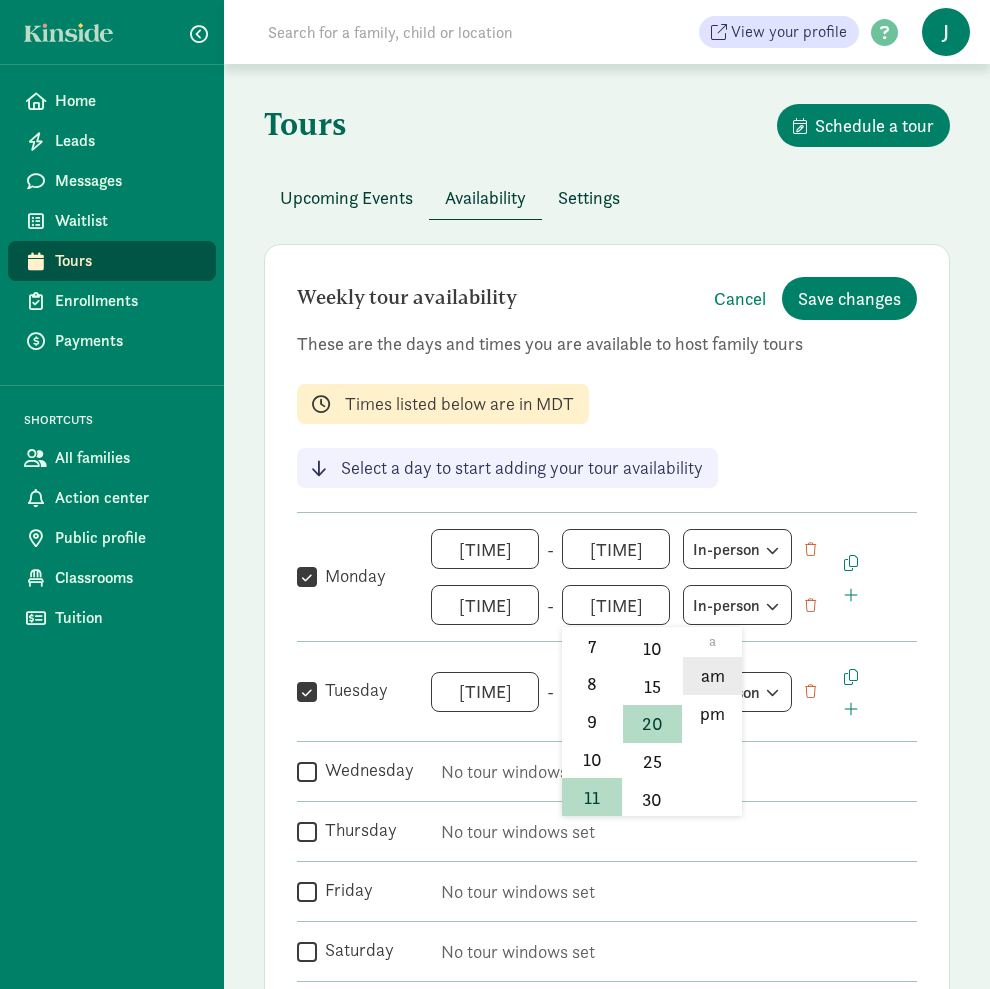click on "am" 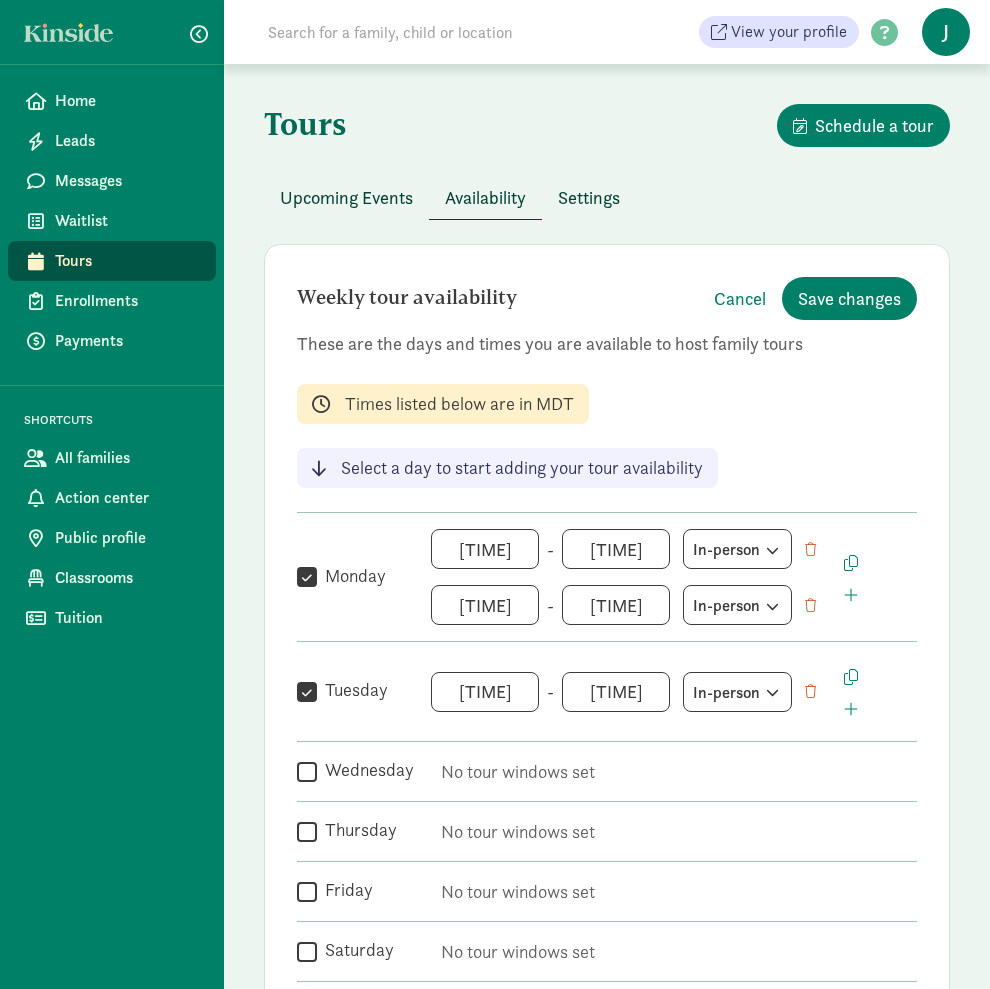 scroll, scrollTop: 257, scrollLeft: 0, axis: vertical 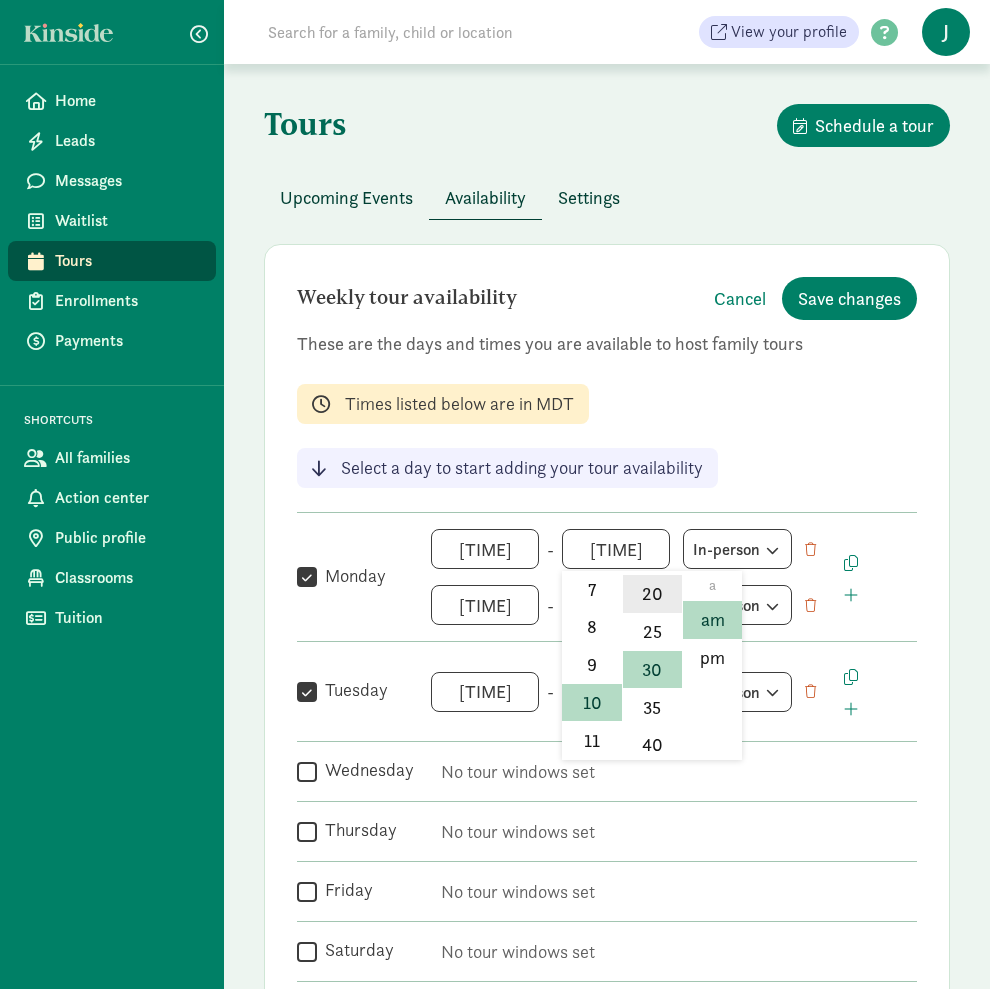 click on "20" 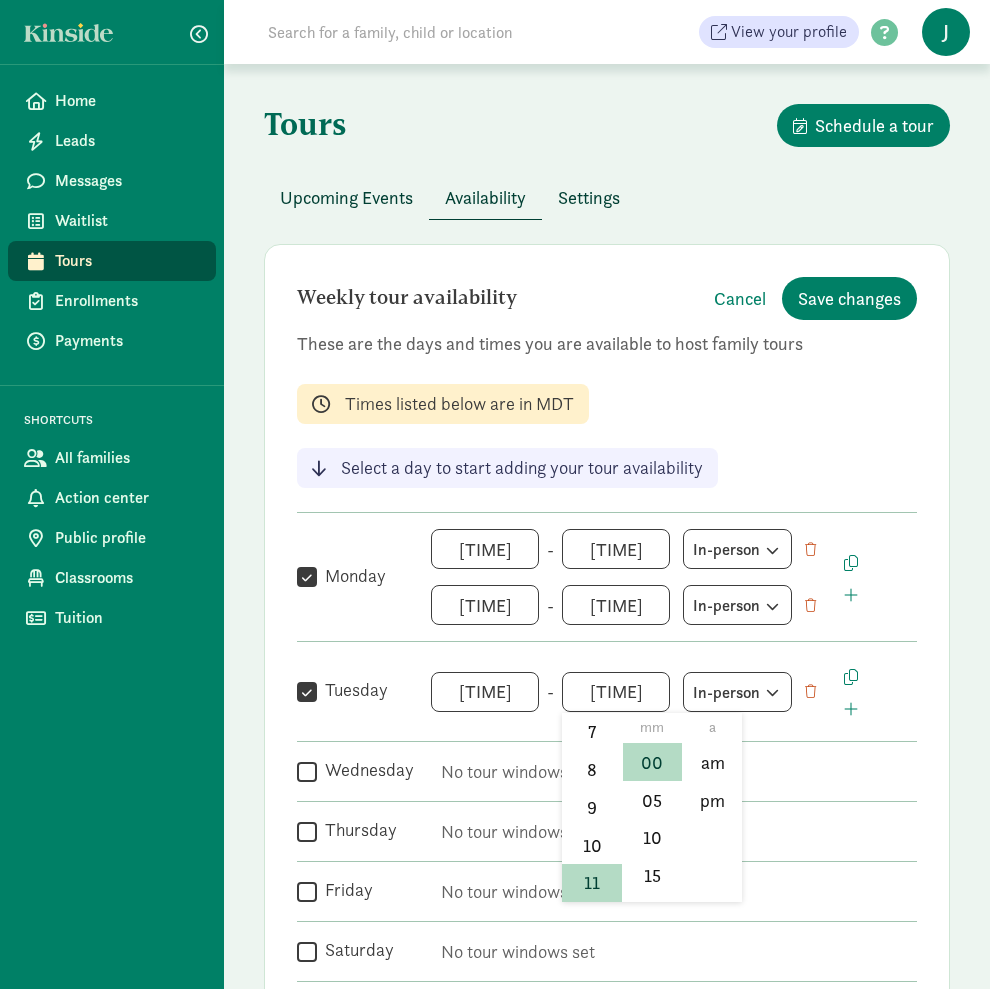 scroll, scrollTop: 30, scrollLeft: 0, axis: vertical 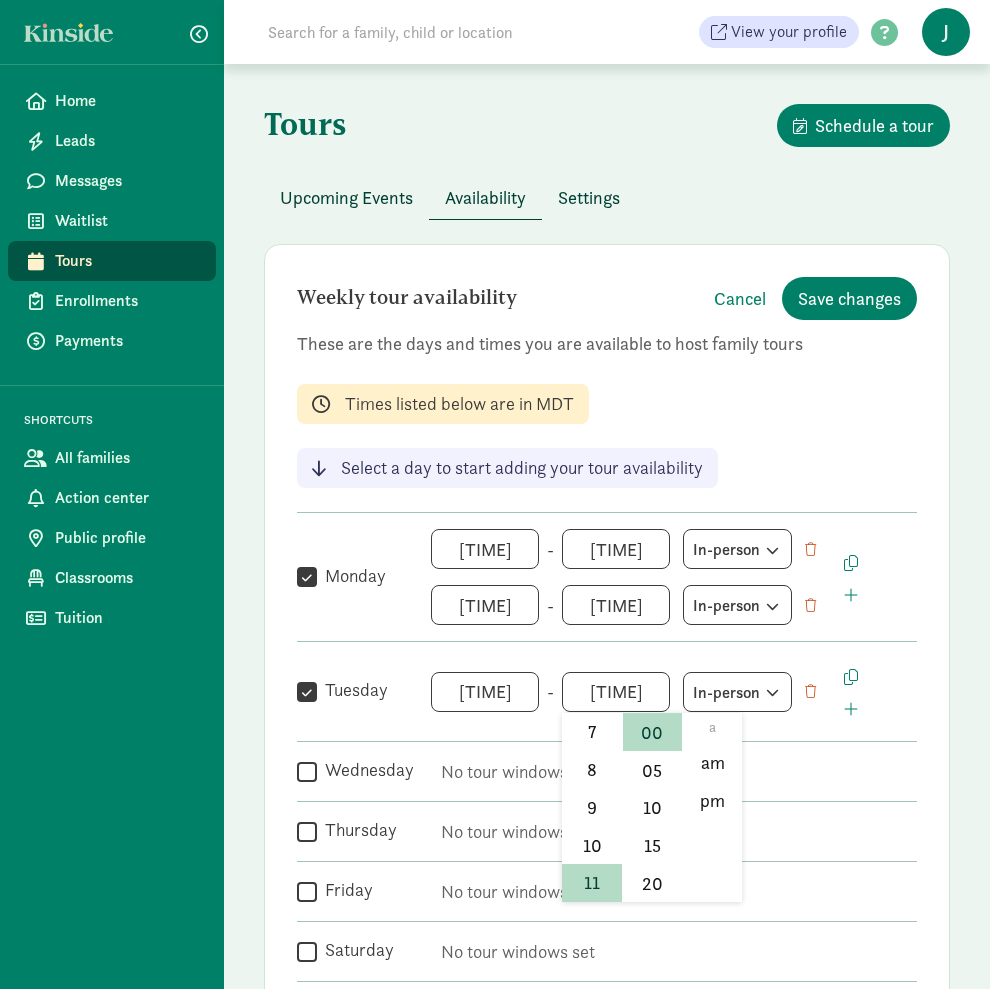 click on "[TIME]           h   12 1 2 3 4 5 6 7 8 9 10 11         mm   00 05 10 15 20 25 30 35 40 45 50 55           a   am pm" at bounding box center [616, 692] 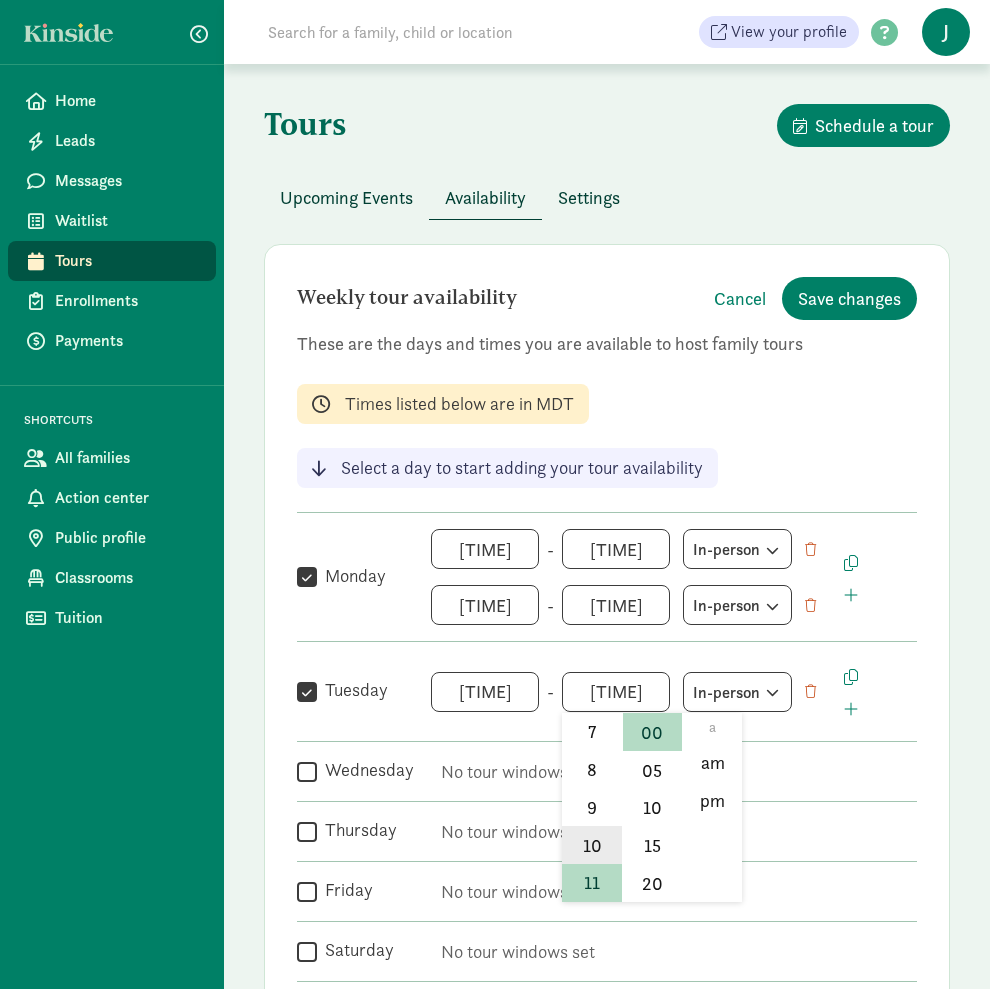 click on "10" 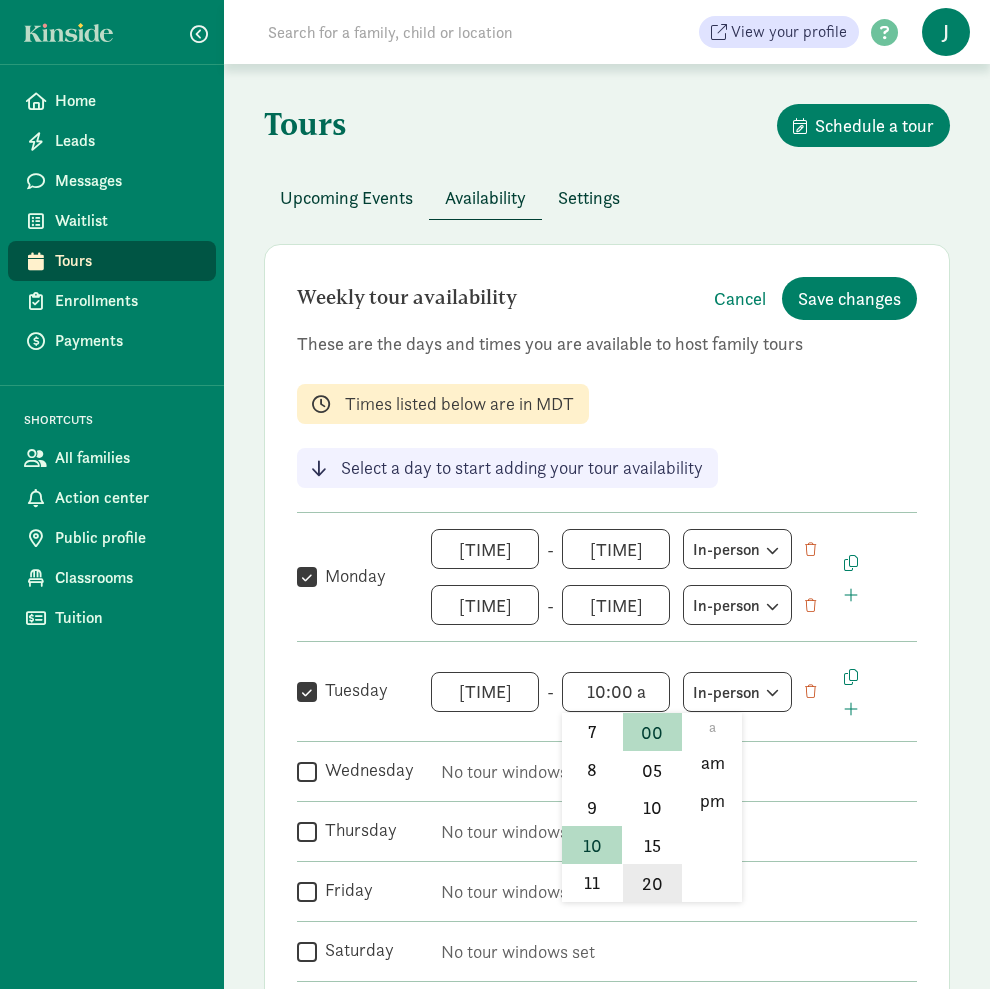 click on "20" 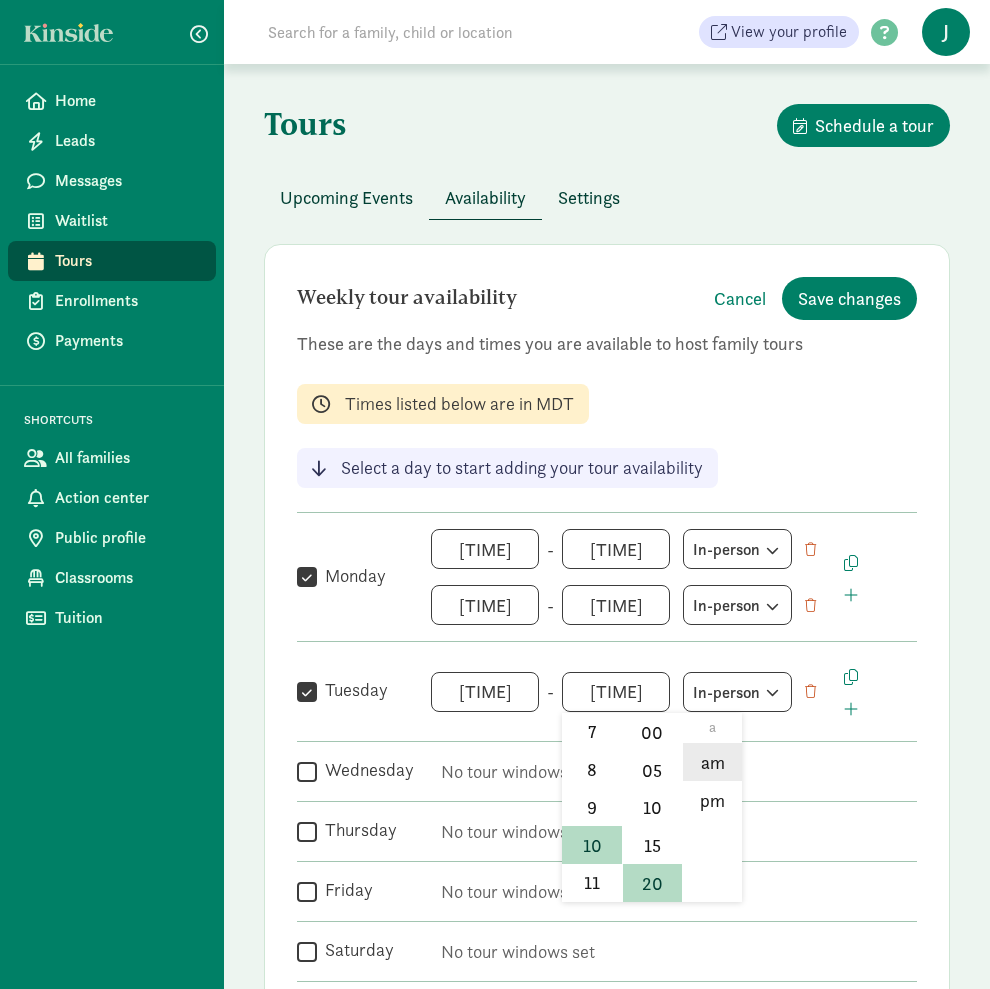 click on "am" 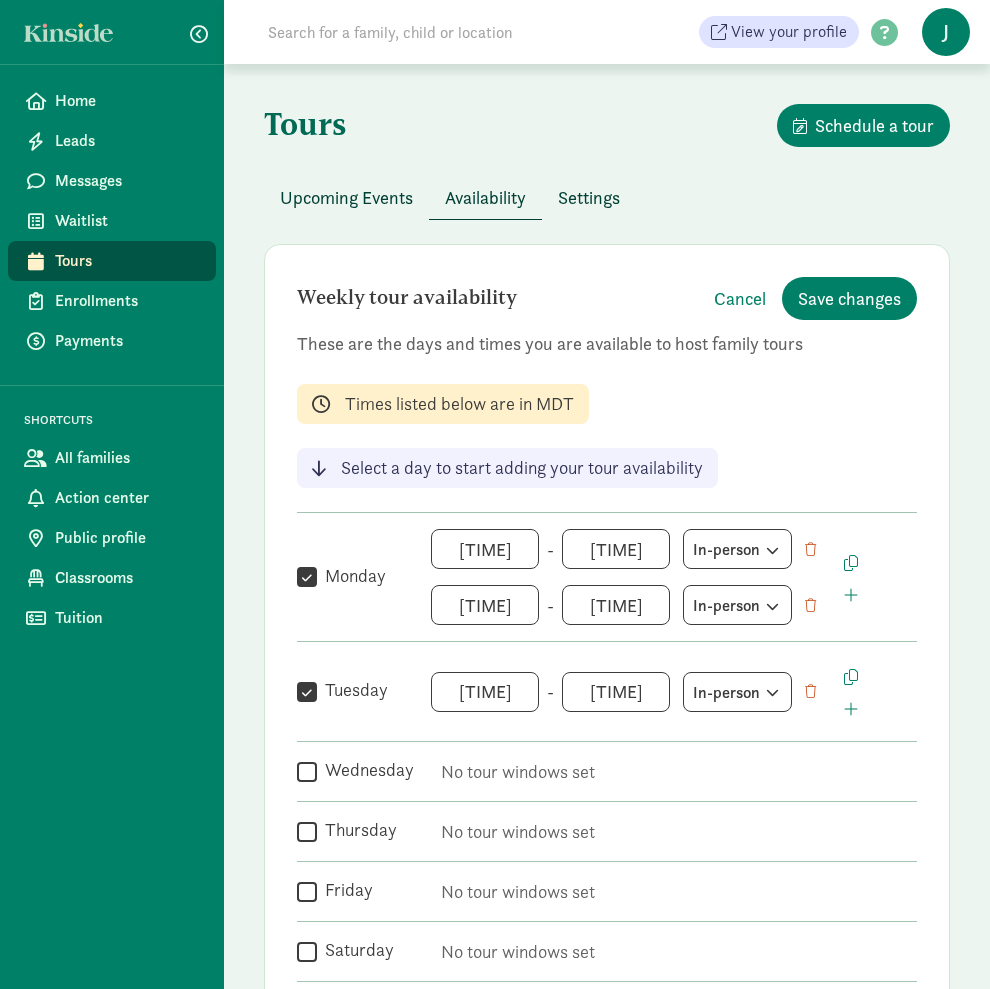 type on "[TIME]" 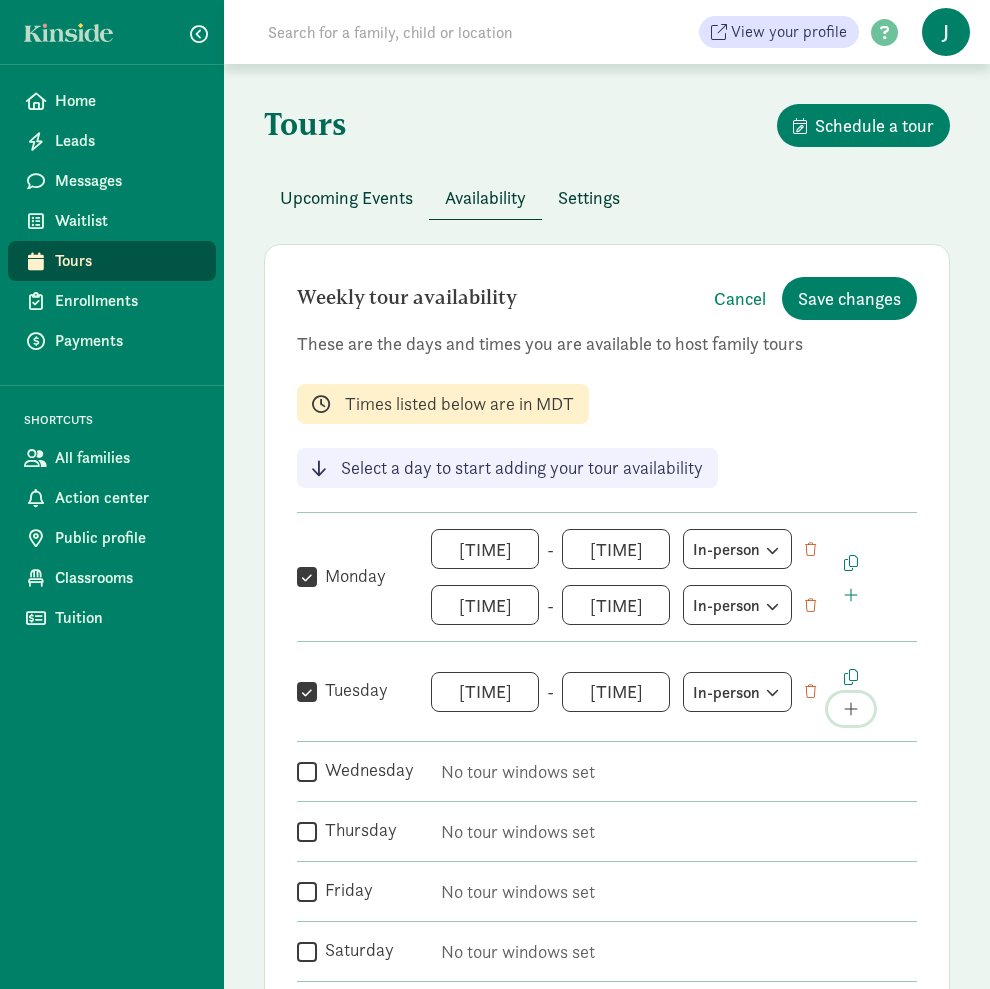 click at bounding box center (851, 709) 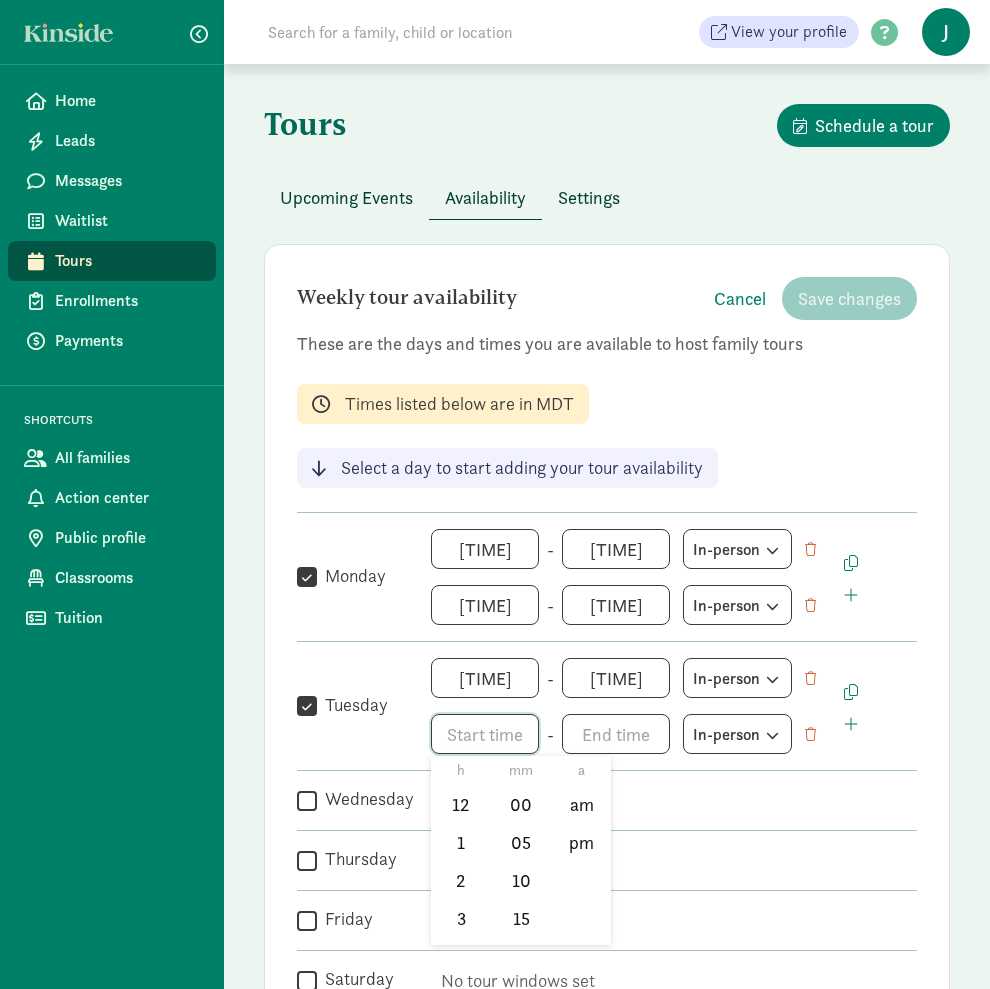 click on "h   12 1 2 3 4 5 6 7 8 9 10 11         mm   00 05 10 15 20 25 30 35 40 45 50 55           a   am pm" at bounding box center [485, 734] 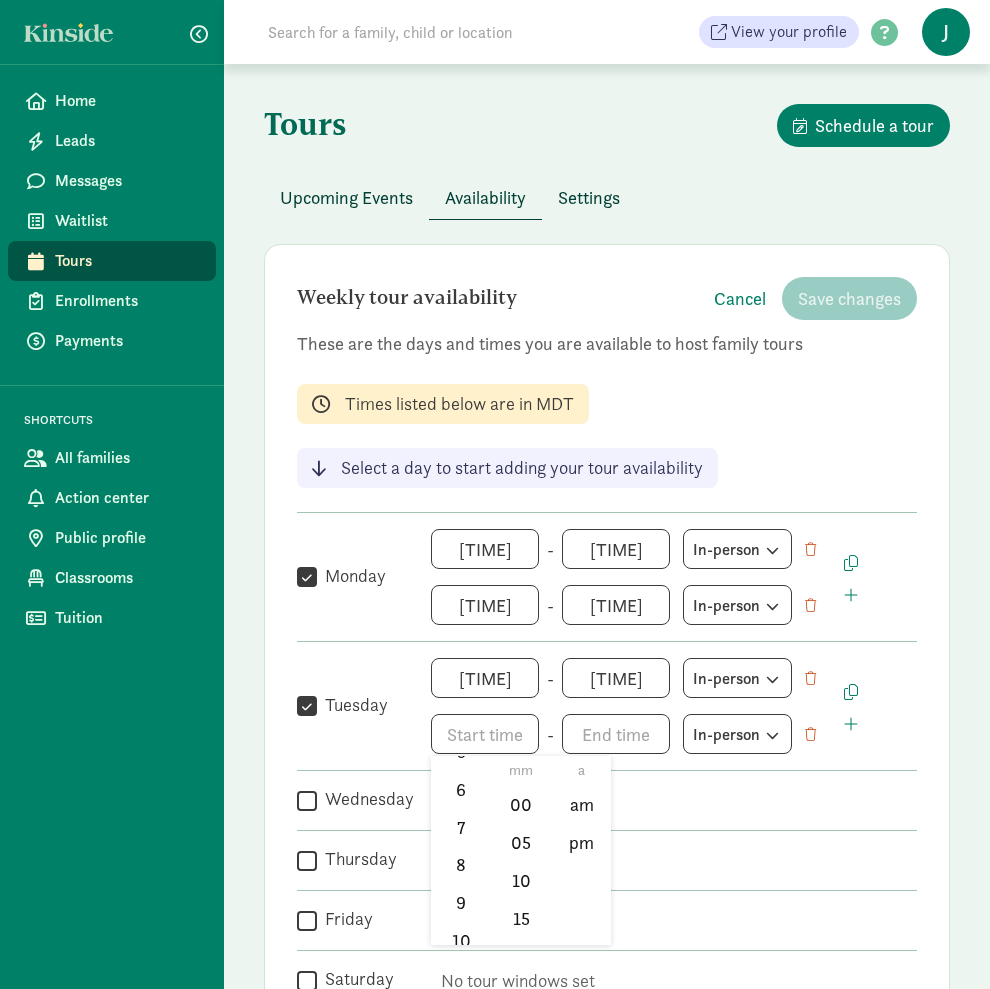 scroll, scrollTop: 294, scrollLeft: 0, axis: vertical 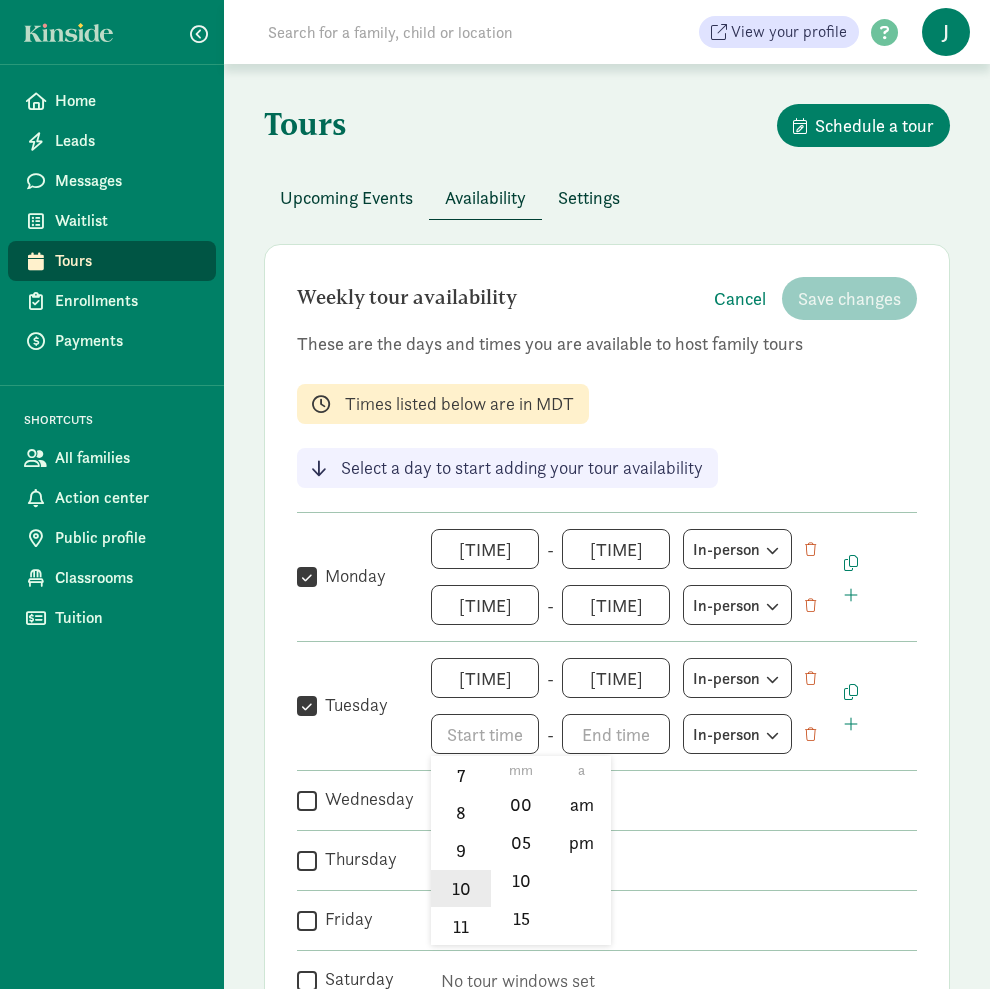 click on "10" 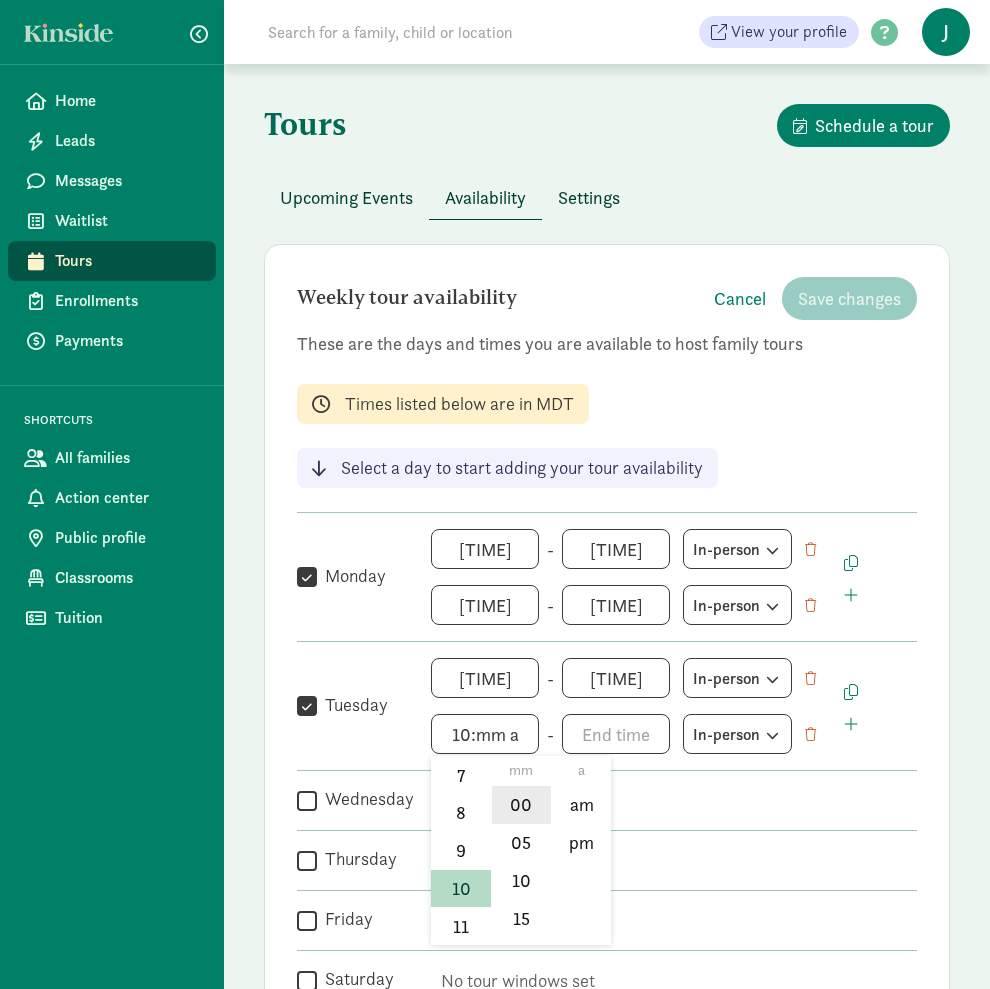 click on "00" 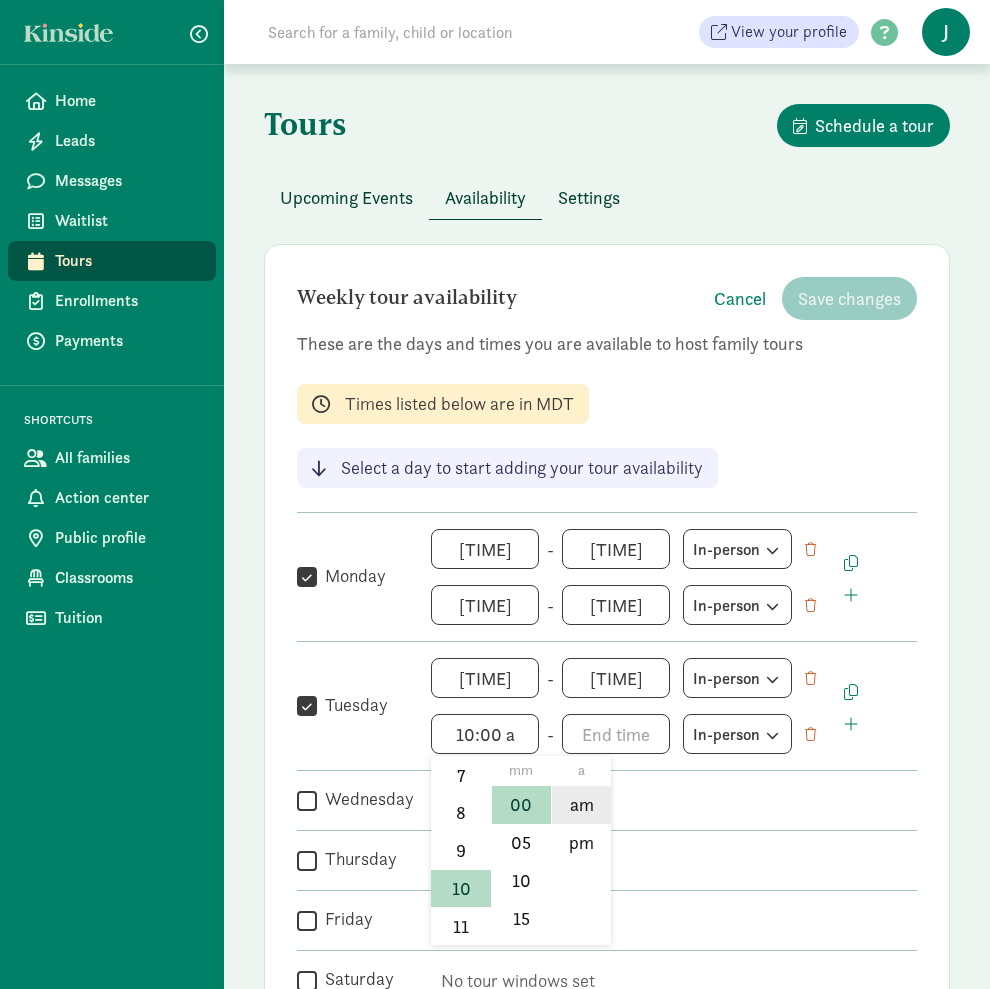 click on "am" 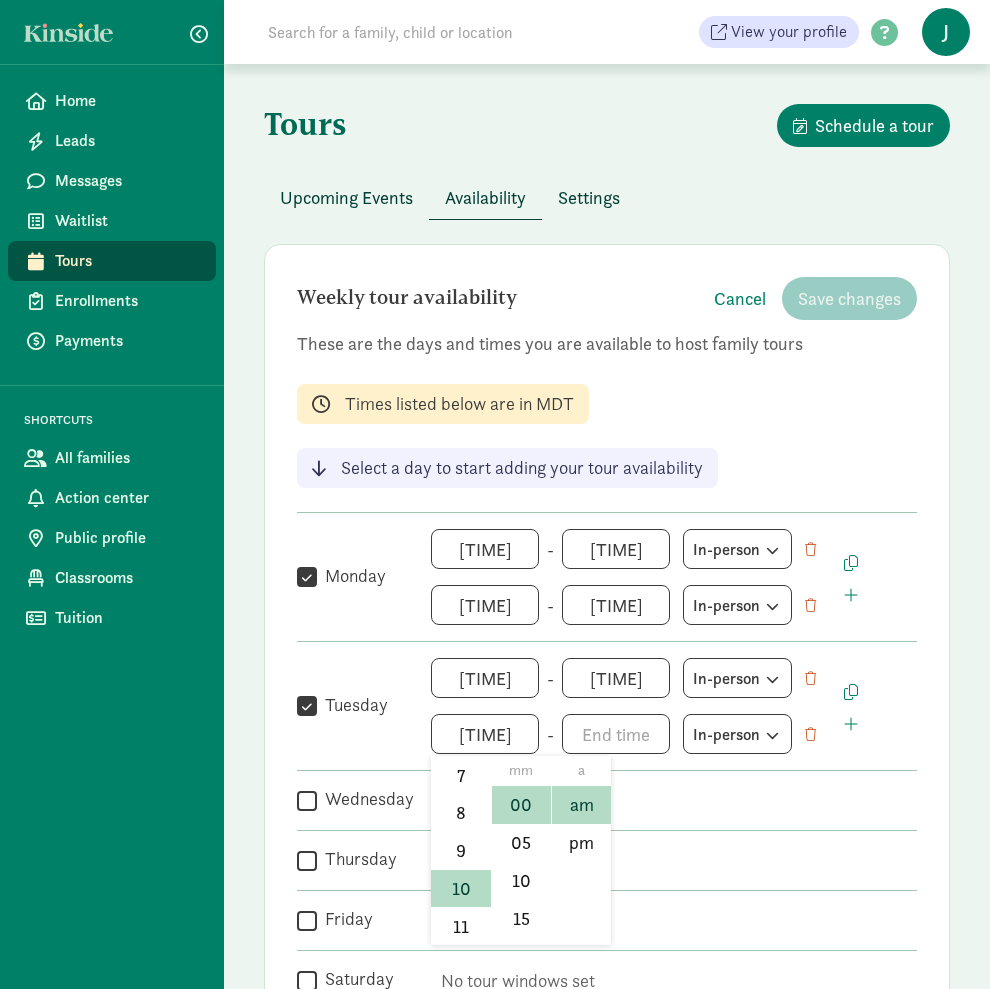 scroll, scrollTop: 295, scrollLeft: 0, axis: vertical 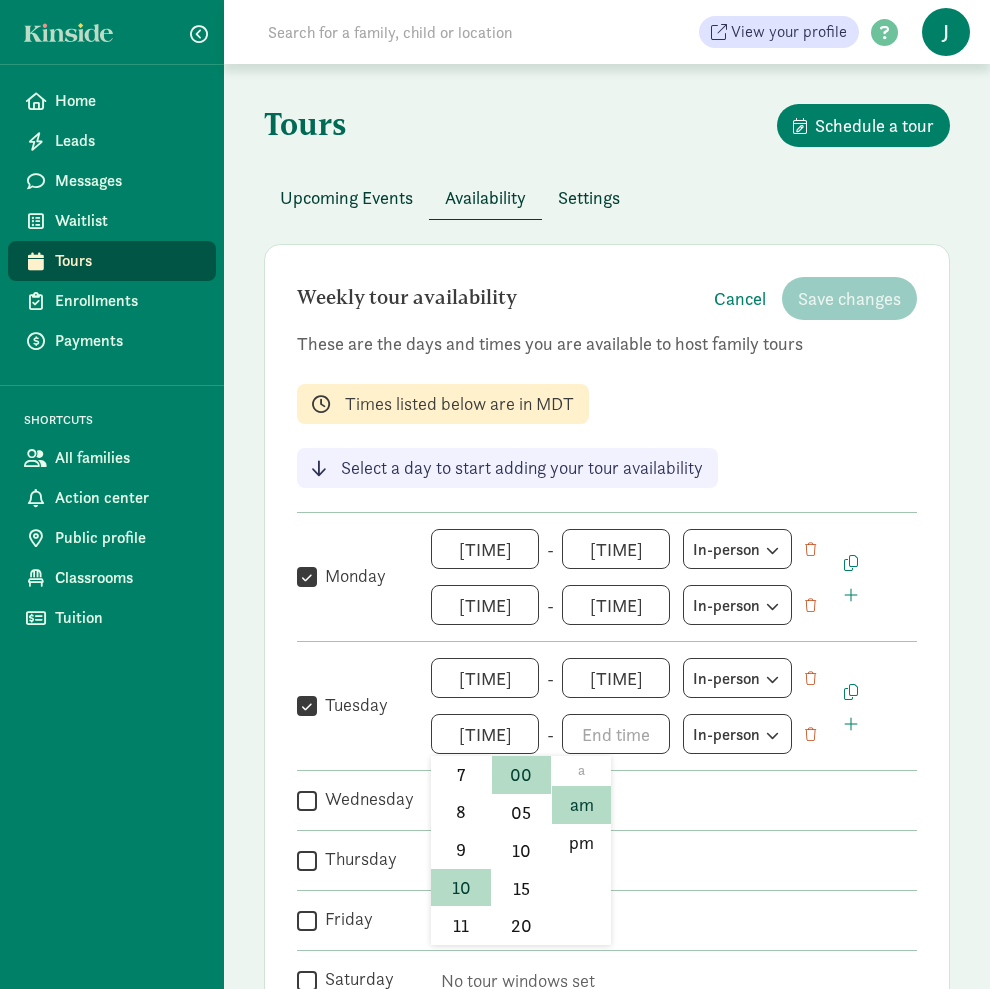click on "[TIME]           h   12 1 2 3 4 5 6 7 8 9 10 11         mm   00 05 10 15 20 25 30 35 40 45 50 55           a   am pm" at bounding box center (485, 734) 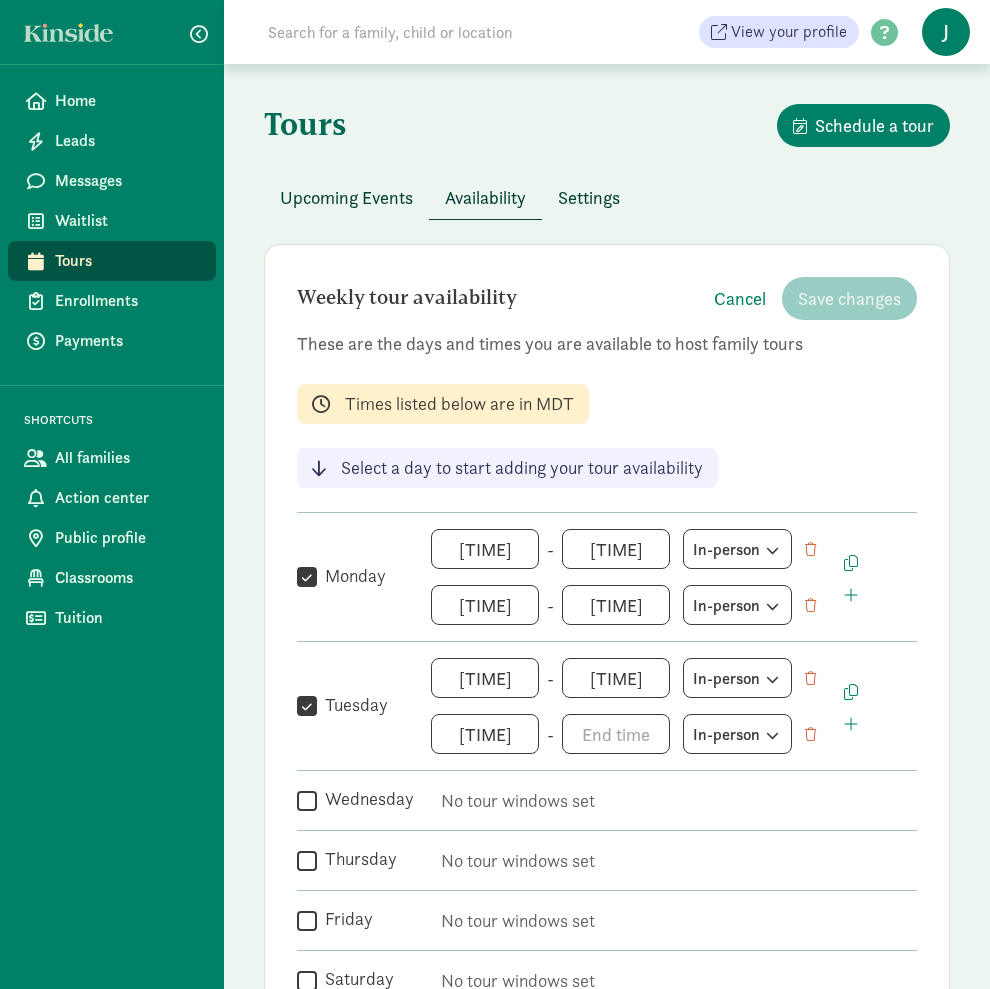 click on "Weekly tour availability
Cancel
Save changes
These are the days and times you are available to host family tours     Times listed below are in MDT       Select a day to start adding your tour availability            Monday       [TIME]           h   12 1 2 3 4 5 6 7 8 9 10 11         mm   00 05 10 15 20 25 30 35 40 45 50 55           a   am pm   -   [TIME]           h   12 1 2 3 4 5 6 7 8 9 10 11         mm   00 05 10 15 20 25 30 35 40 45 50 55           a   am pm   In-person        [TIME]           h   12 1 2 3 4 5 6 7 8 9 10 11         mm   00 05 10 15 20 25 30 35 40 45 50 55           a   am pm   -   [TIME]           h   12 1 2 3 4 5 6 7 8 9 10 11         mm   00 05 10 15 20 25 30 35 40 45 50 55           a   am pm   In-person                         Tuesday       [TIME]           h   12 1 2 3 4 5 6 7 8 9 10 11         mm   00 05 10 15 20 25 30 35 40 45 50 55           a   am pm   -   [TIME]           h   12 1 2 3 4 5 6 7 8" at bounding box center (607, 665) 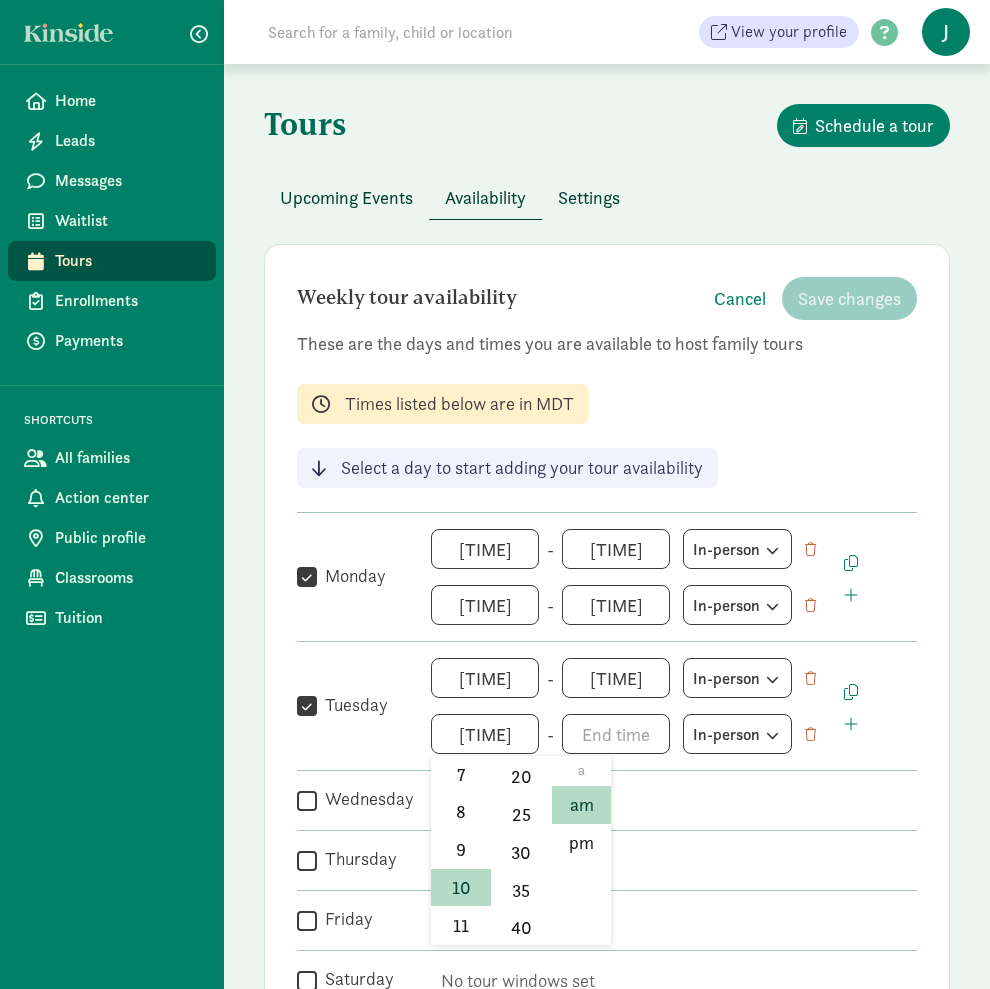 scroll, scrollTop: 188, scrollLeft: 0, axis: vertical 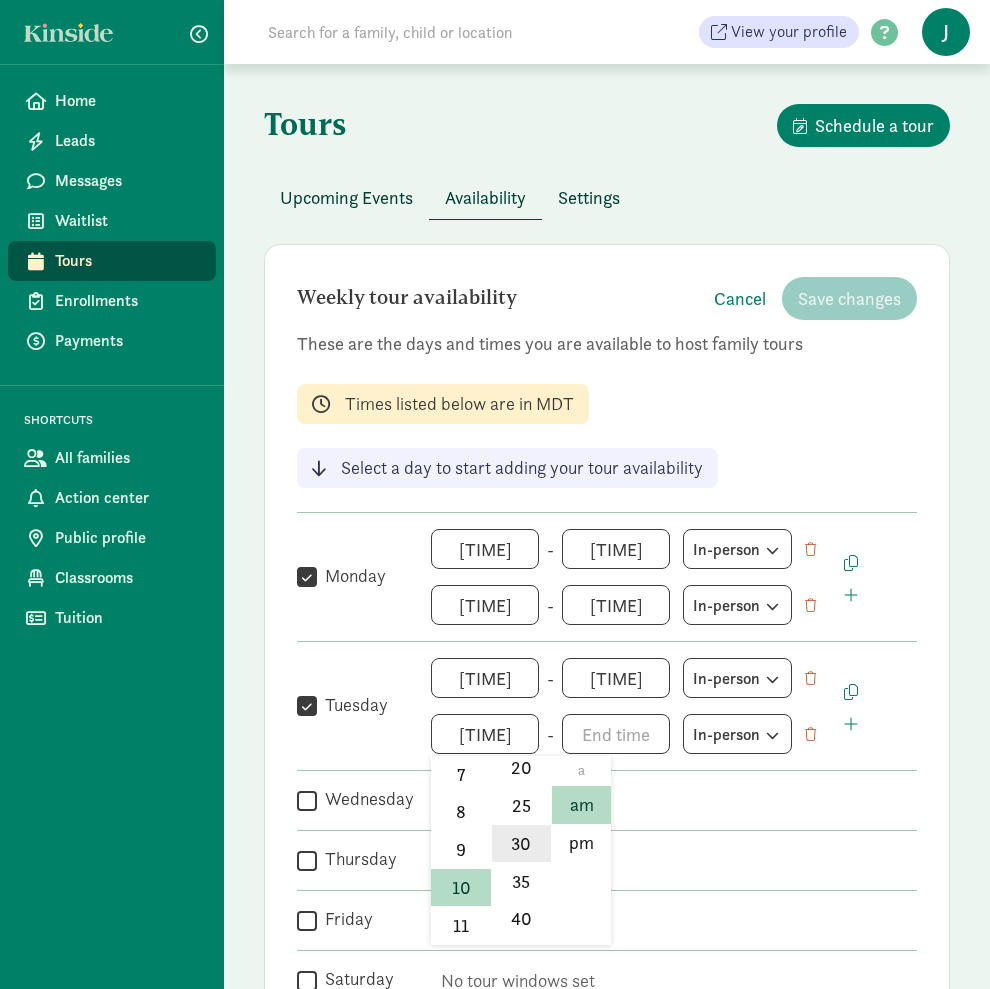 click on "30" 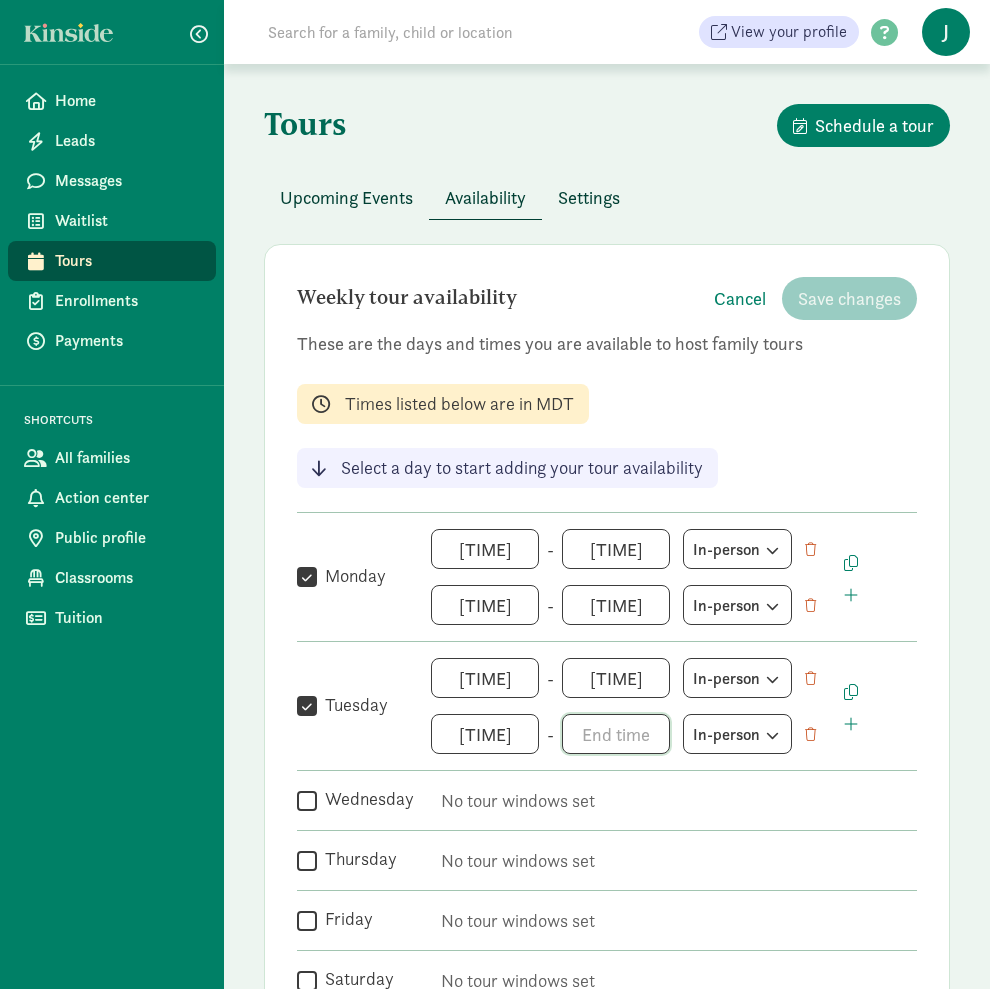 click on "h   12 1 2 3 4 5 6 7 8 9 10 11         mm   00 05 10 15 20 25 30 35 40 45 50 55           a   am pm" at bounding box center (616, 734) 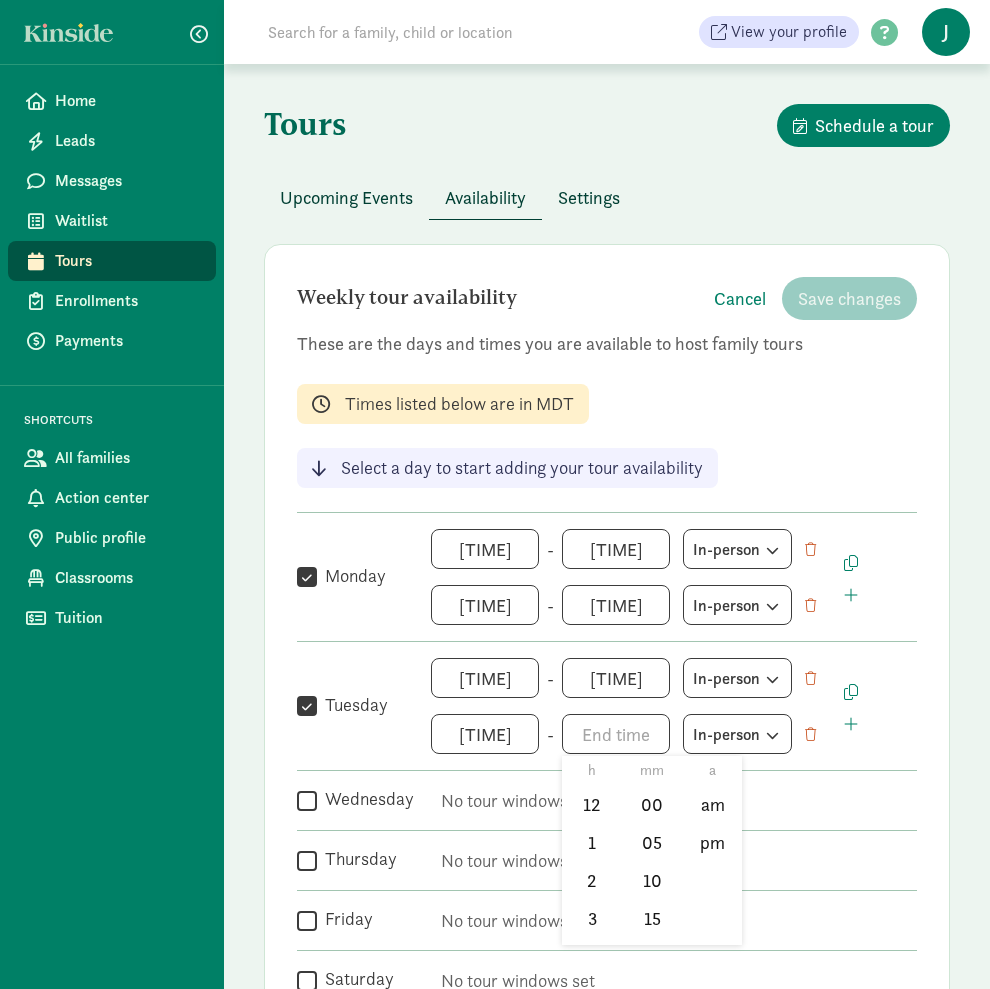 click at bounding box center [495, 494] 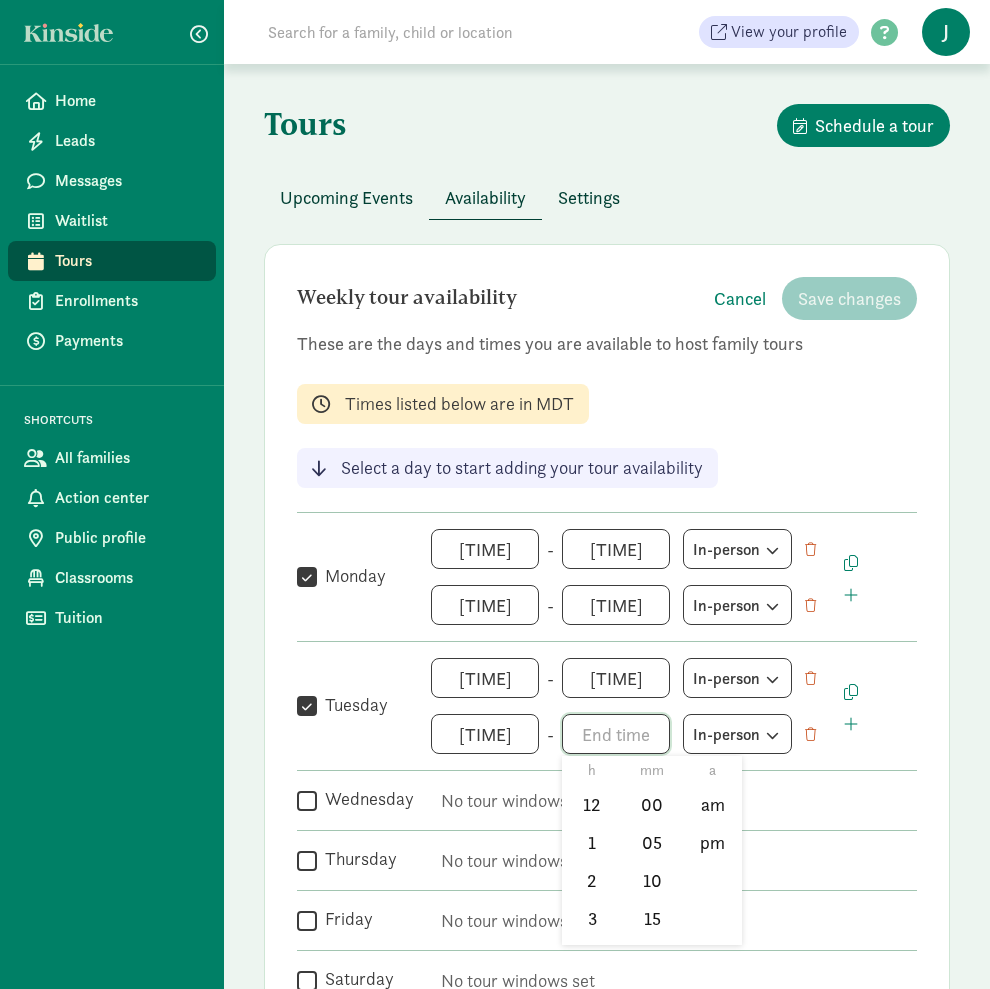 click on "h   12 1 2 3 4 5 6 7 8 9 10 11         mm   00 05 10 15 20 25 30 35 40 45 50 55           a   am pm" at bounding box center (616, 734) 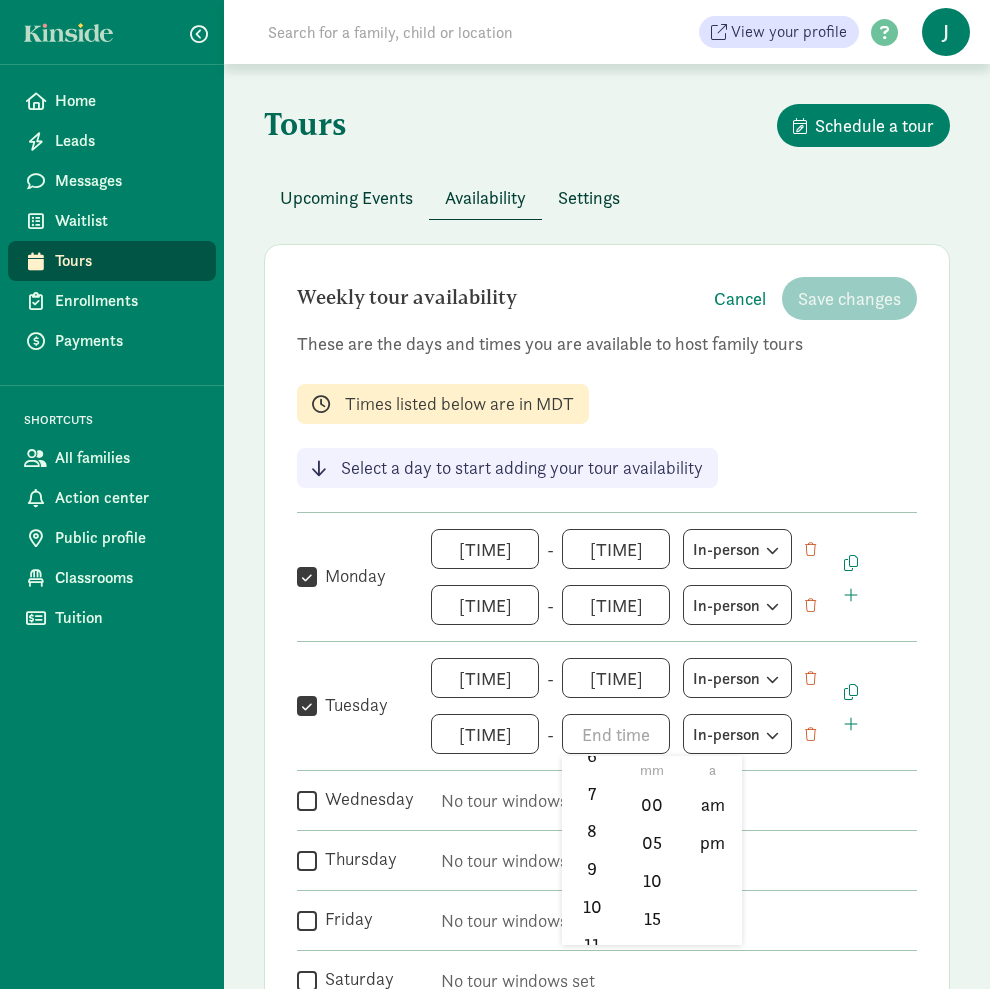 scroll, scrollTop: 279, scrollLeft: 0, axis: vertical 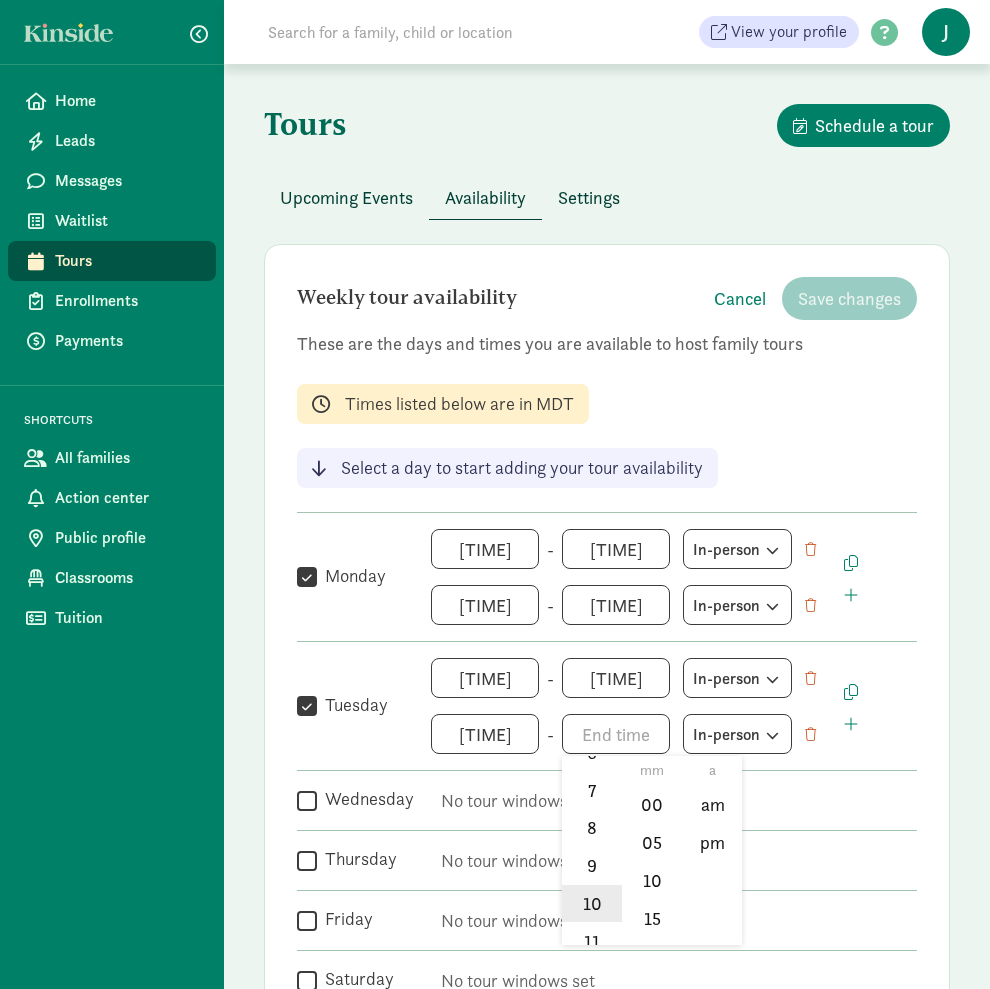 click on "10" 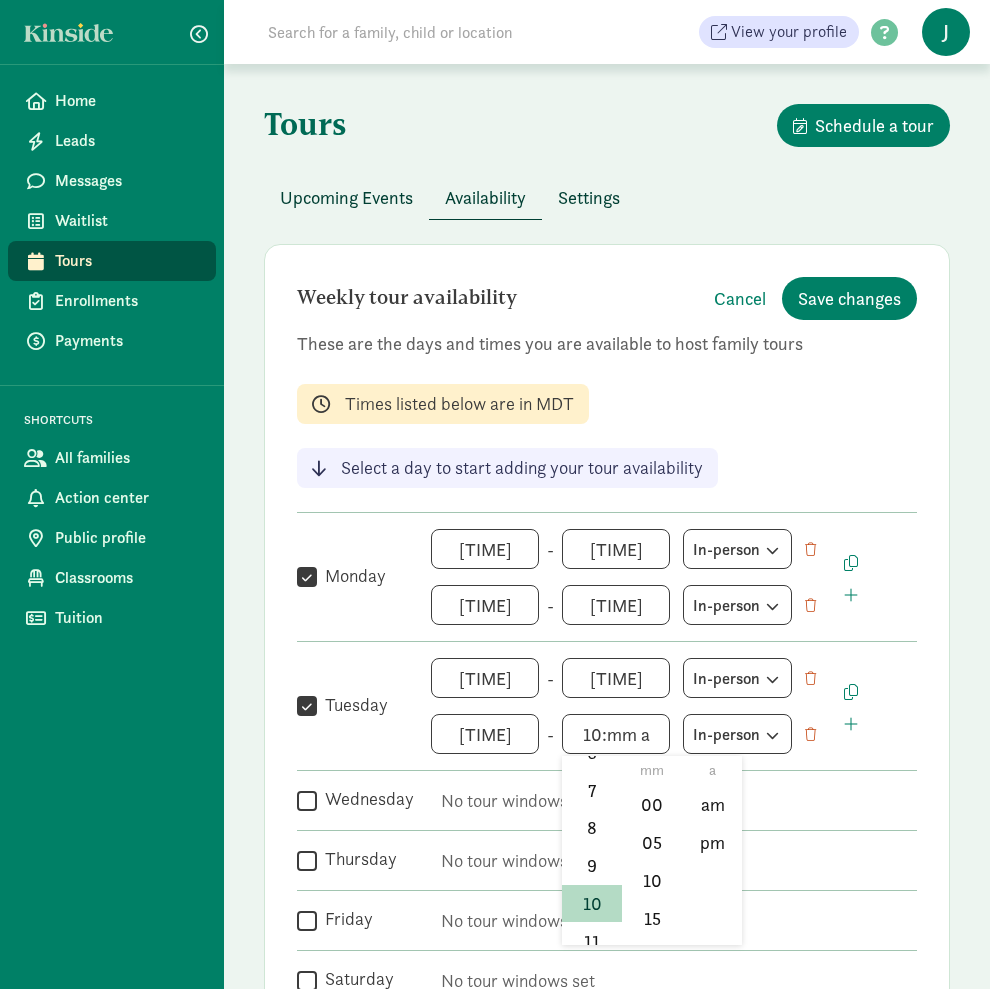 click at bounding box center [495, 494] 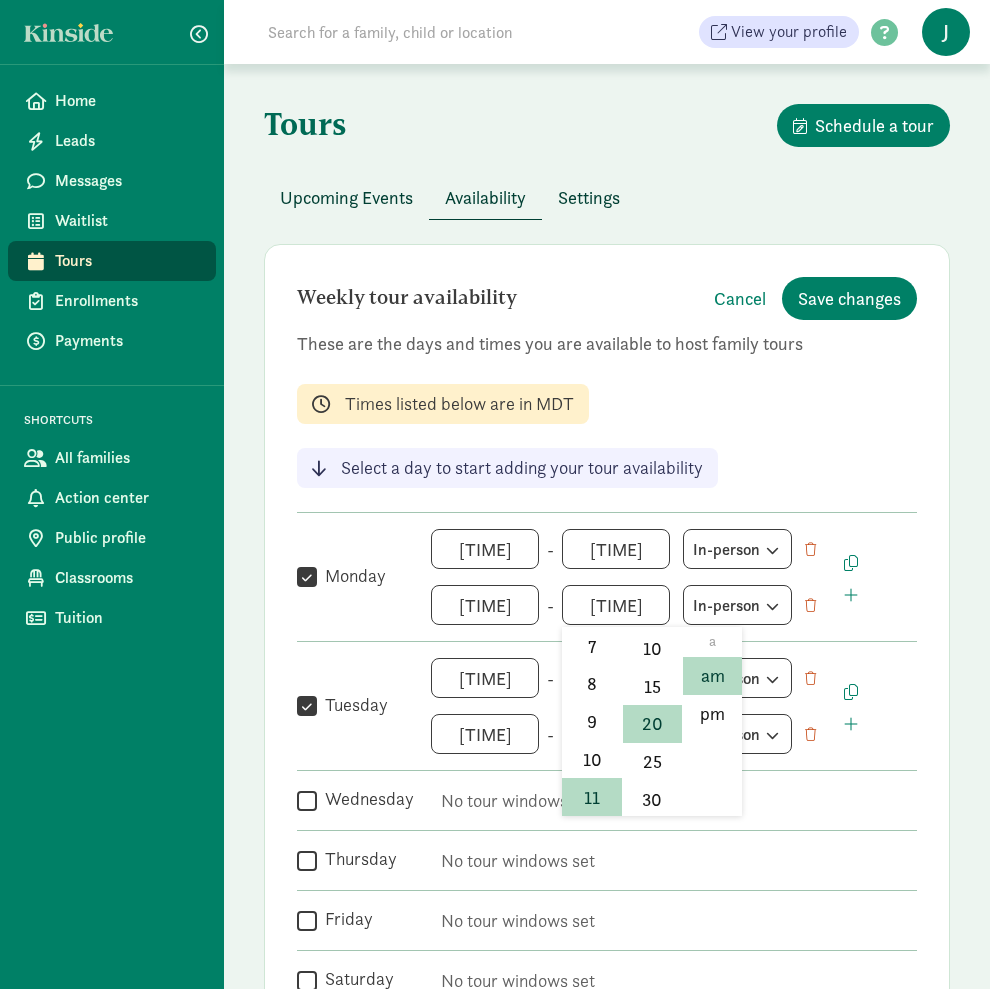 scroll, scrollTop: 295, scrollLeft: 0, axis: vertical 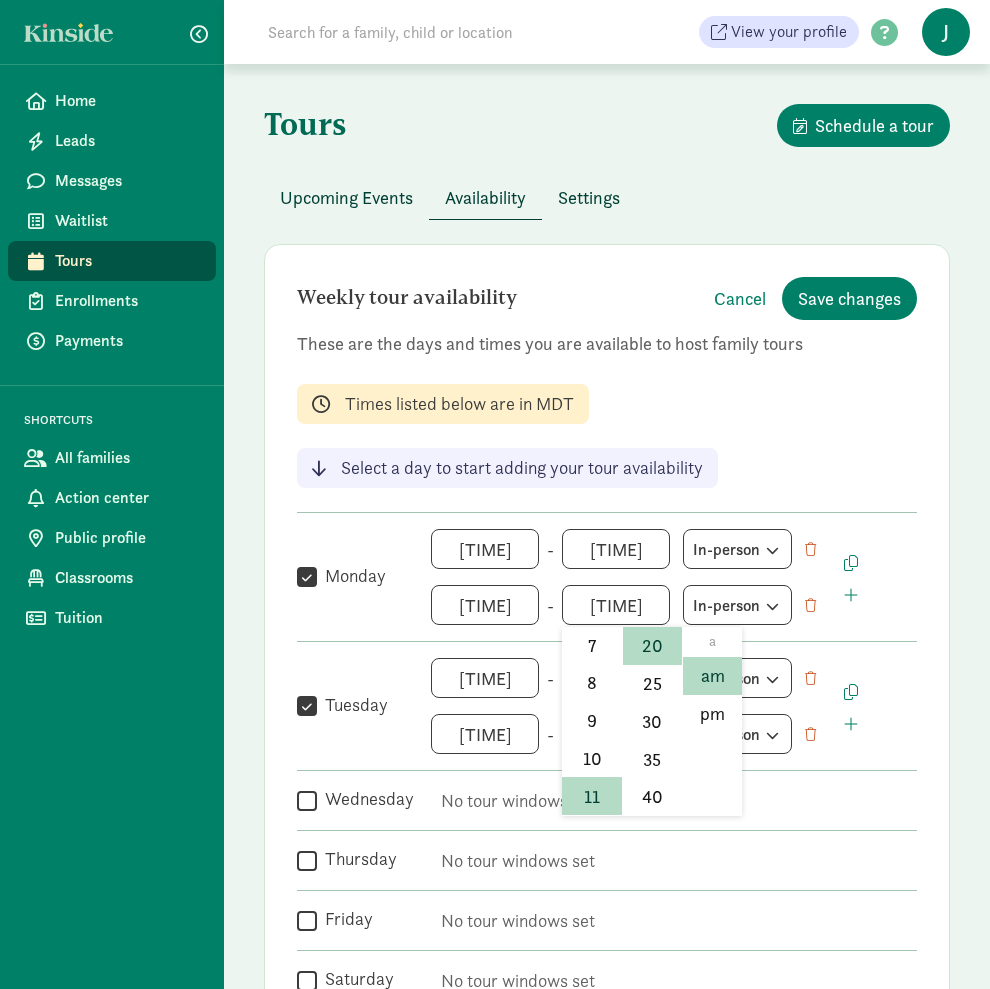 click on "[TIME]           h   12 1 2 3 4 5 6 7 8 9 10 11         mm   00 05 10 15 20 25 30 35 40 45 50 55           a   am pm" at bounding box center (616, 605) 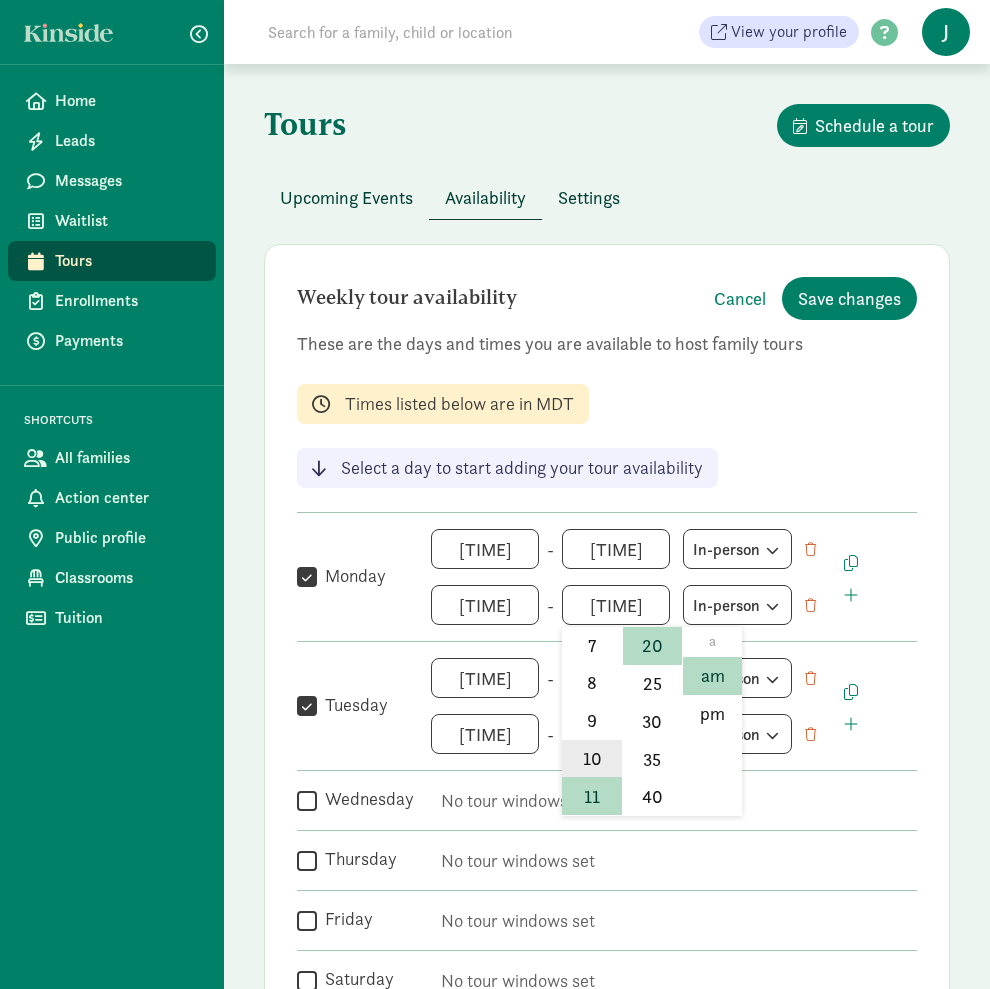click on "10" 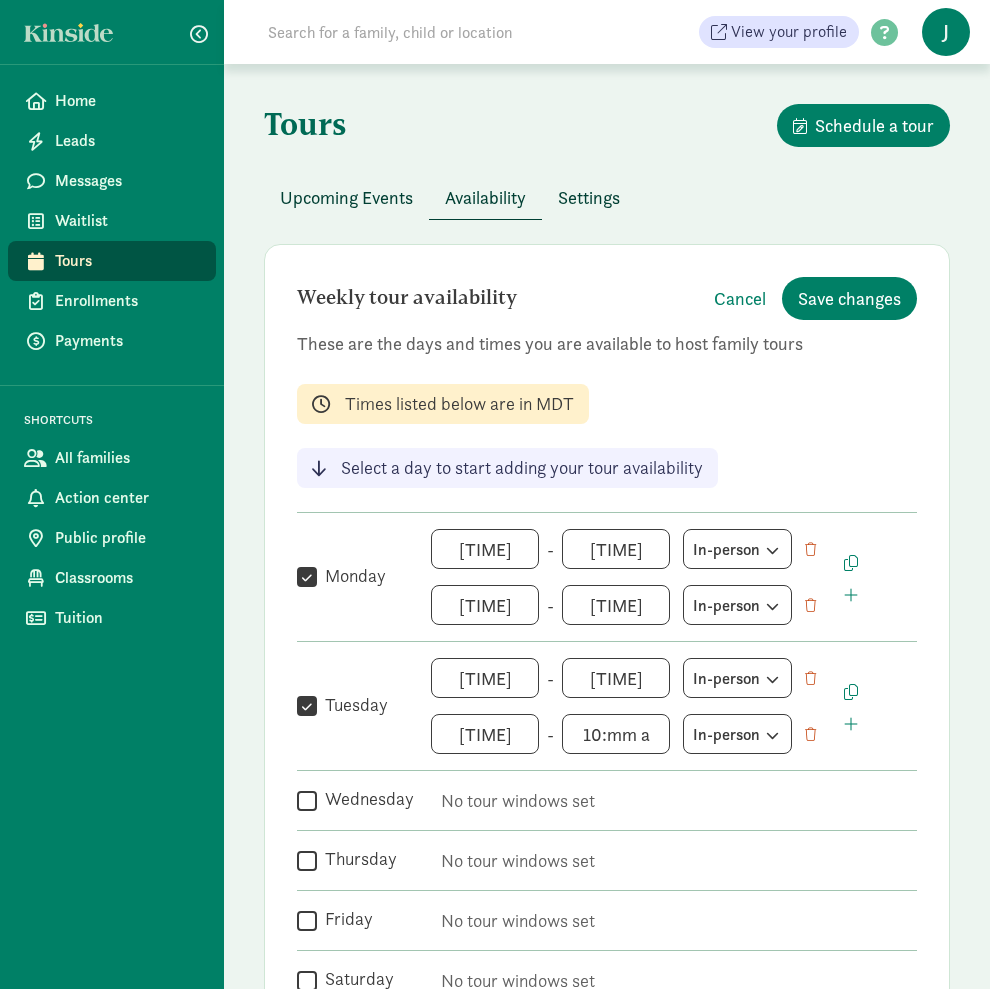 click on "[TIME]           h   12 1 2 3 4 5 6 7 8 9 10 11         mm   00 05 10 15 20 25 30 35 40 45 50 55           a   am pm" at bounding box center [616, 605] 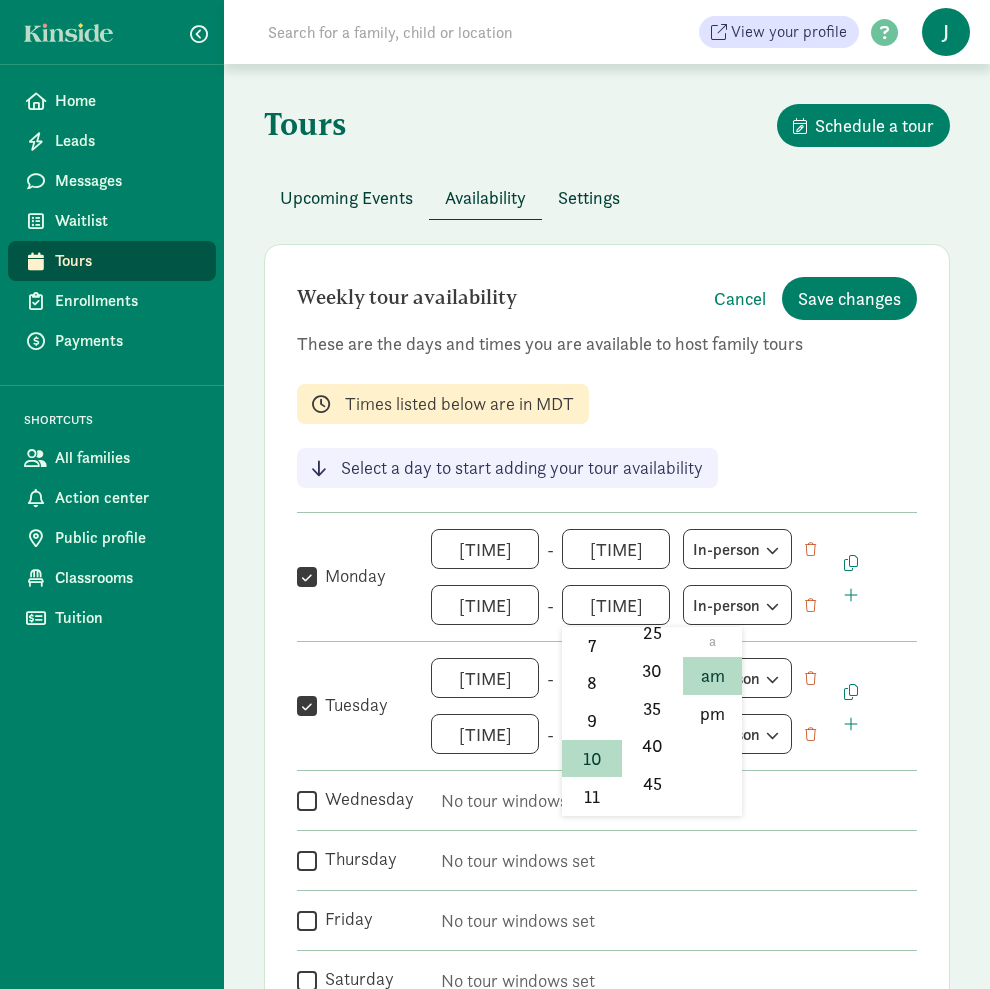 scroll, scrollTop: 294, scrollLeft: 0, axis: vertical 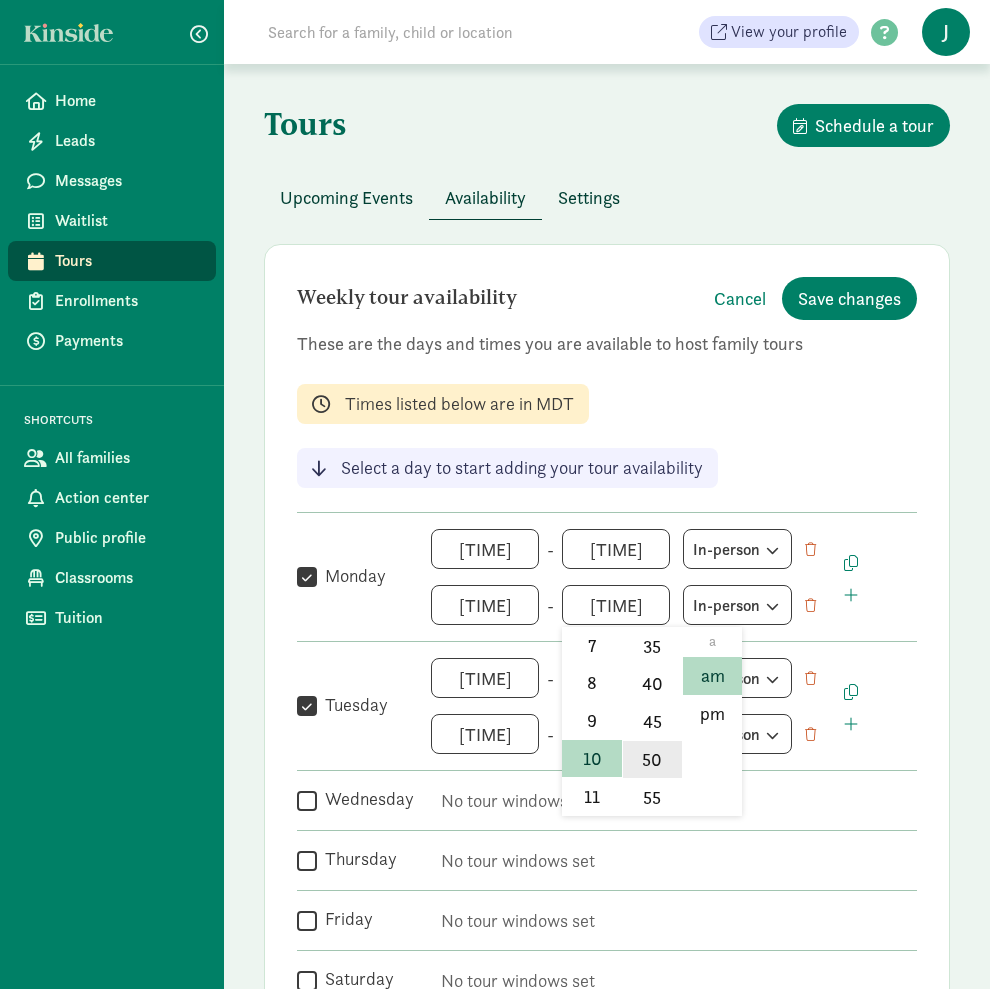 click on "50" 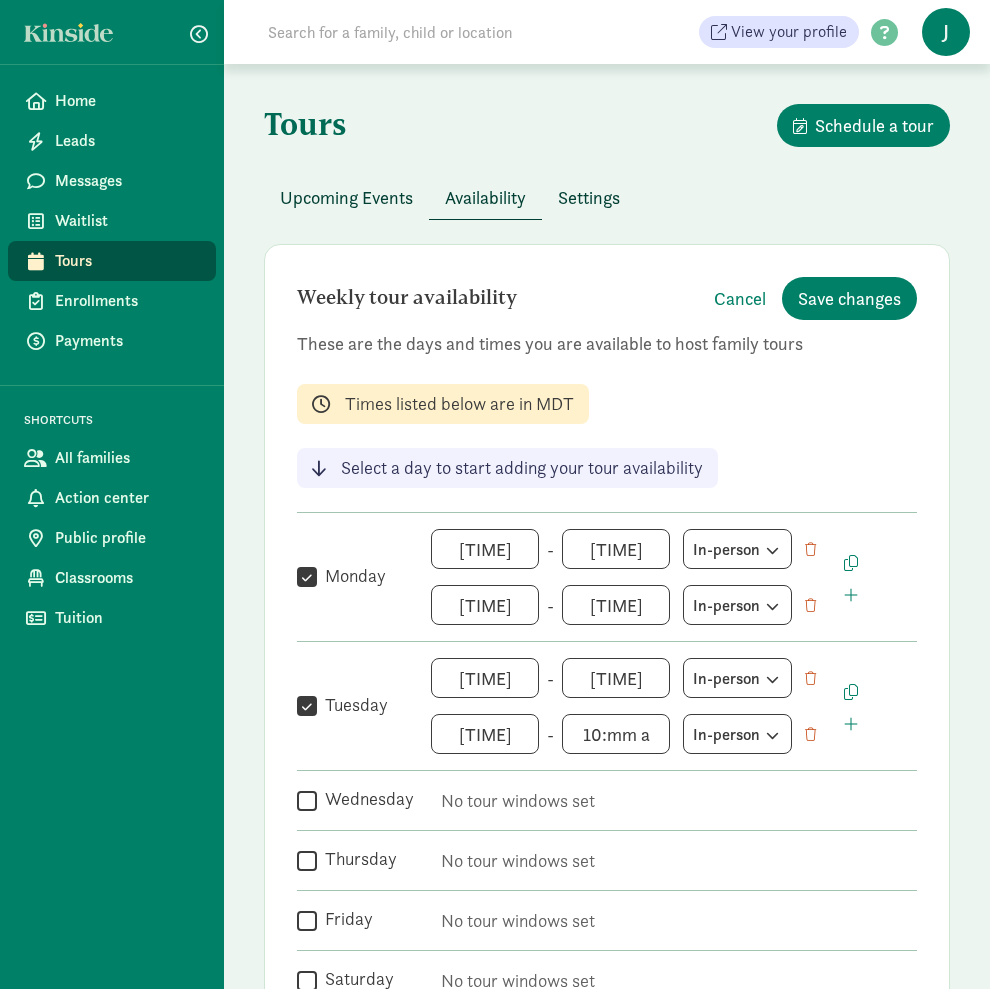 scroll, scrollTop: 295, scrollLeft: 0, axis: vertical 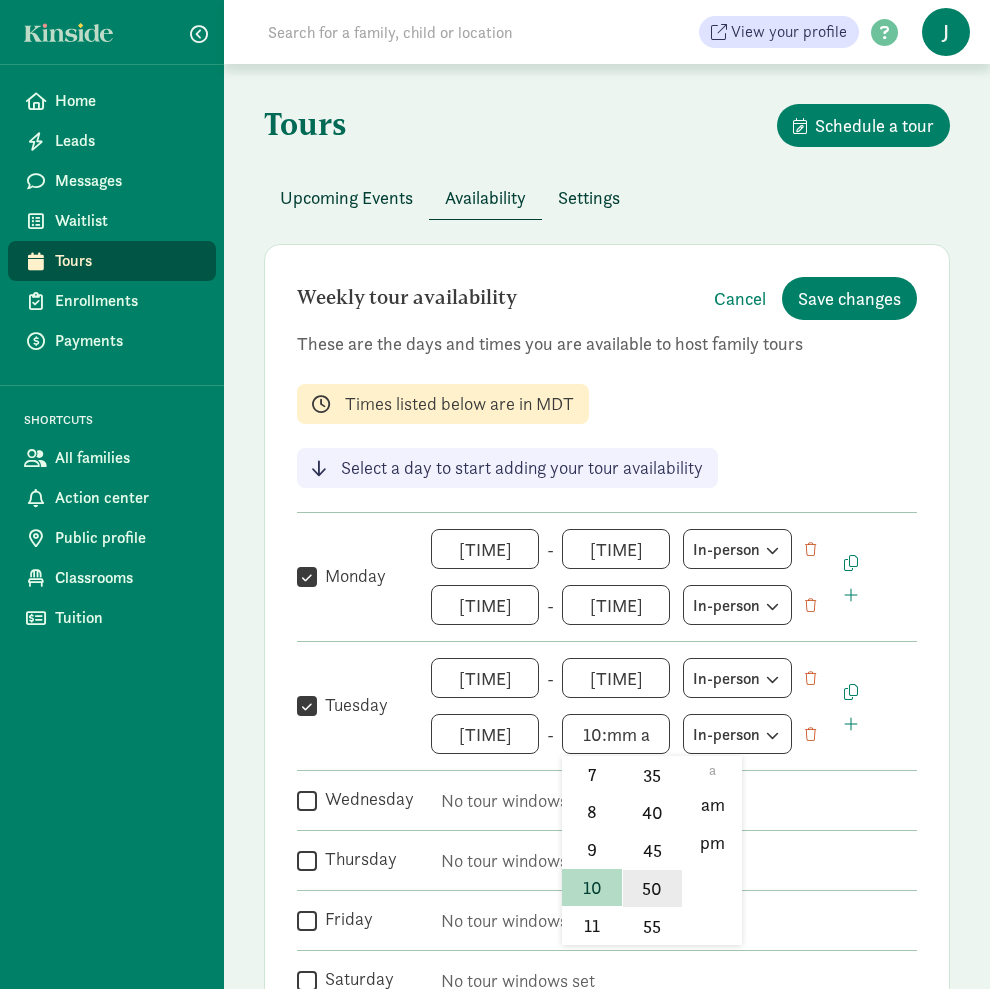 click on "50" 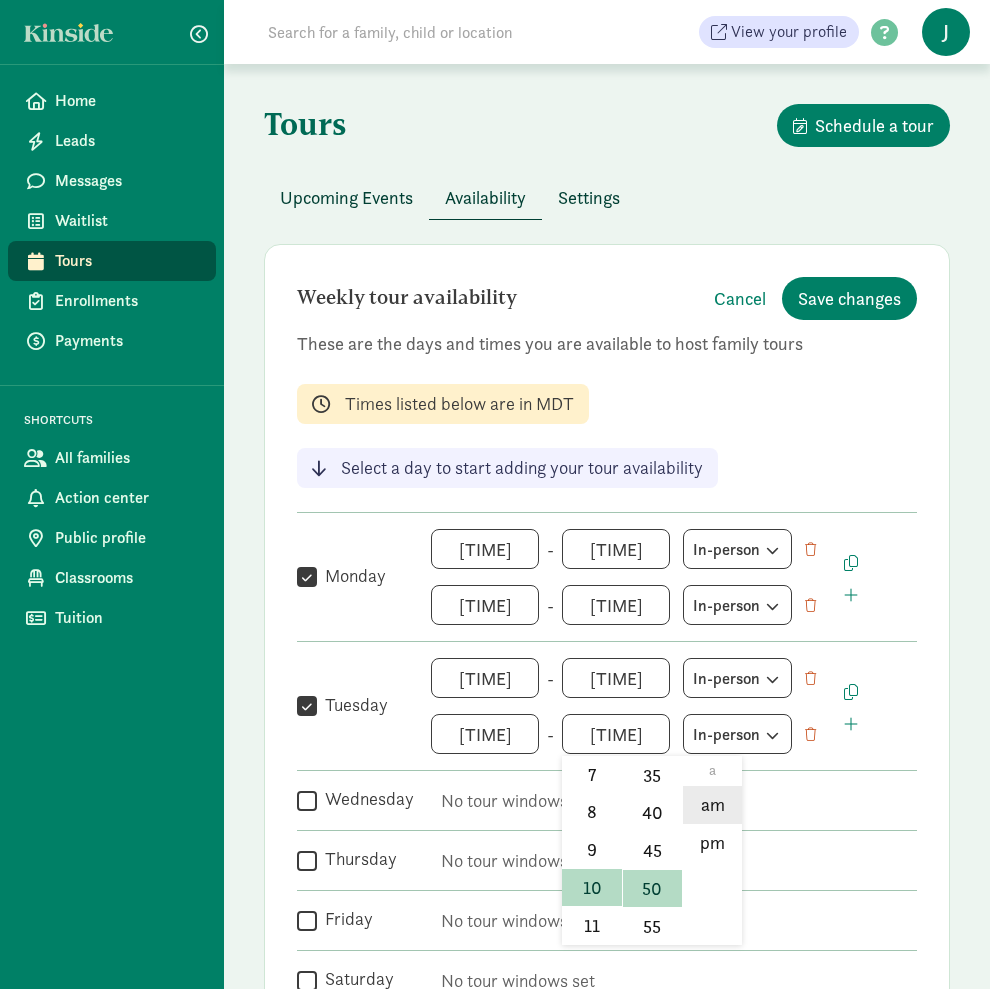 click on "am" 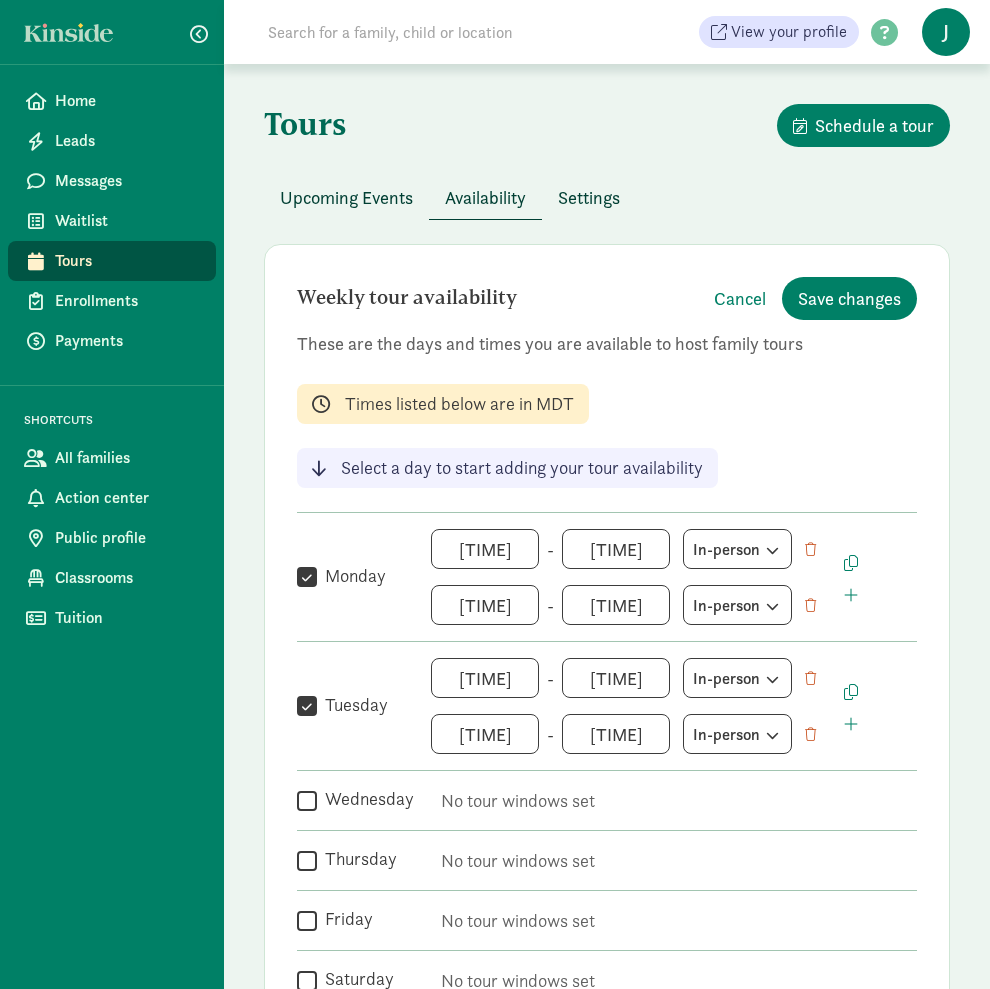 click on "Wednesday" at bounding box center (307, 800) 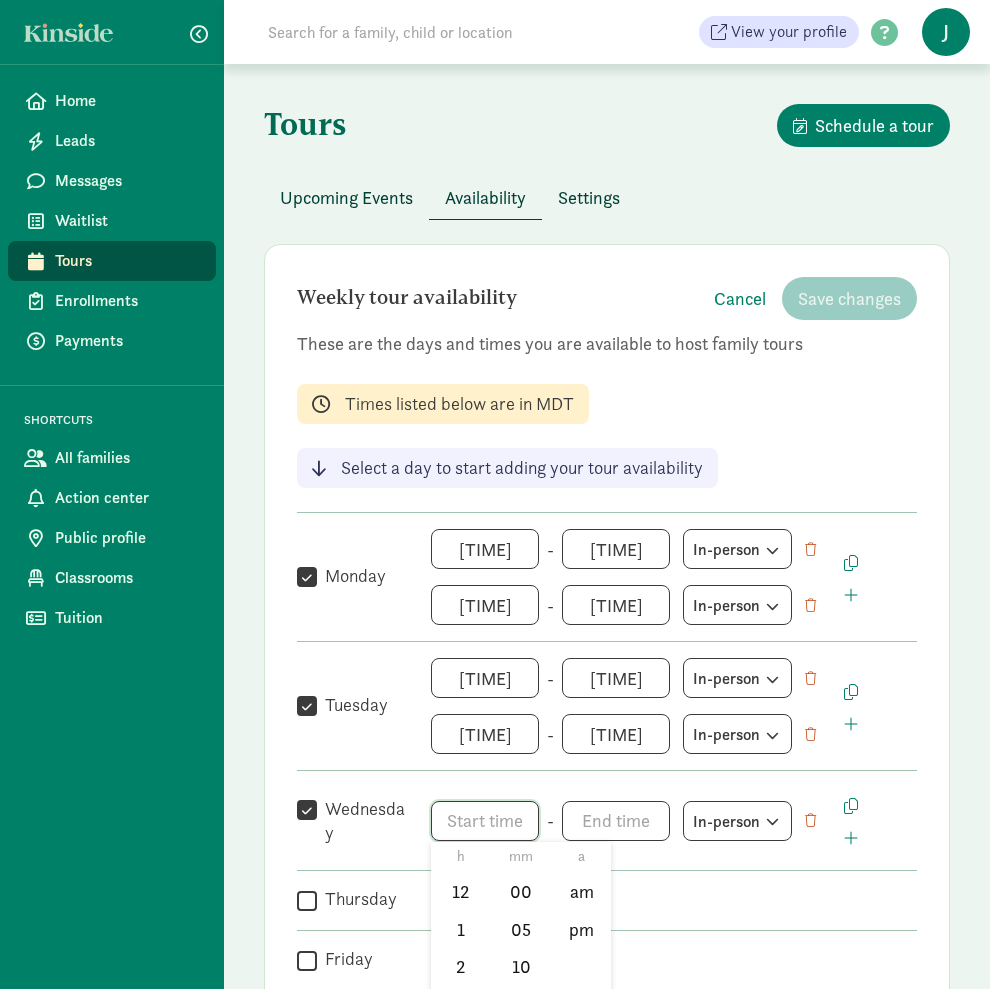 click on "h   12 1 2 3 4 5 6 7 8 9 10 11         mm   00 05 10 15 20 25 30 35 40 45 50 55           a   am pm" at bounding box center [485, 821] 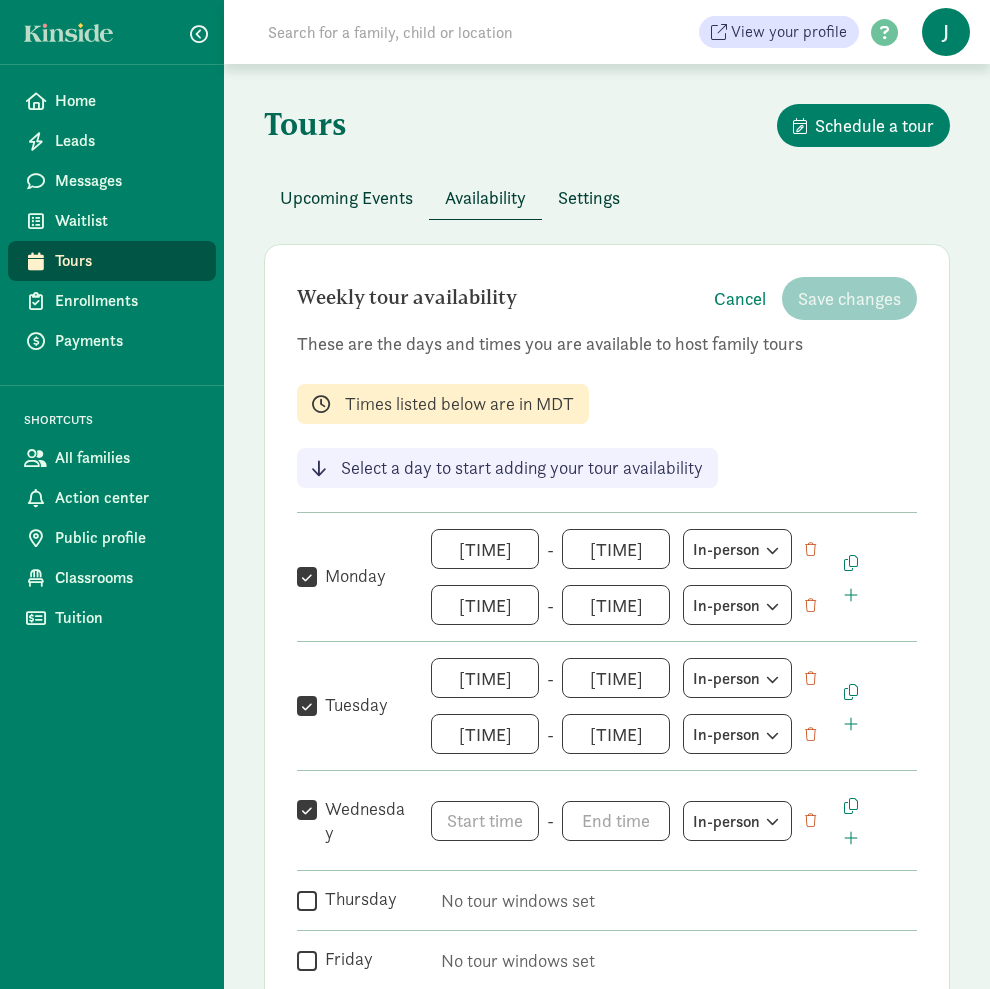 drag, startPoint x: 482, startPoint y: 868, endPoint x: 483, endPoint y: 899, distance: 31.016125 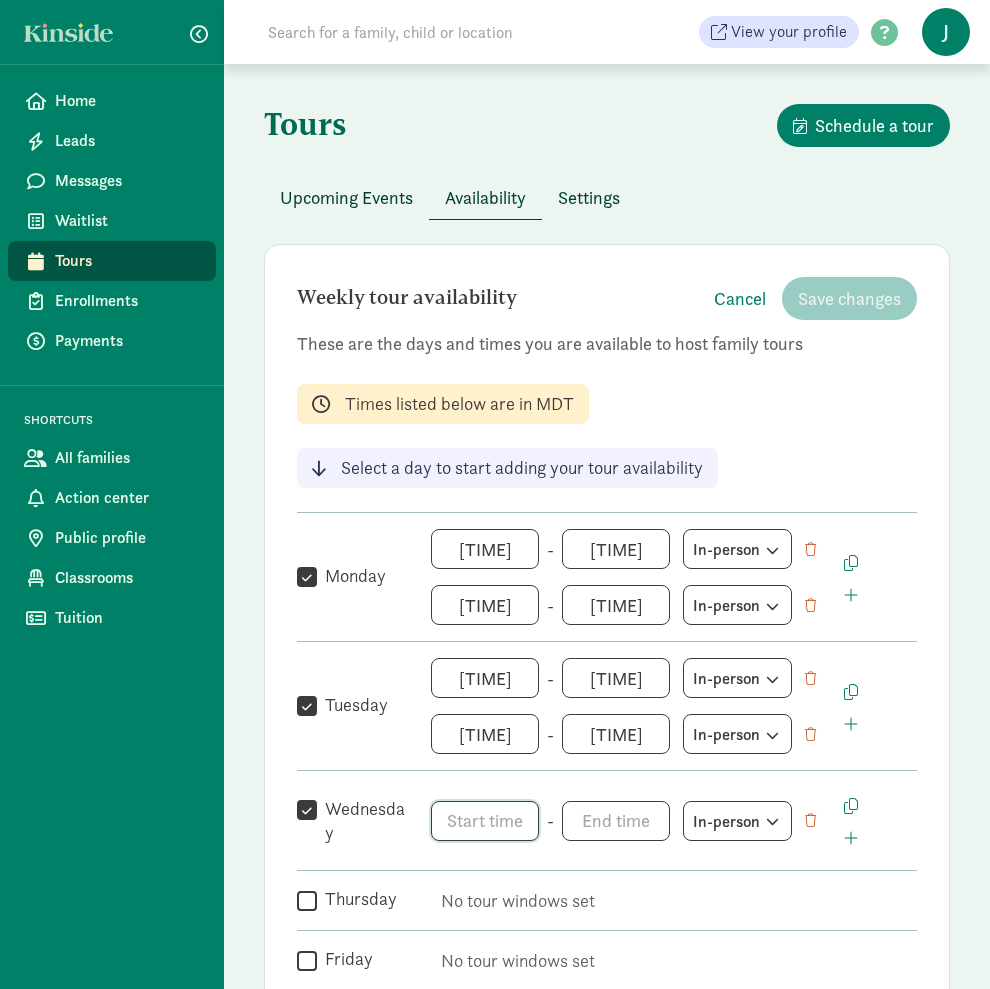 click on "h   12 1 2 3 4 5 6 7 8 9 10 11         mm   00 05 10 15 20 25 30 35 40 45 50 55           a   am pm" at bounding box center (485, 821) 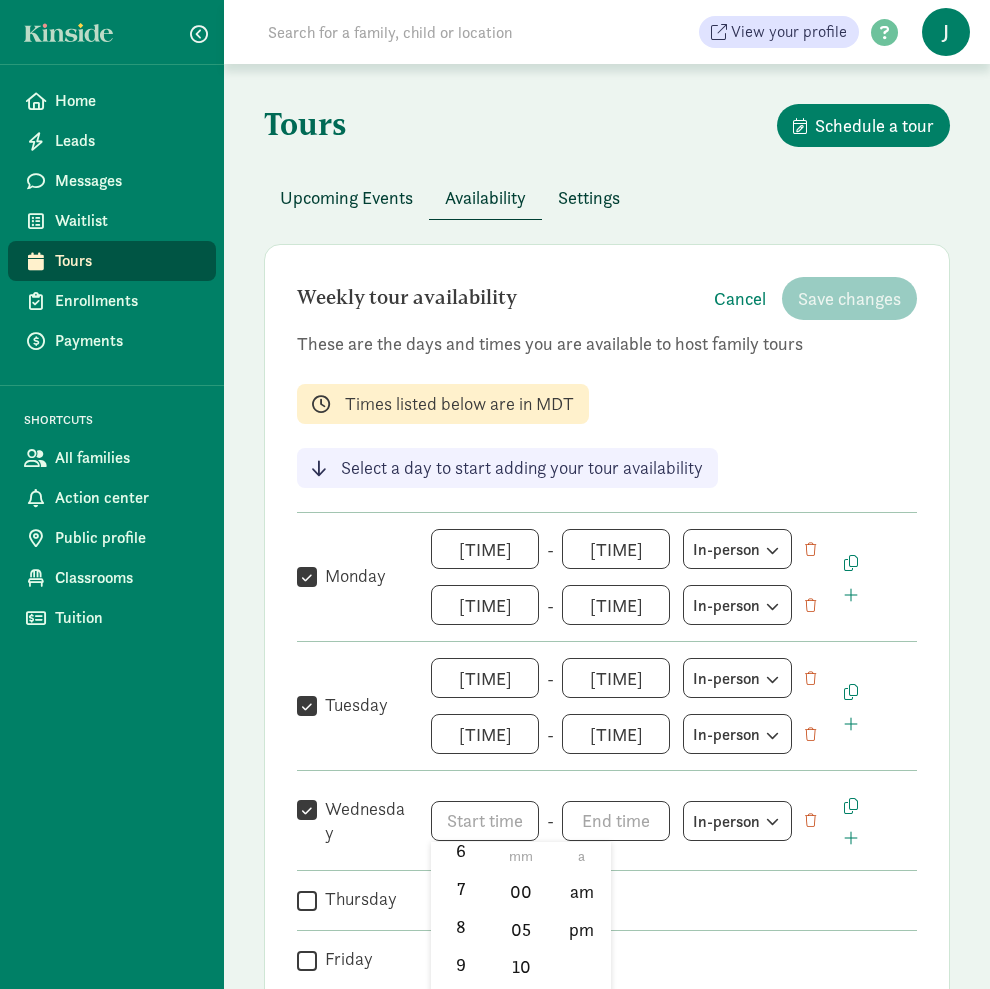 scroll, scrollTop: 295, scrollLeft: 0, axis: vertical 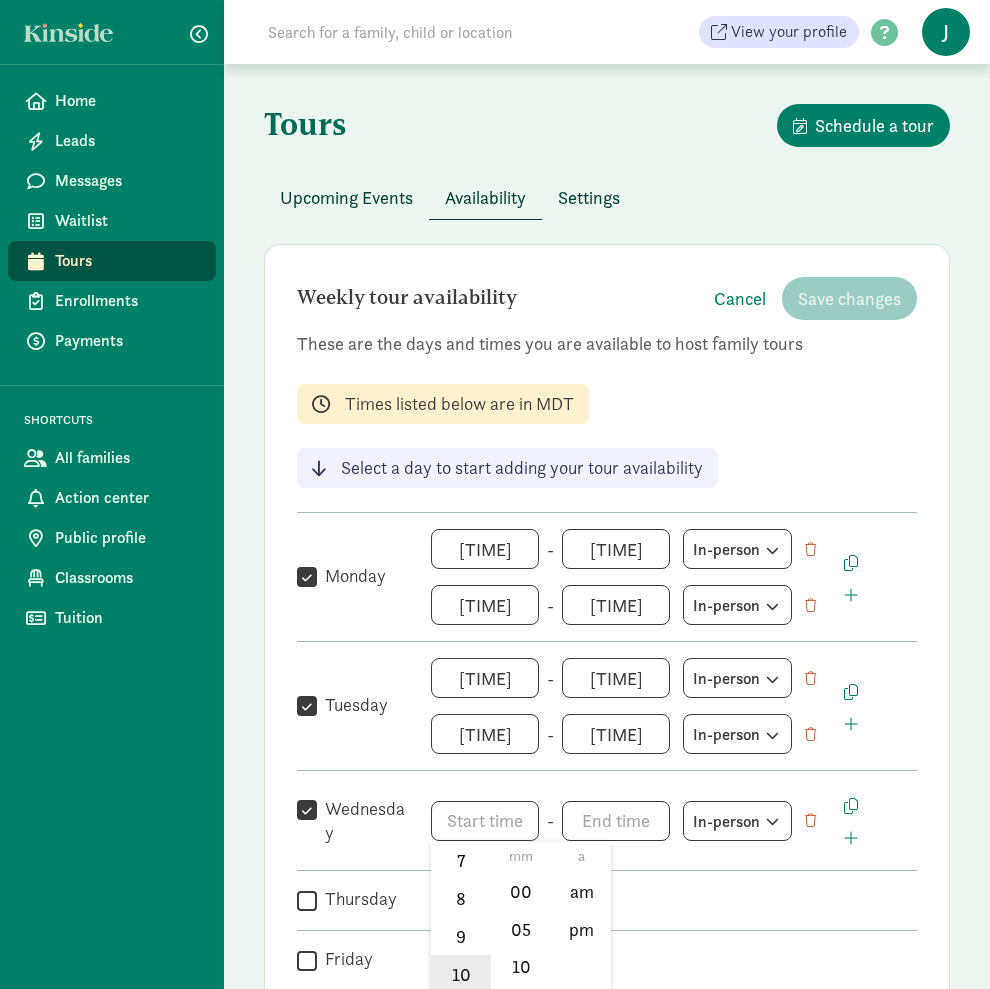 click on "10" 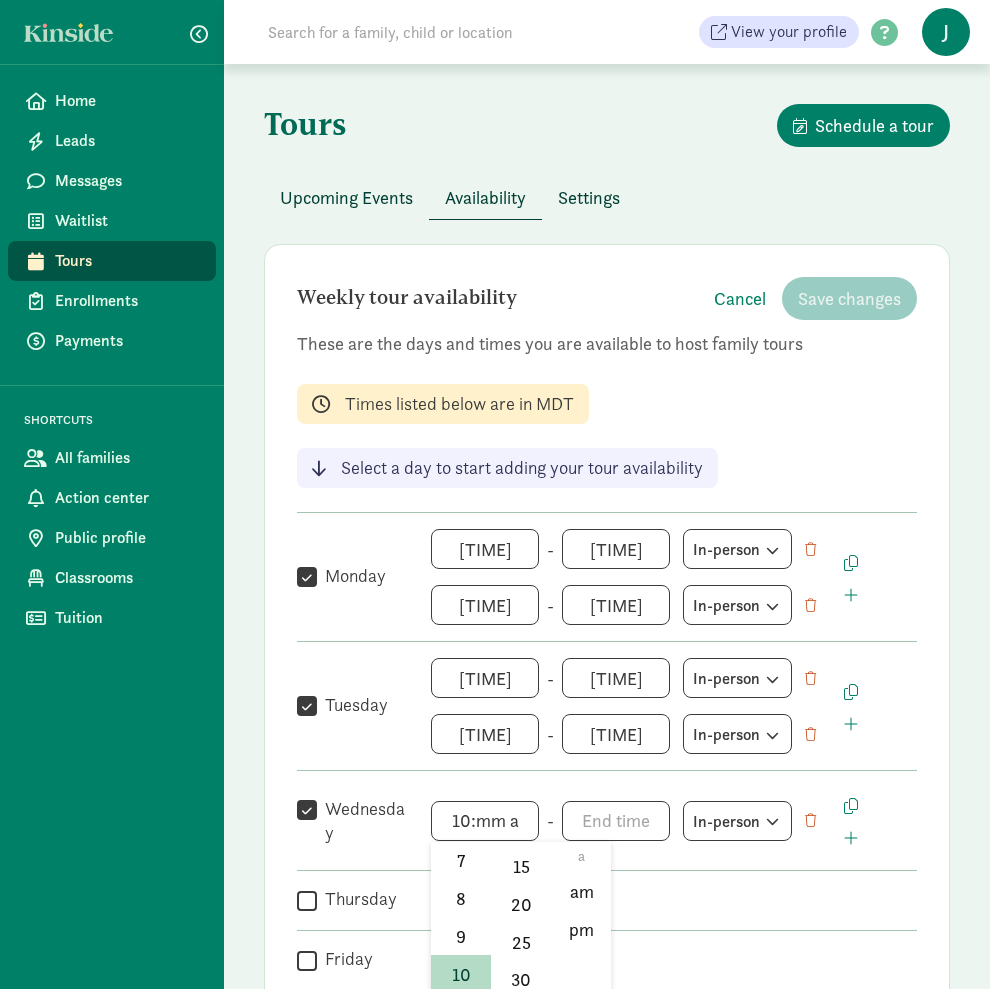 scroll, scrollTop: 160, scrollLeft: 0, axis: vertical 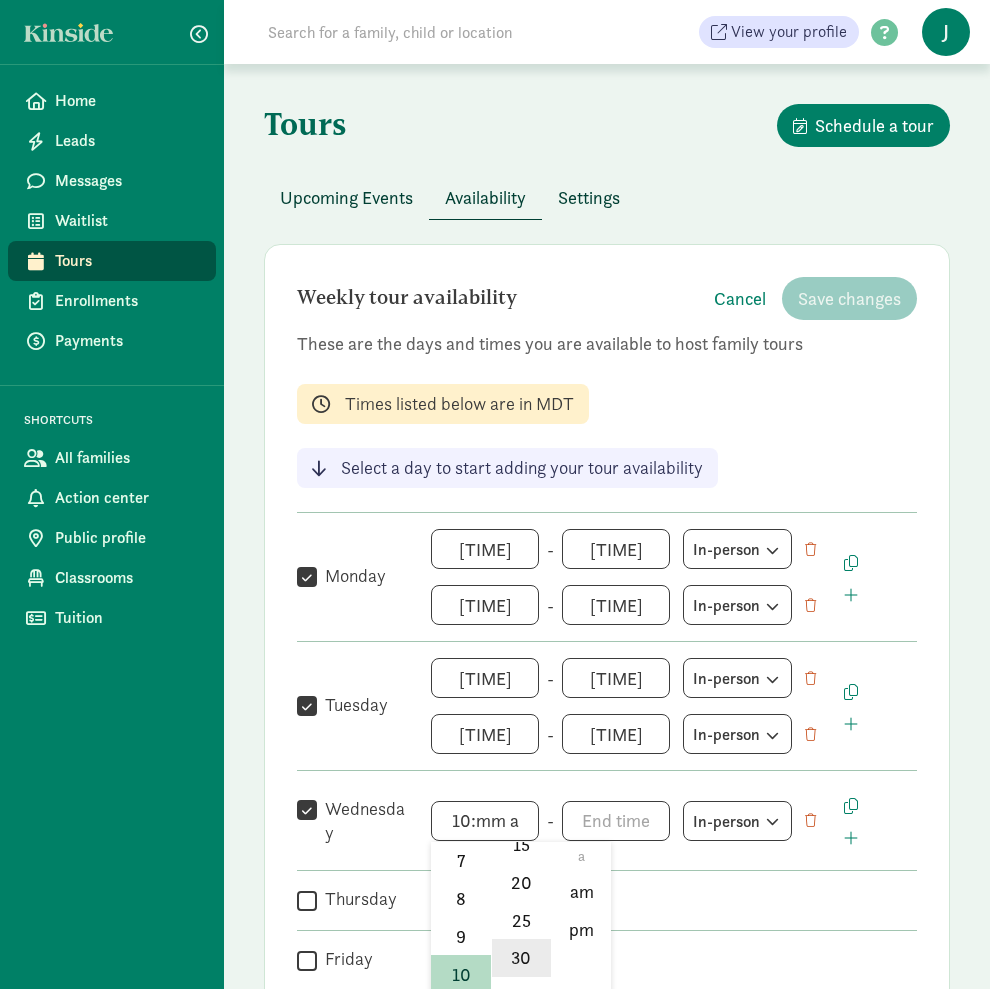 click on "30" 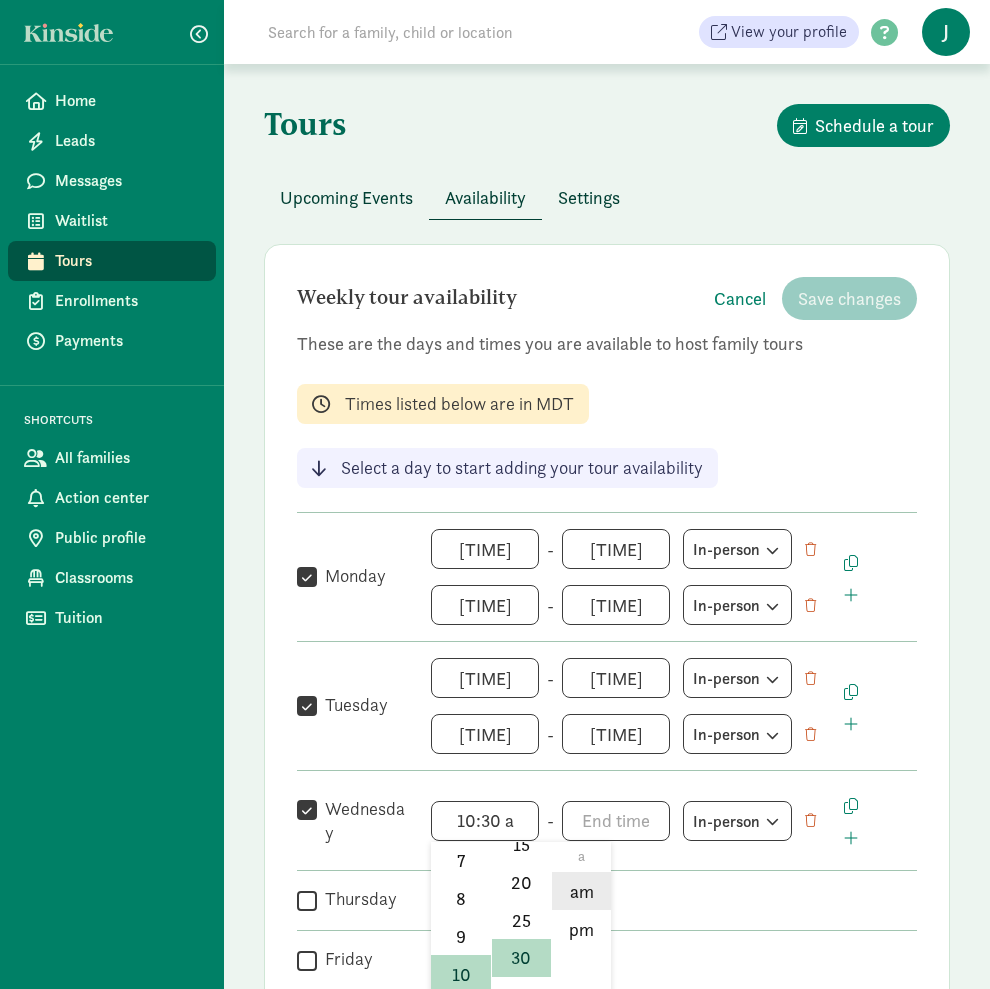 click on "am" 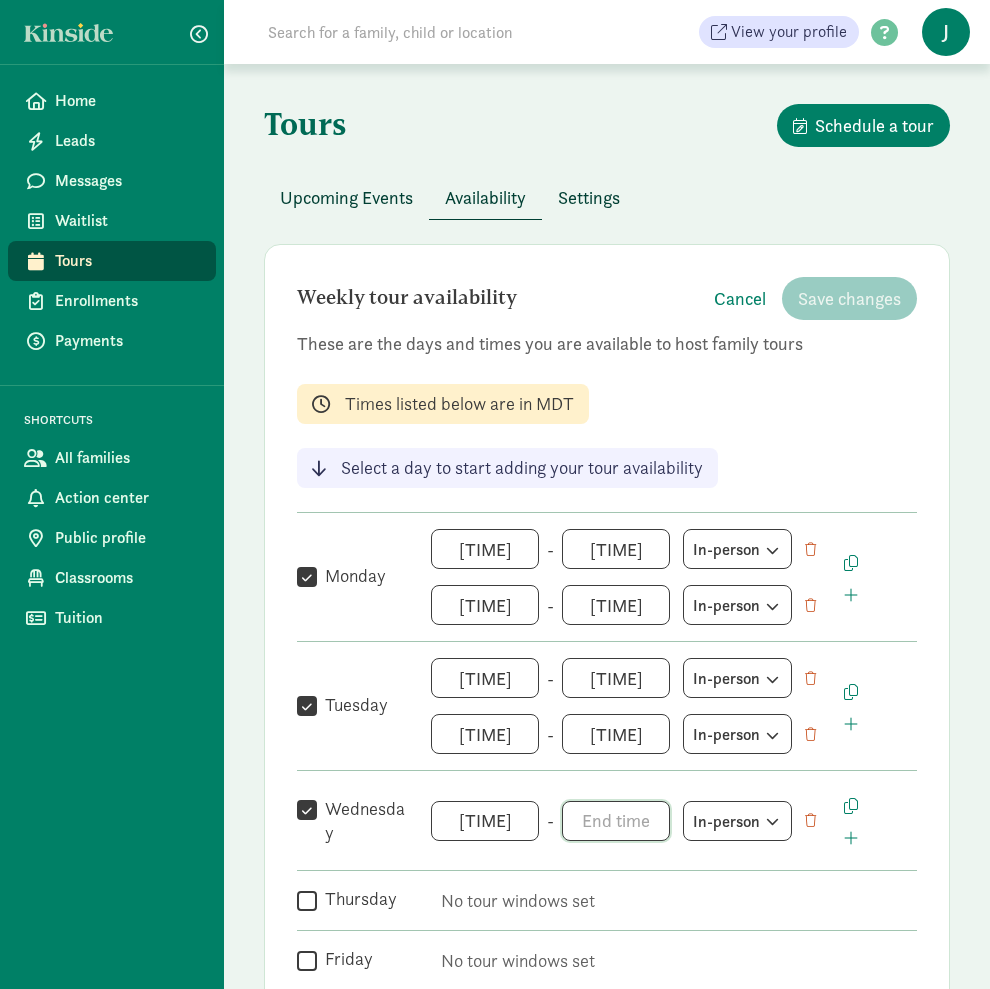 click on "h   12 1 2 3 4 5 6 7 8 9 10 11         mm   00 05 10 15 20 25 30 35 40 45 50 55           a   am pm" at bounding box center [616, 821] 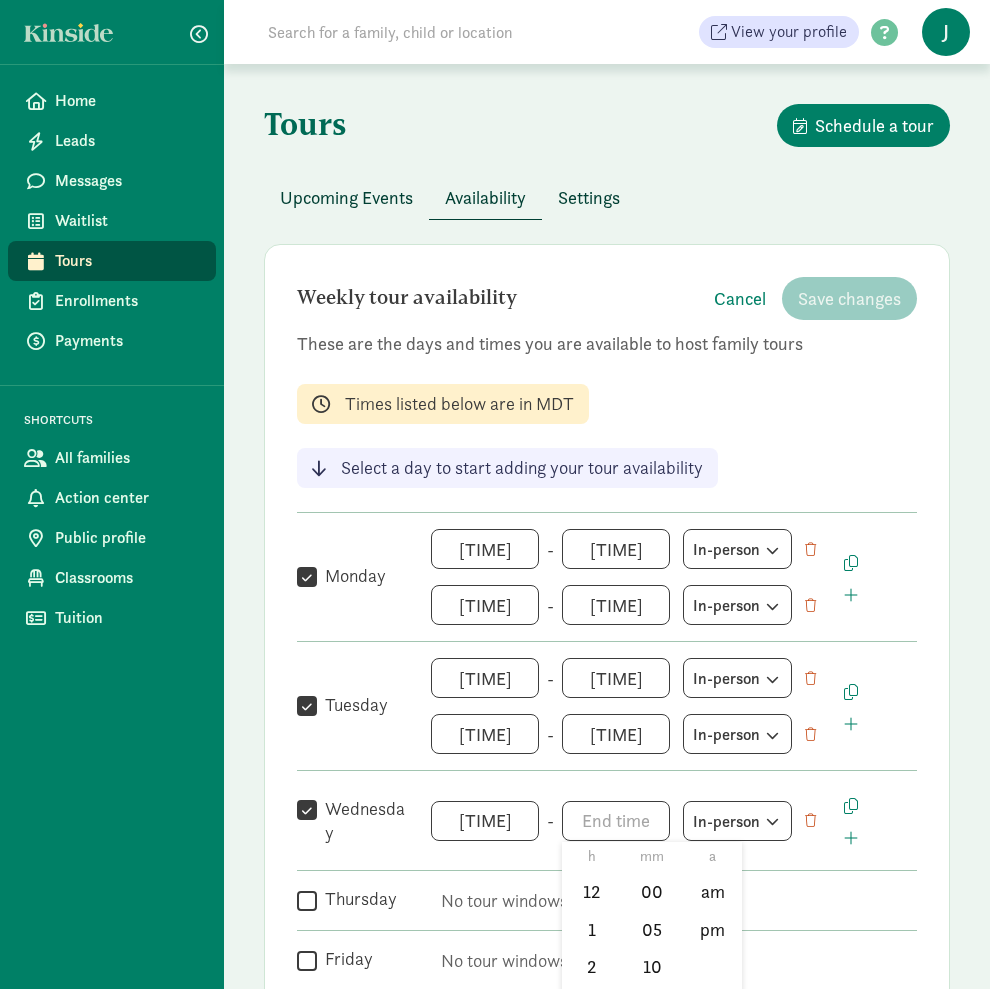 scroll, scrollTop: 107, scrollLeft: 0, axis: vertical 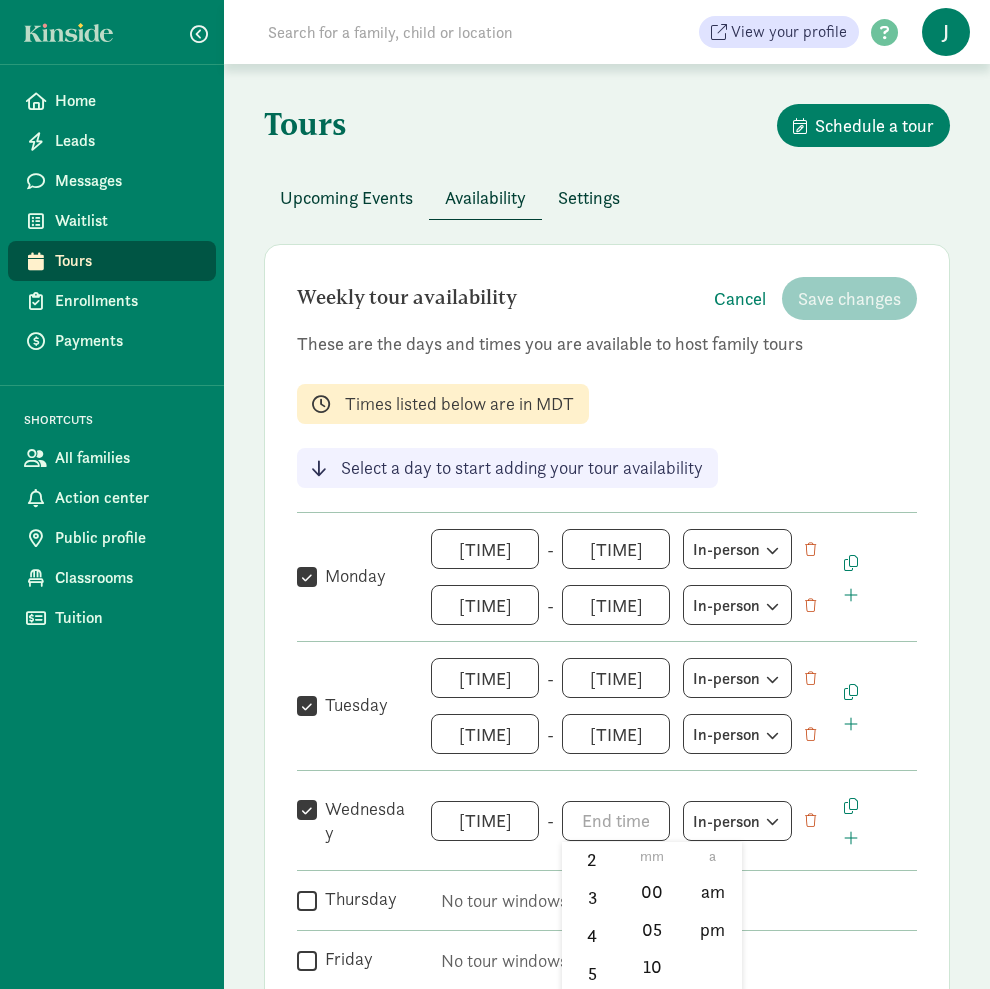 click at bounding box center (495, 494) 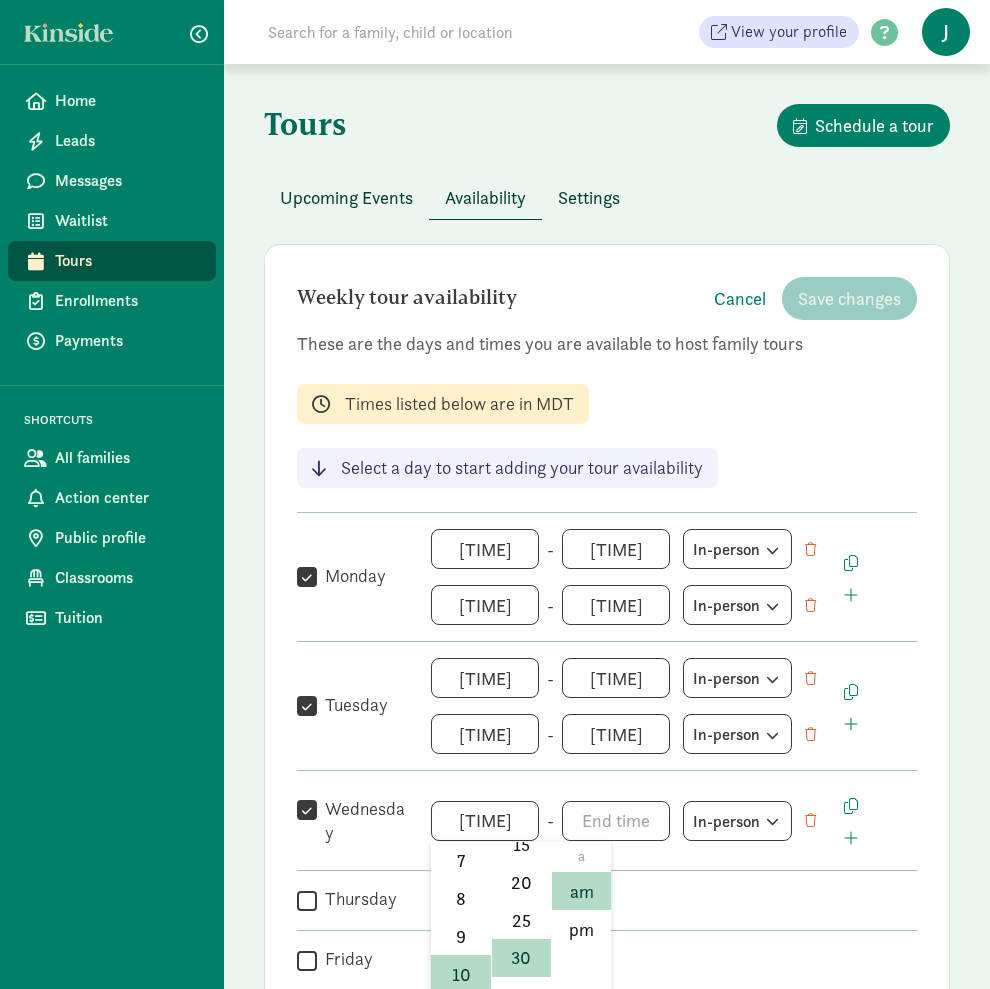 scroll, scrollTop: 3, scrollLeft: 0, axis: vertical 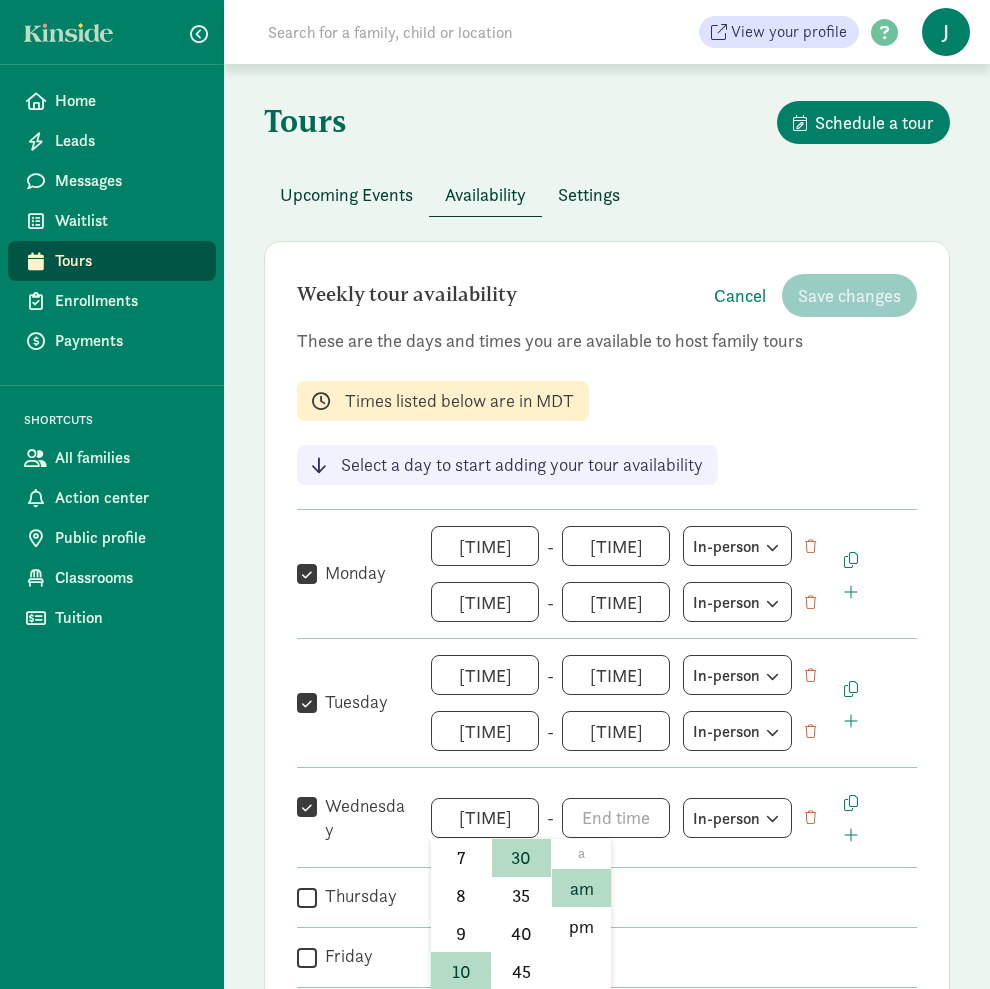click on "[TIME]           h   12 1 2 3 4 5 6 7 8 9 10 11         mm   00 05 10 15 20 25 30 35 40 45 50 55           a   am pm" at bounding box center [485, 818] 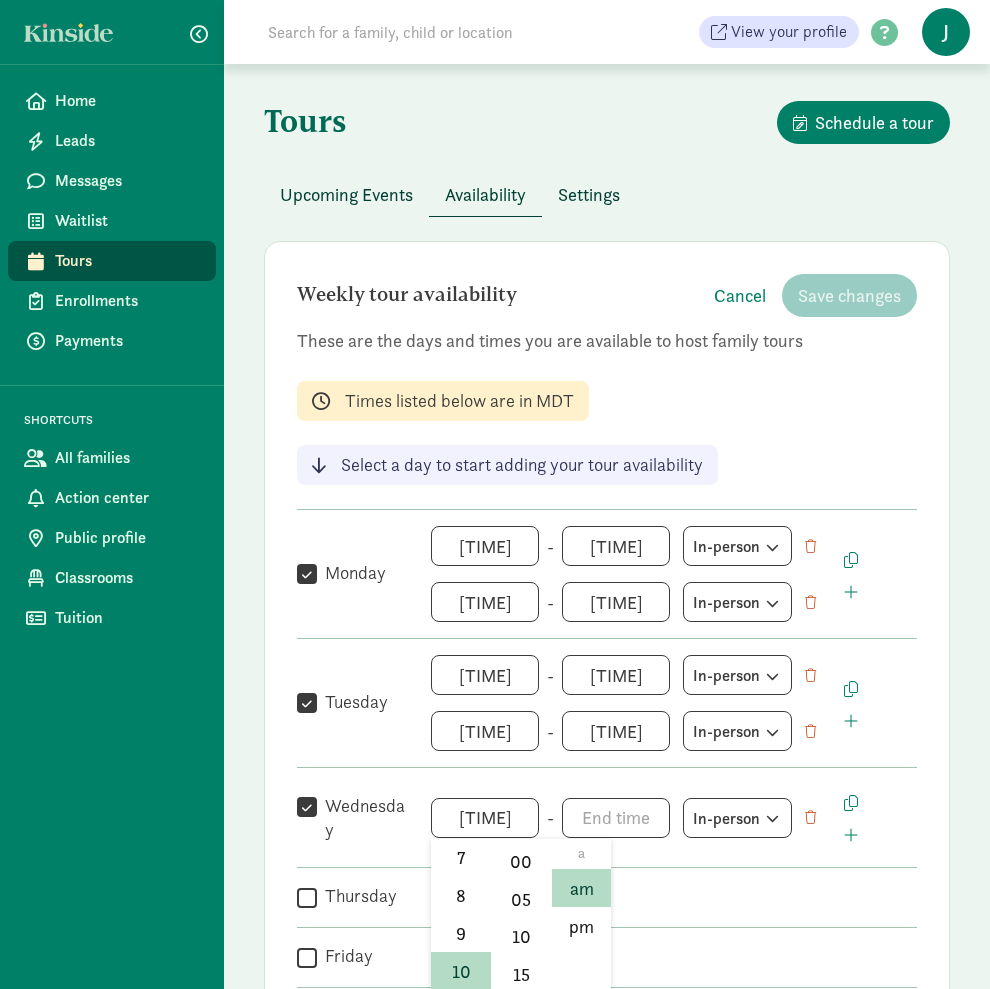 scroll, scrollTop: 0, scrollLeft: 0, axis: both 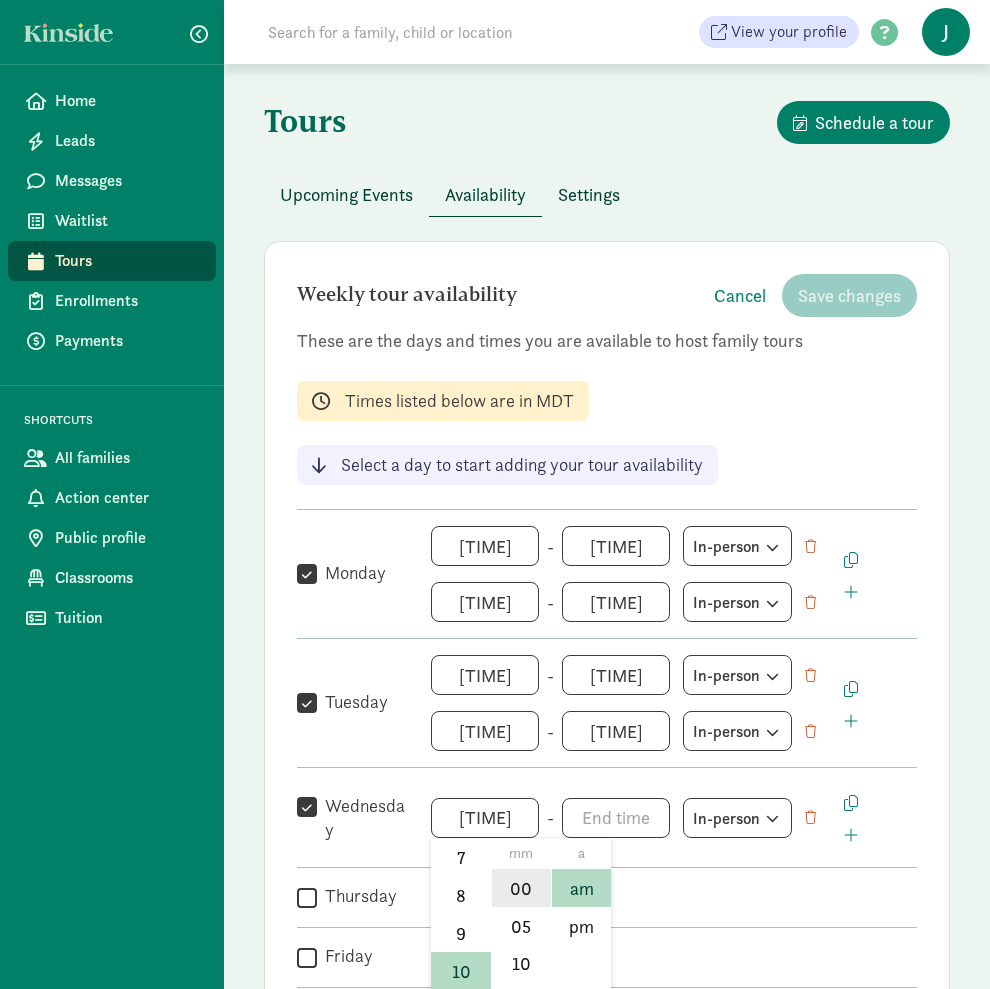 click on "00" 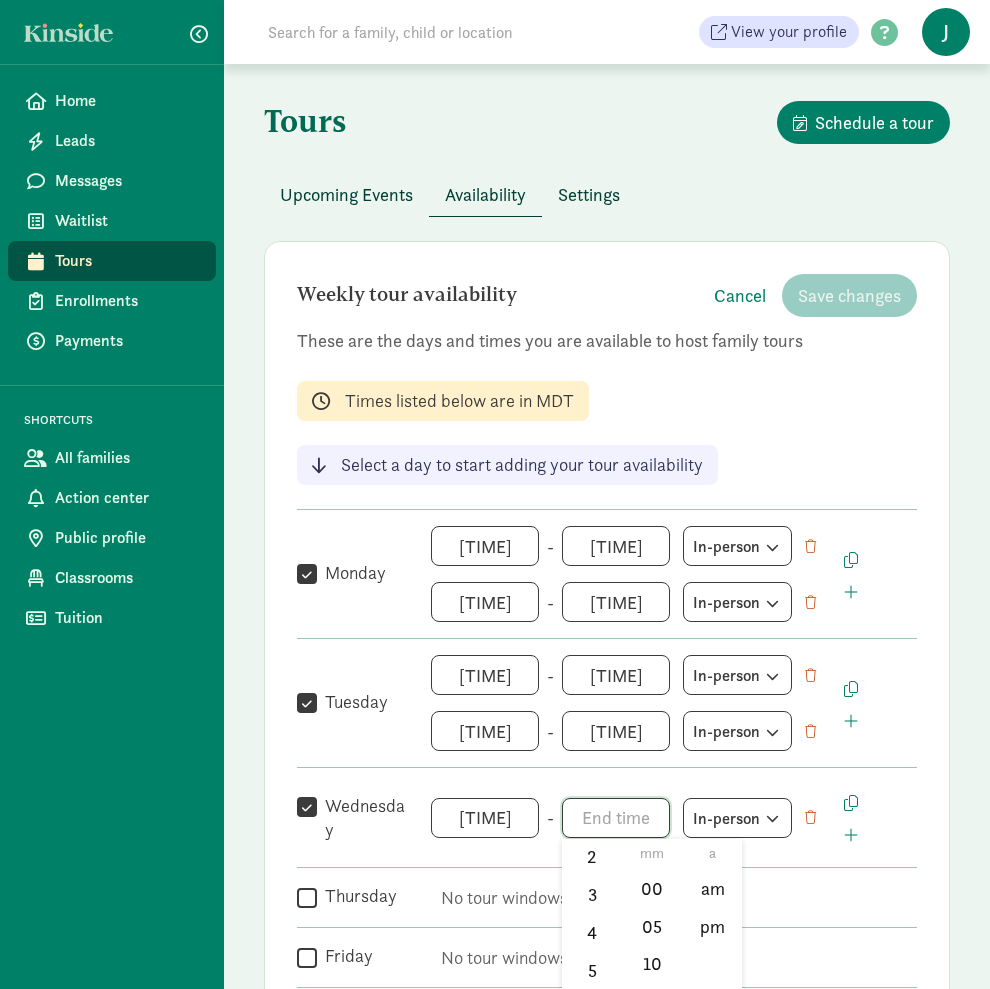 click on "h   12 1 2 3 4 5 6 7 8 9 10 11         mm   00 05 10 15 20 25 30 35 40 45 50 55           a   am pm" at bounding box center (616, 818) 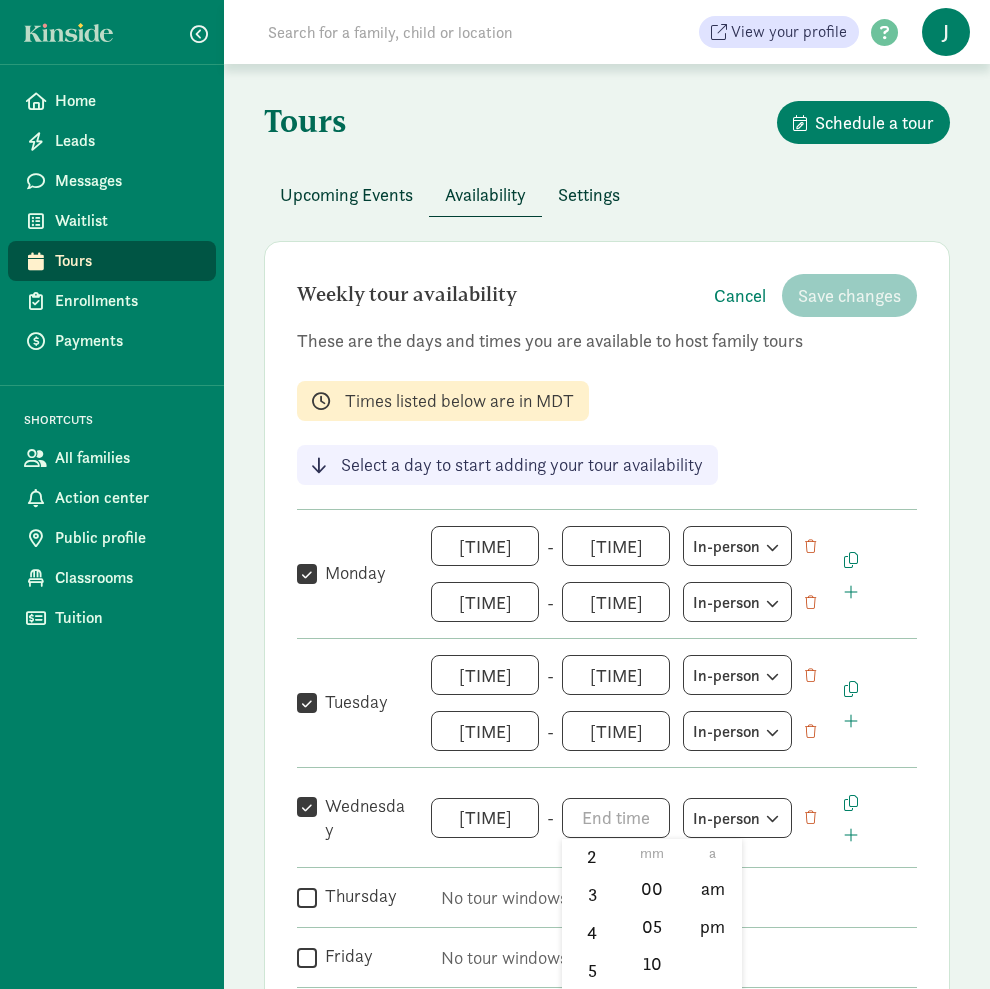 click at bounding box center (495, 494) 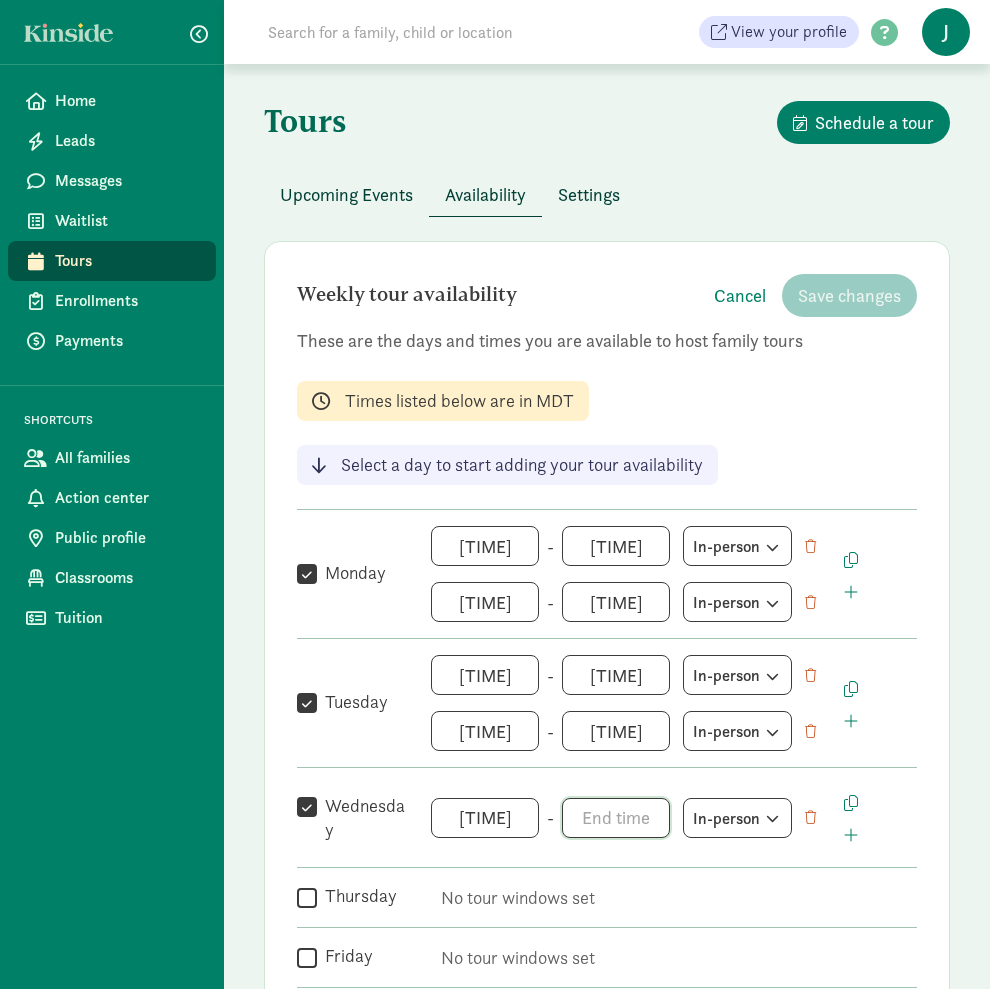 click on "h   12 1 2 3 4 5 6 7 8 9 10 11         mm   00 05 10 15 20 25 30 35 40 45 50 55           a   am pm" at bounding box center (616, 818) 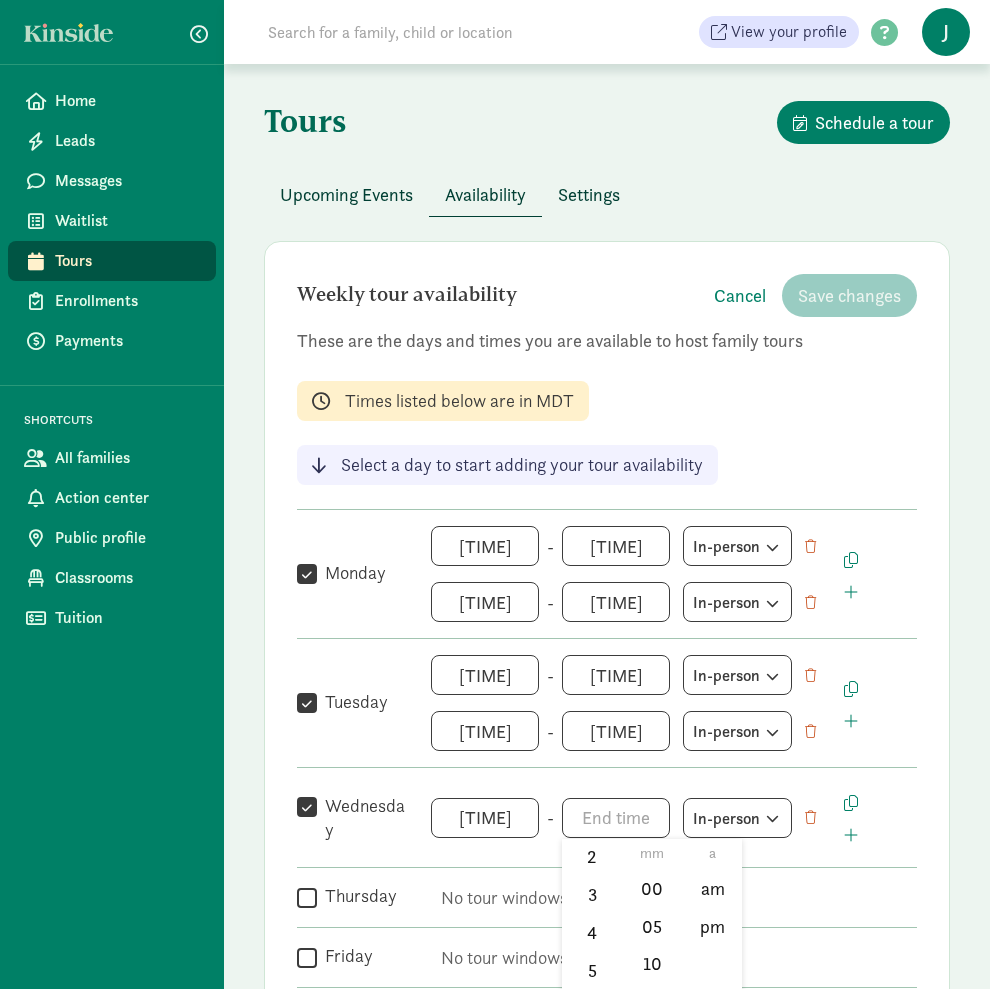 click at bounding box center (495, 494) 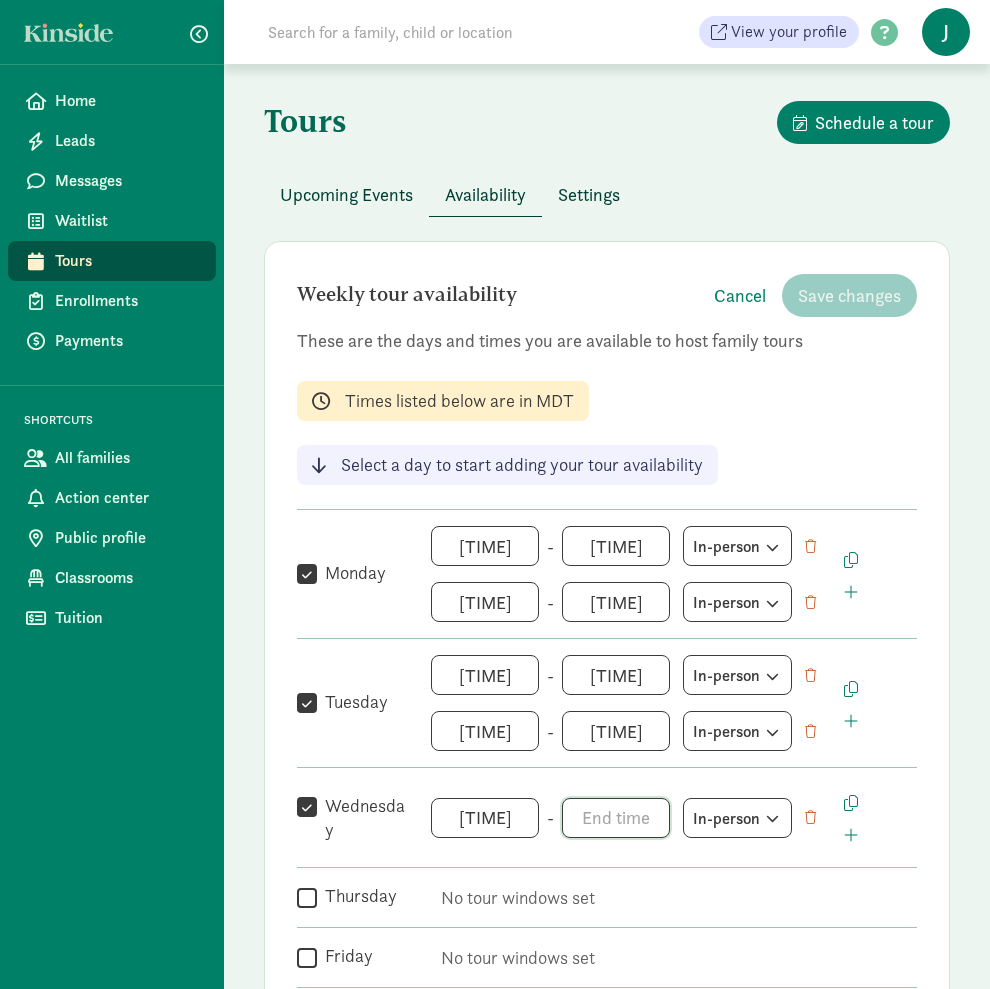 click on "h   12 1 2 3 4 5 6 7 8 9 10 11         mm   00 05 10 15 20 25 30 35 40 45 50 55           a   am pm" at bounding box center [616, 818] 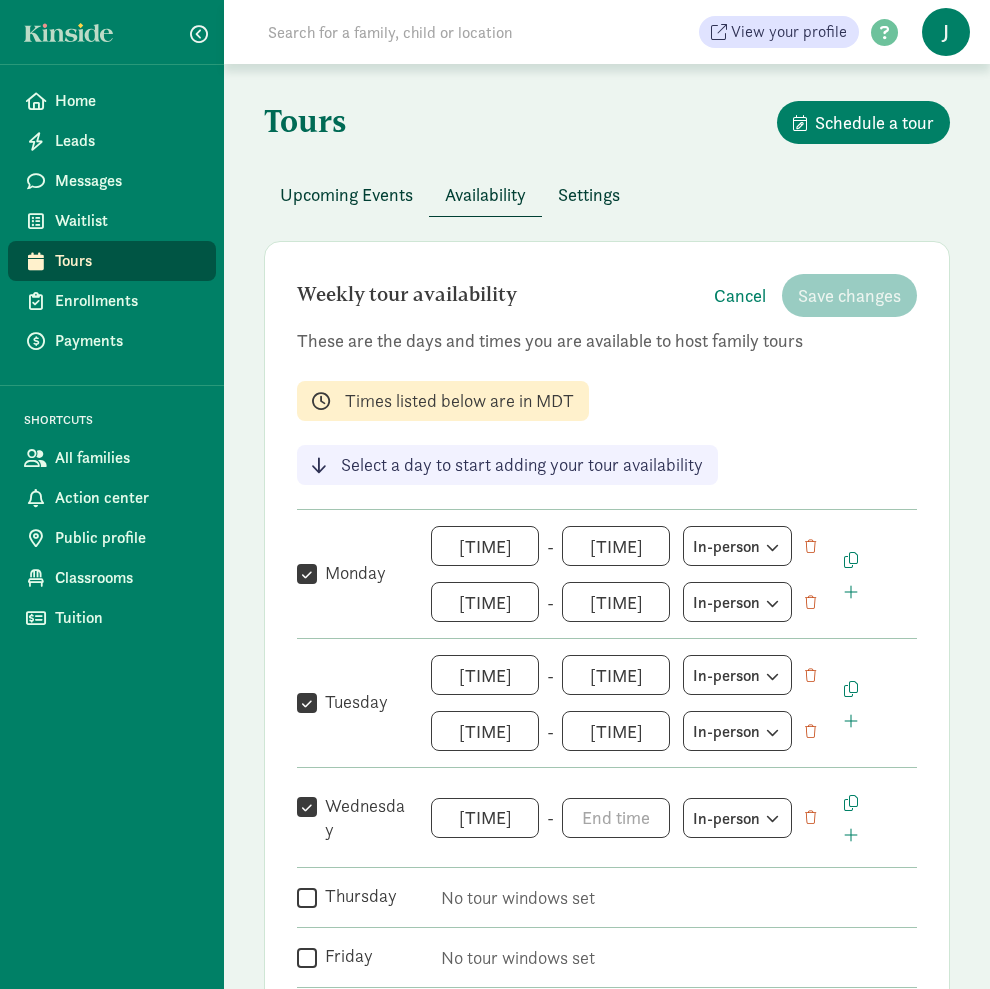 drag, startPoint x: 616, startPoint y: 895, endPoint x: 614, endPoint y: 921, distance: 26.076809 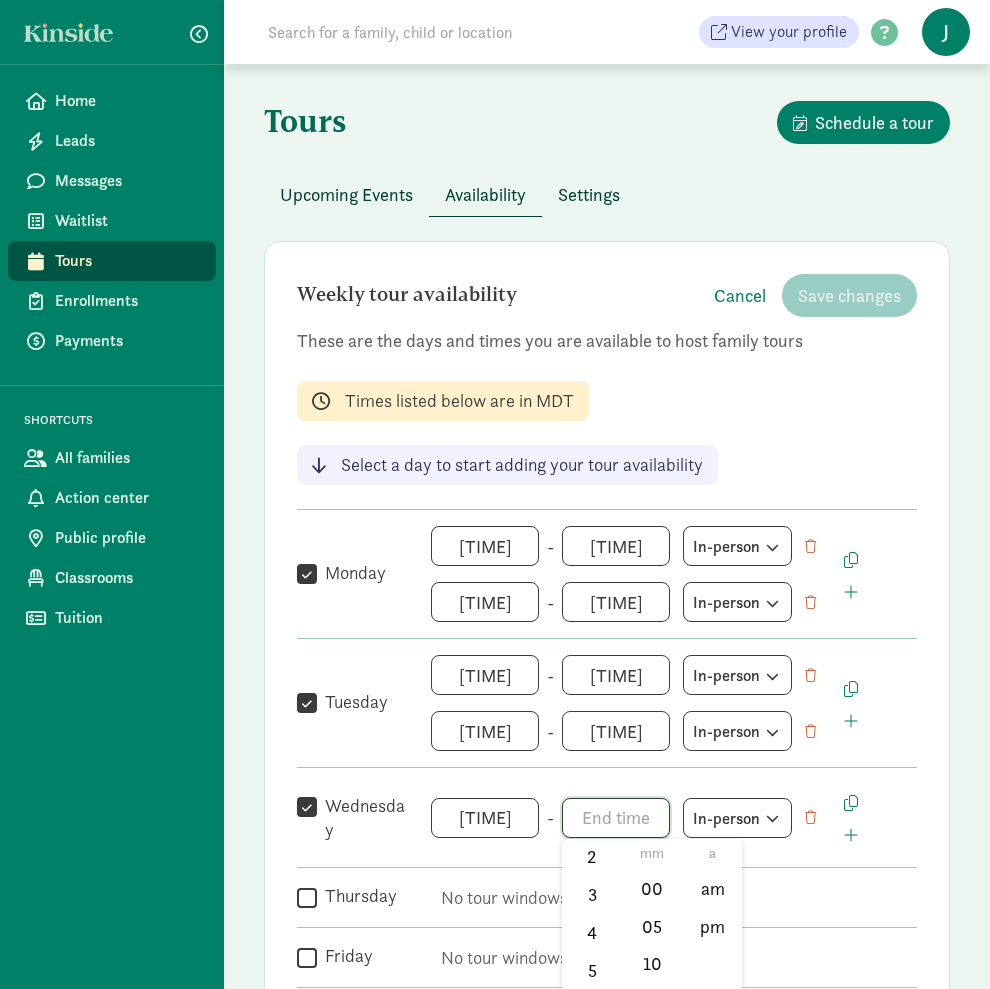 click on "h   12 1 2 3 4 5 6 7 8 9 10 11         mm   00 05 10 15 20 25 30 35 40 45 50 55           a   am pm" at bounding box center [616, 818] 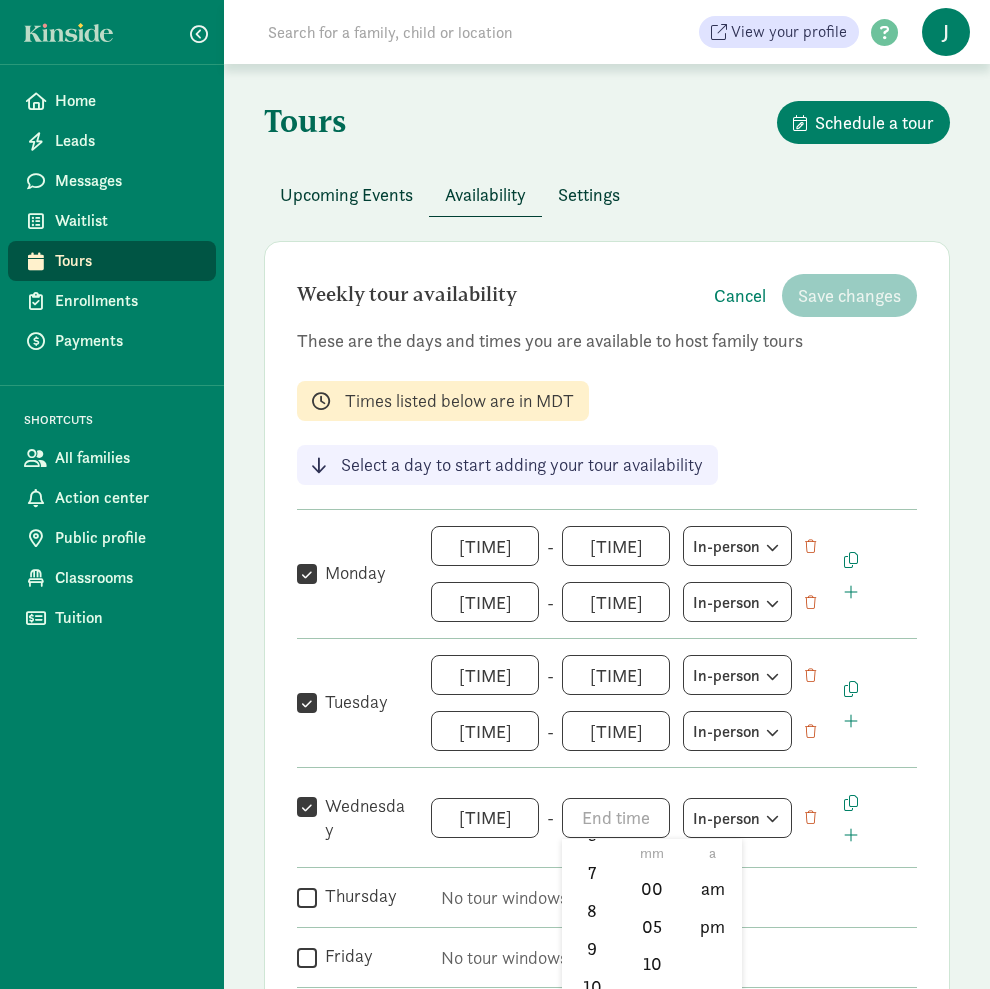 scroll, scrollTop: 295, scrollLeft: 0, axis: vertical 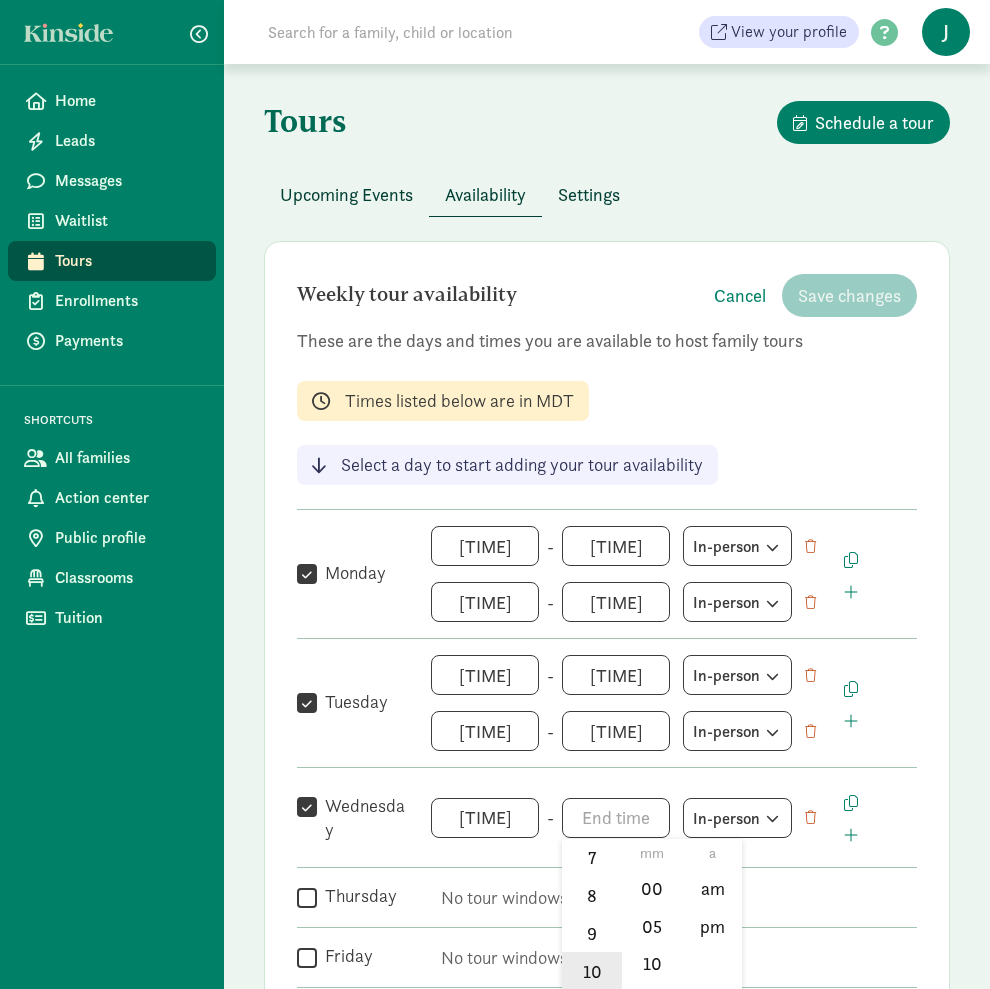 click on "10" 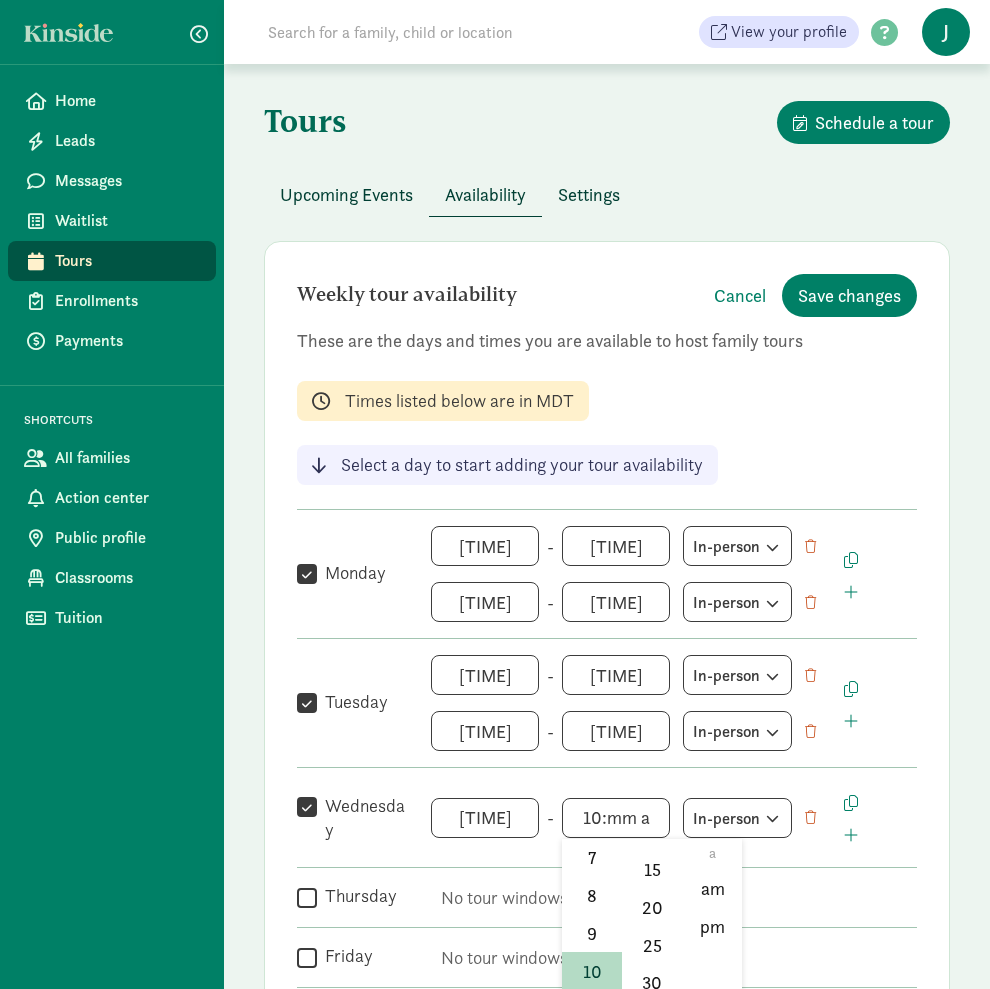 scroll, scrollTop: 126, scrollLeft: 0, axis: vertical 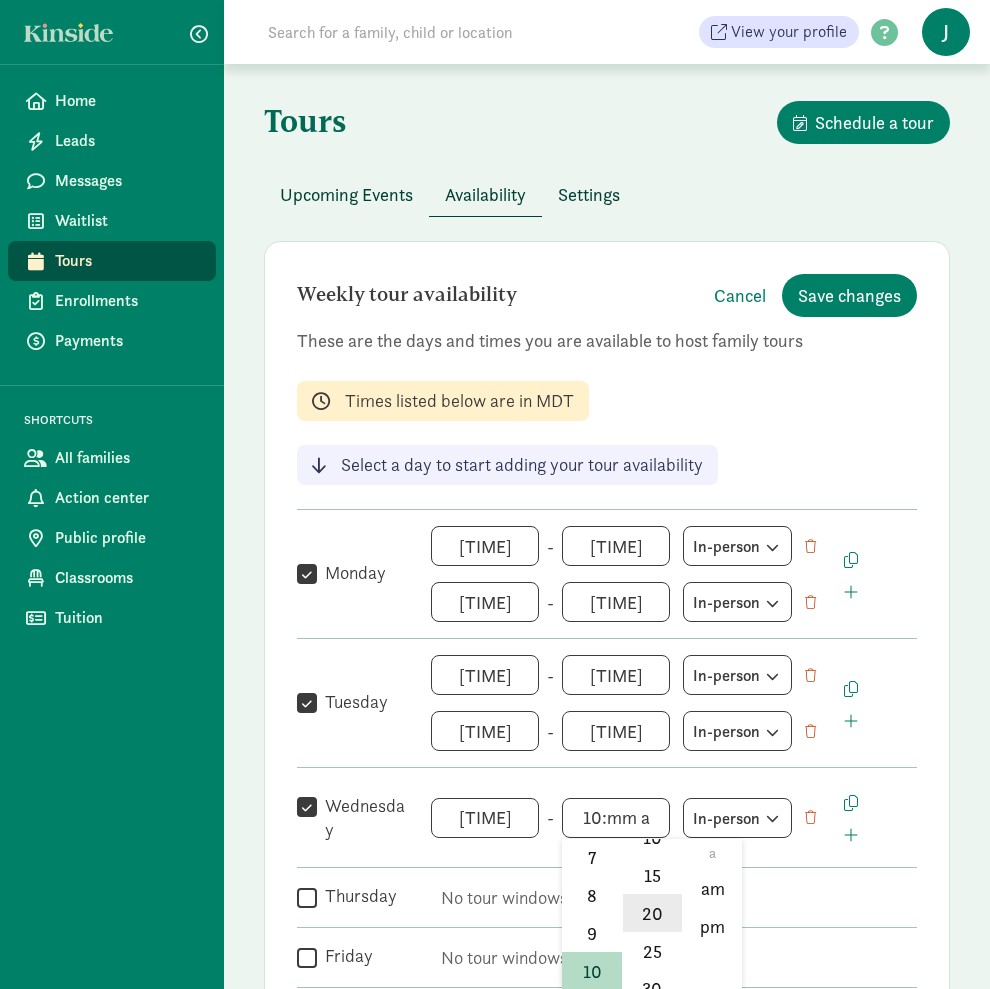 click on "20" 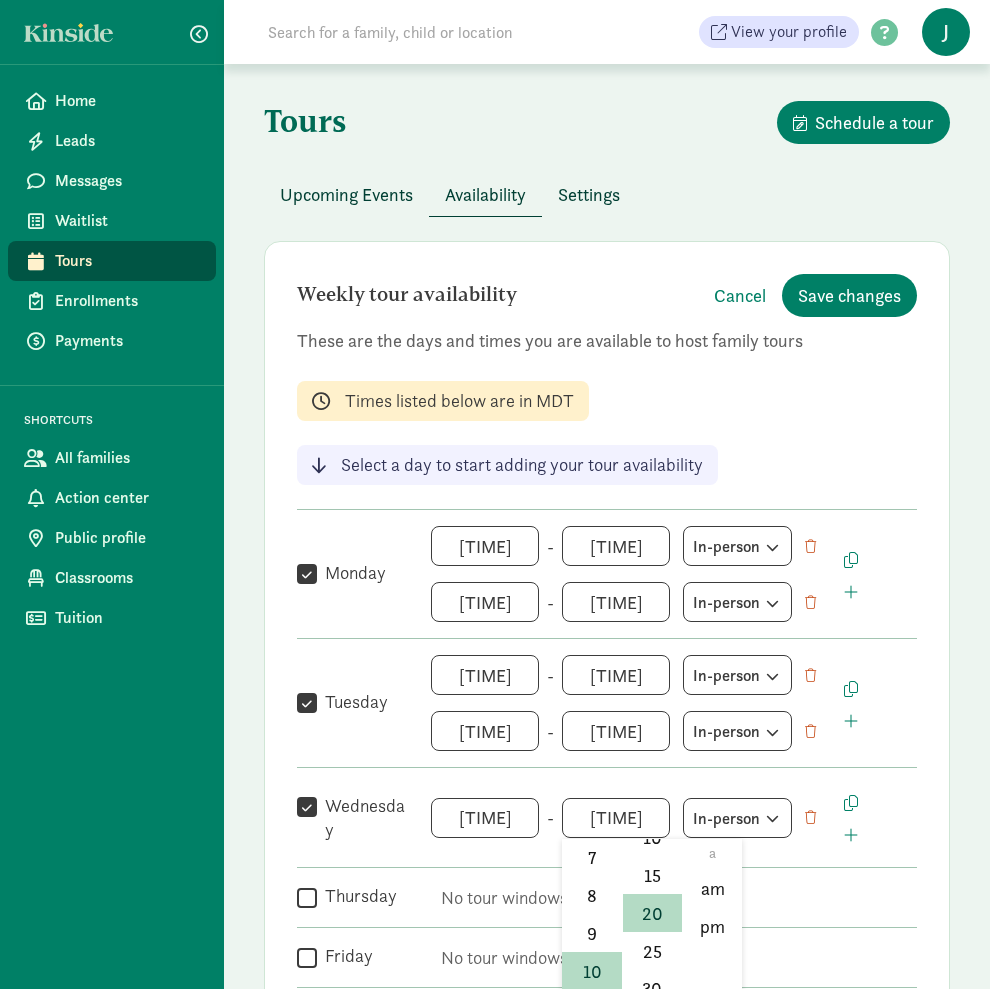 click at bounding box center [495, 494] 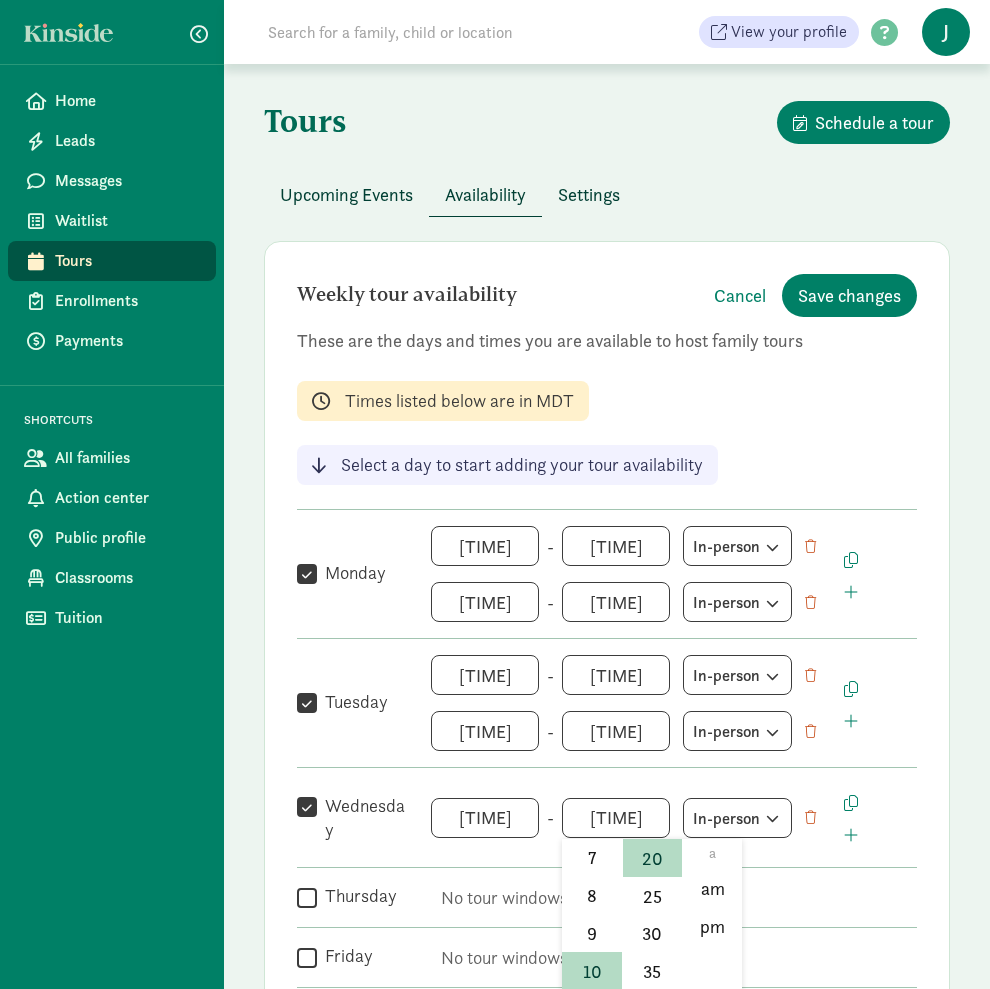 click on "[TIME]           h   12 1 2 3 4 5 6 7 8 9 10 11         mm   00 05 10 15 20 25 30 35 40 45 50 55           a   am pm" at bounding box center [616, 818] 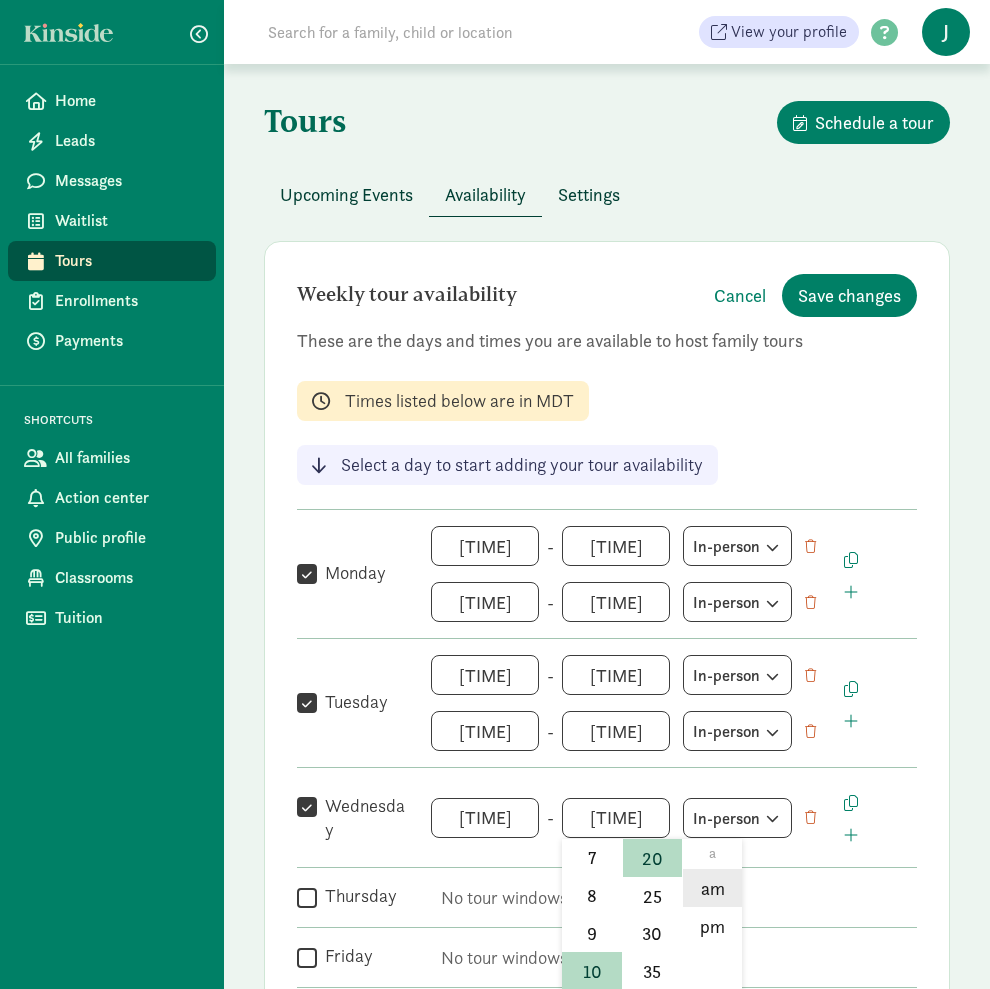 click on "am" 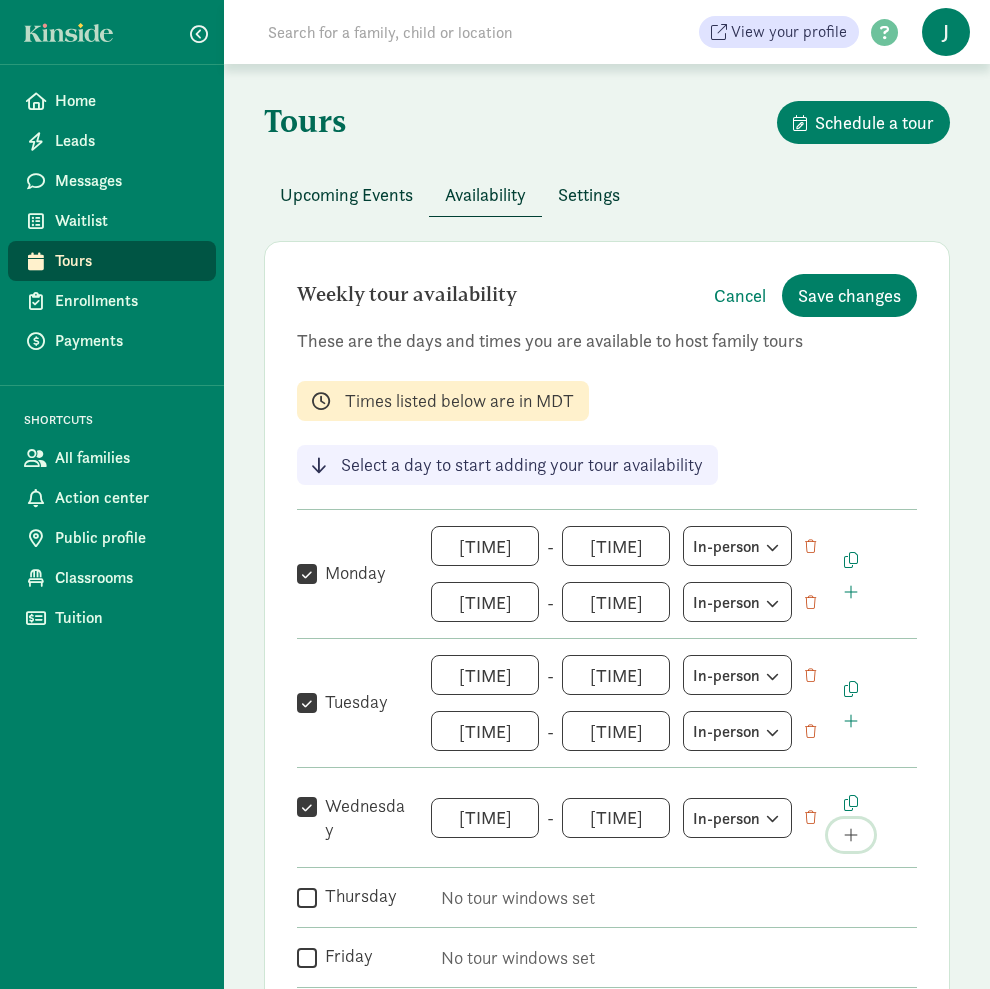 click at bounding box center (851, 835) 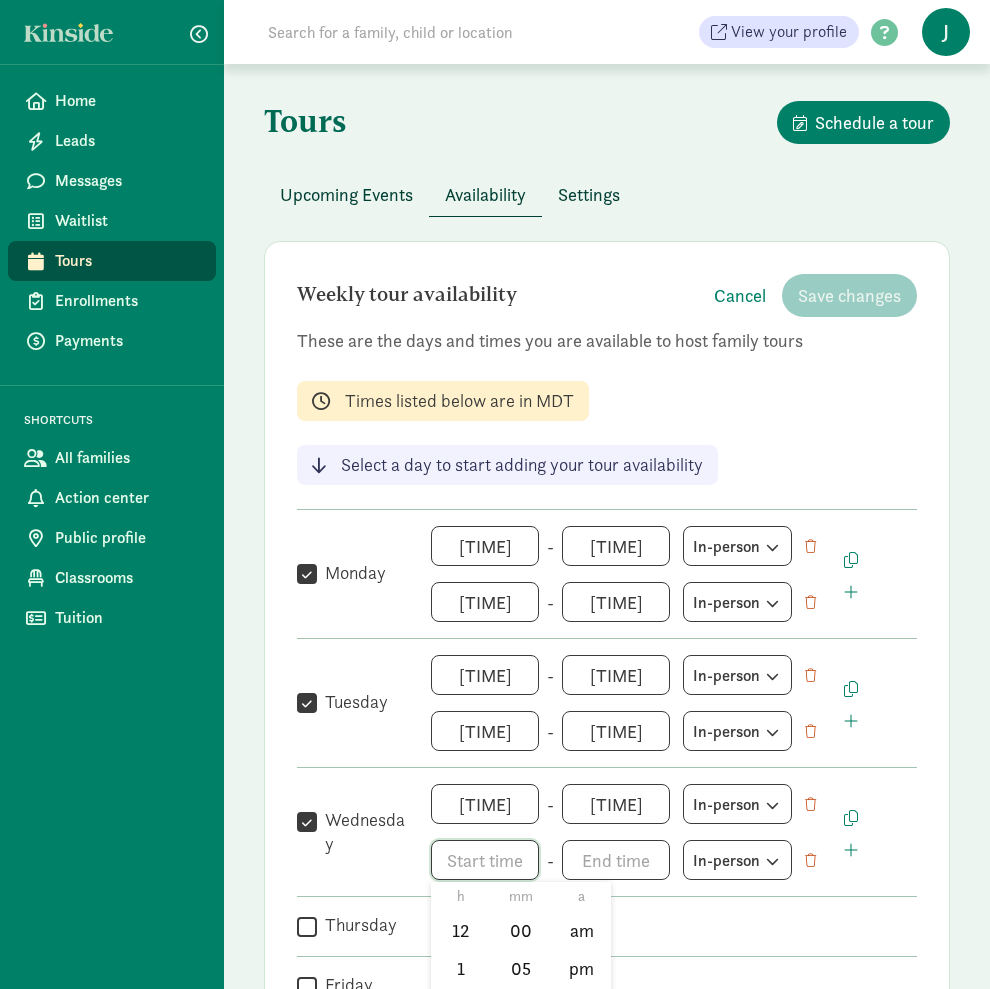 click on "h   12 1 2 3 4 5 6 7 8 9 10 11         mm   00 05 10 15 20 25 30 35 40 45 50 55           a   am pm" at bounding box center (485, 860) 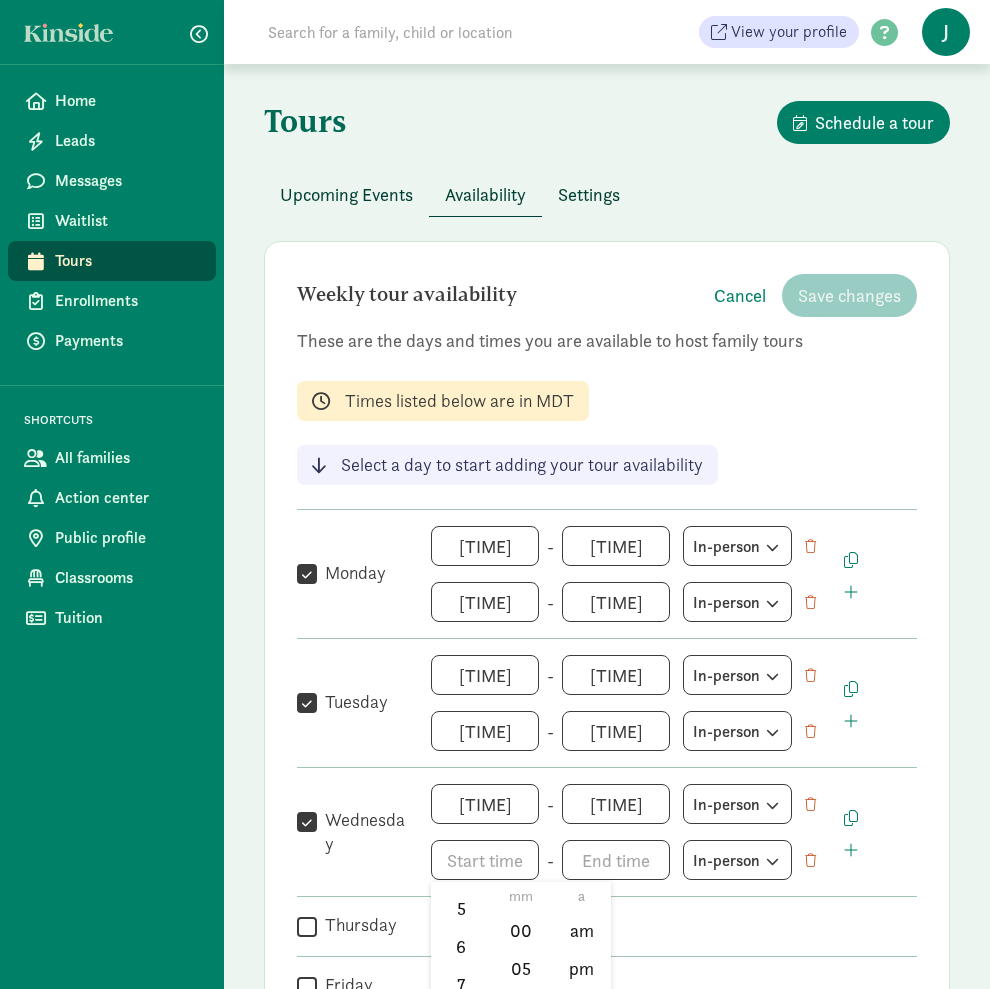 scroll, scrollTop: 294, scrollLeft: 0, axis: vertical 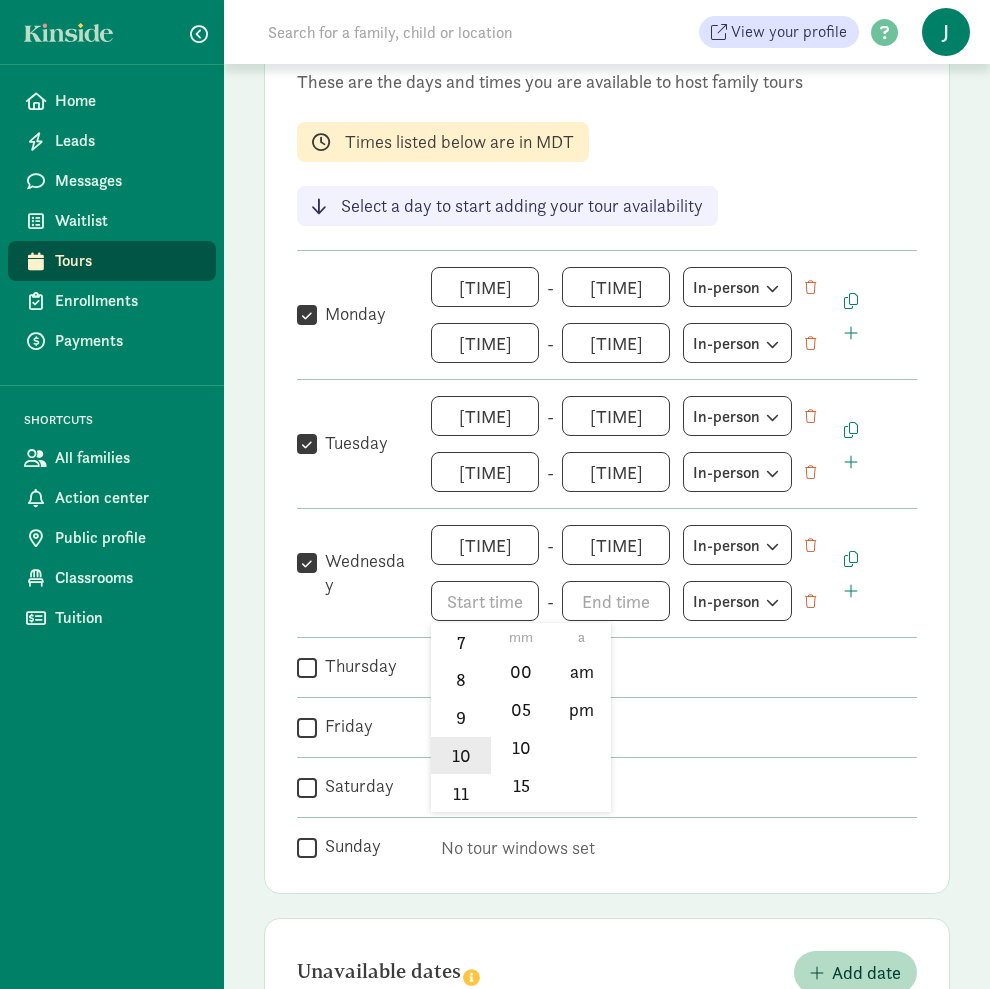 click on "10" 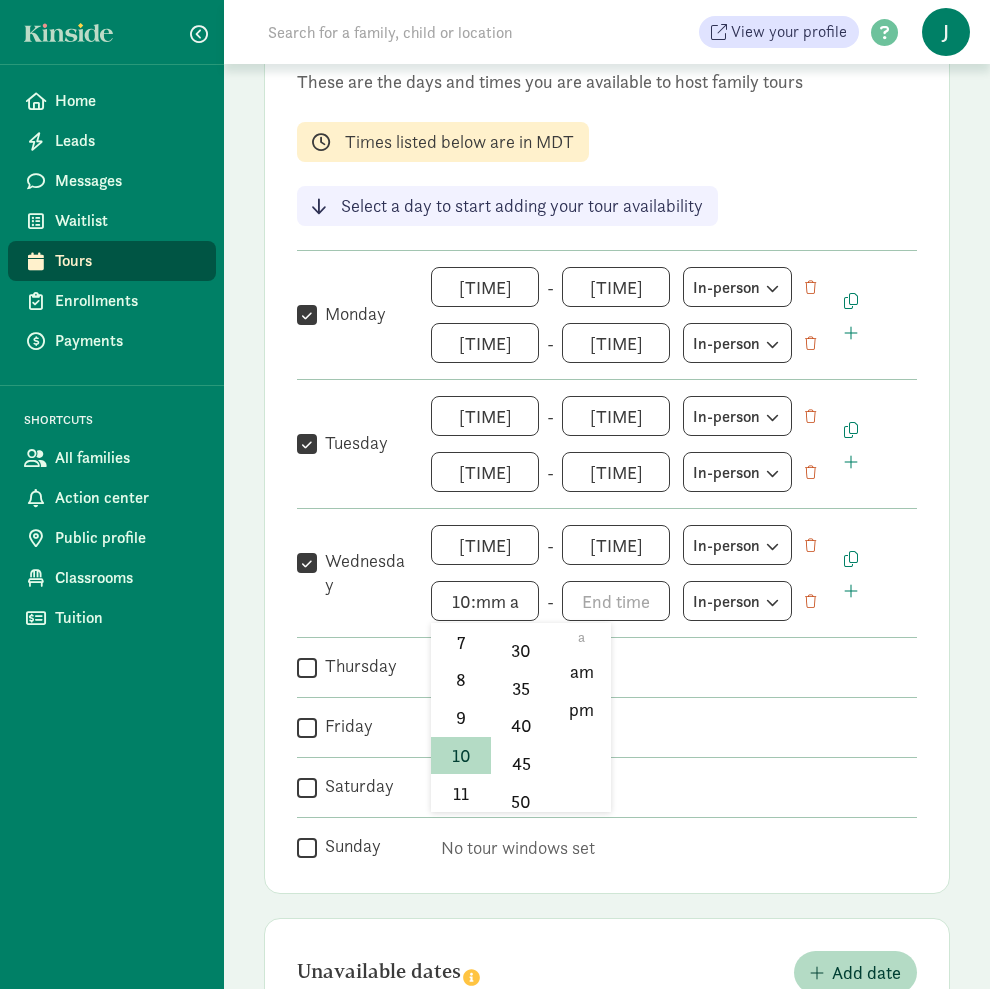 scroll, scrollTop: 245, scrollLeft: 0, axis: vertical 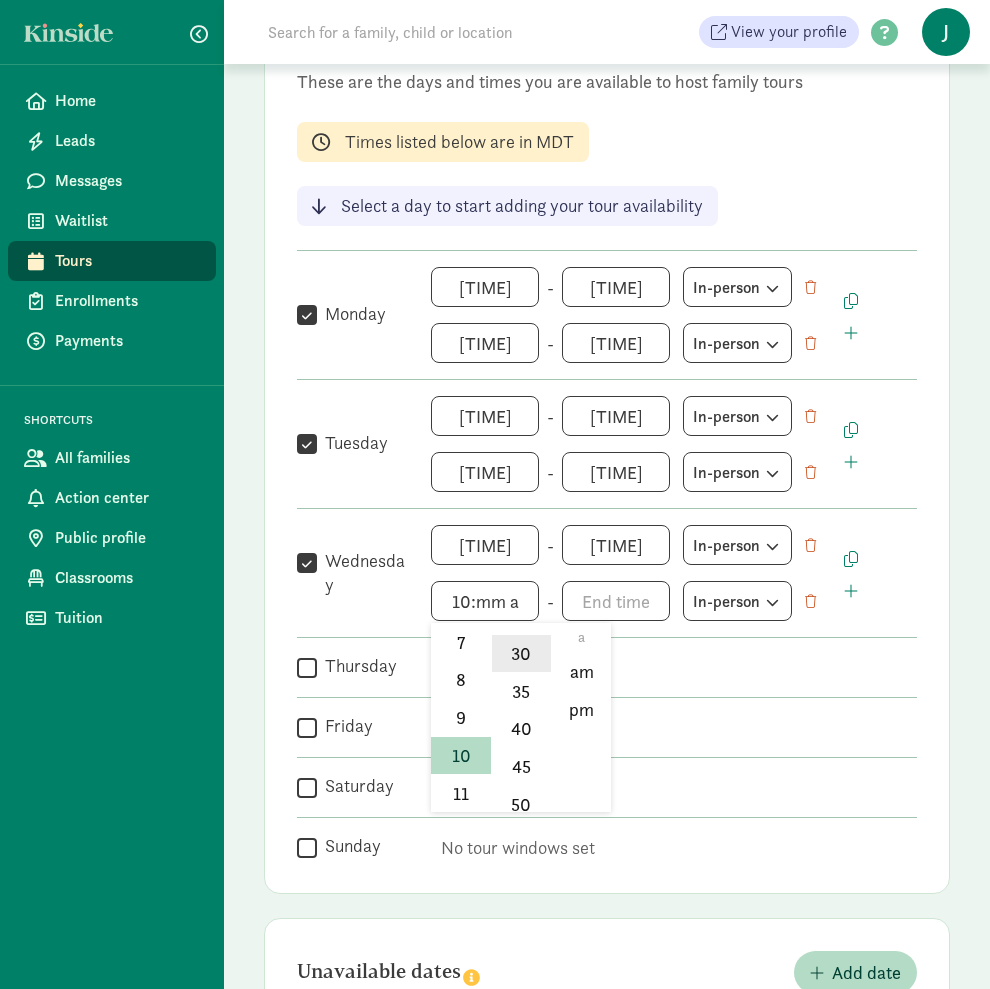 click on "30" 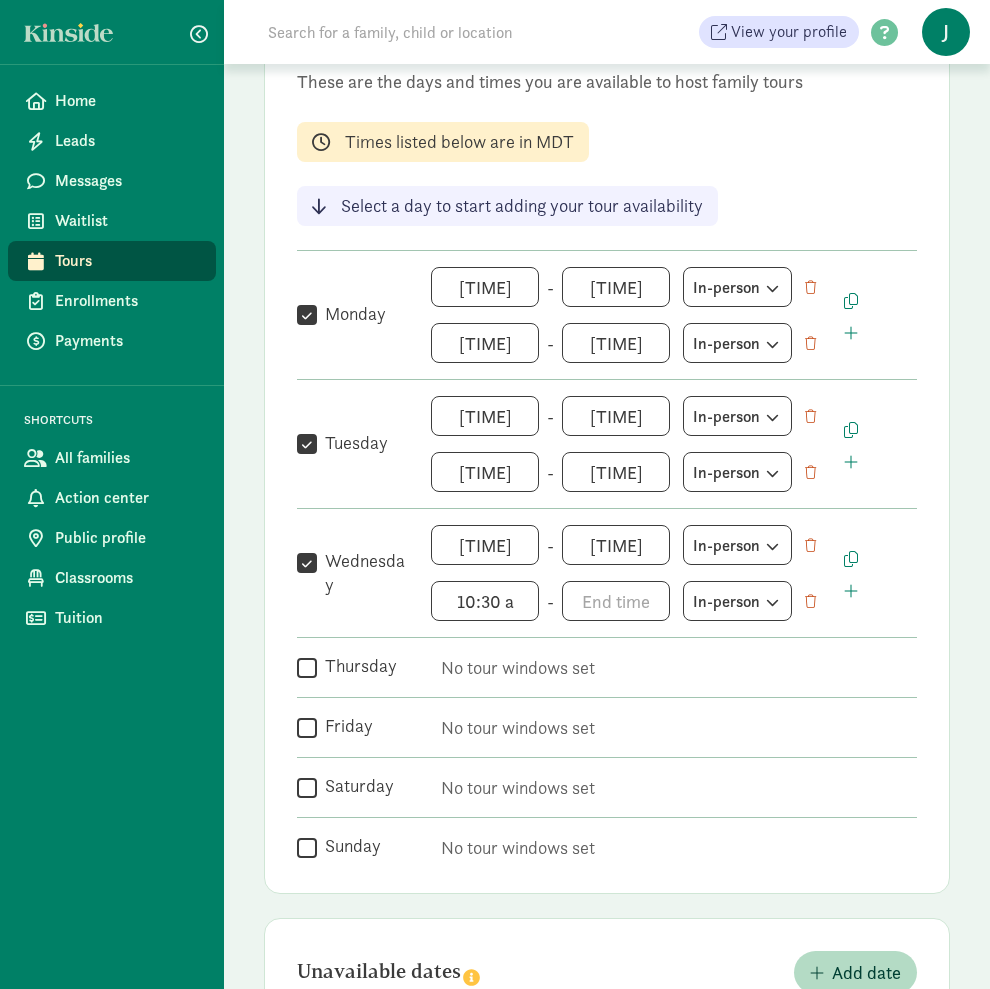click on "Thursday" at bounding box center (307, 667) 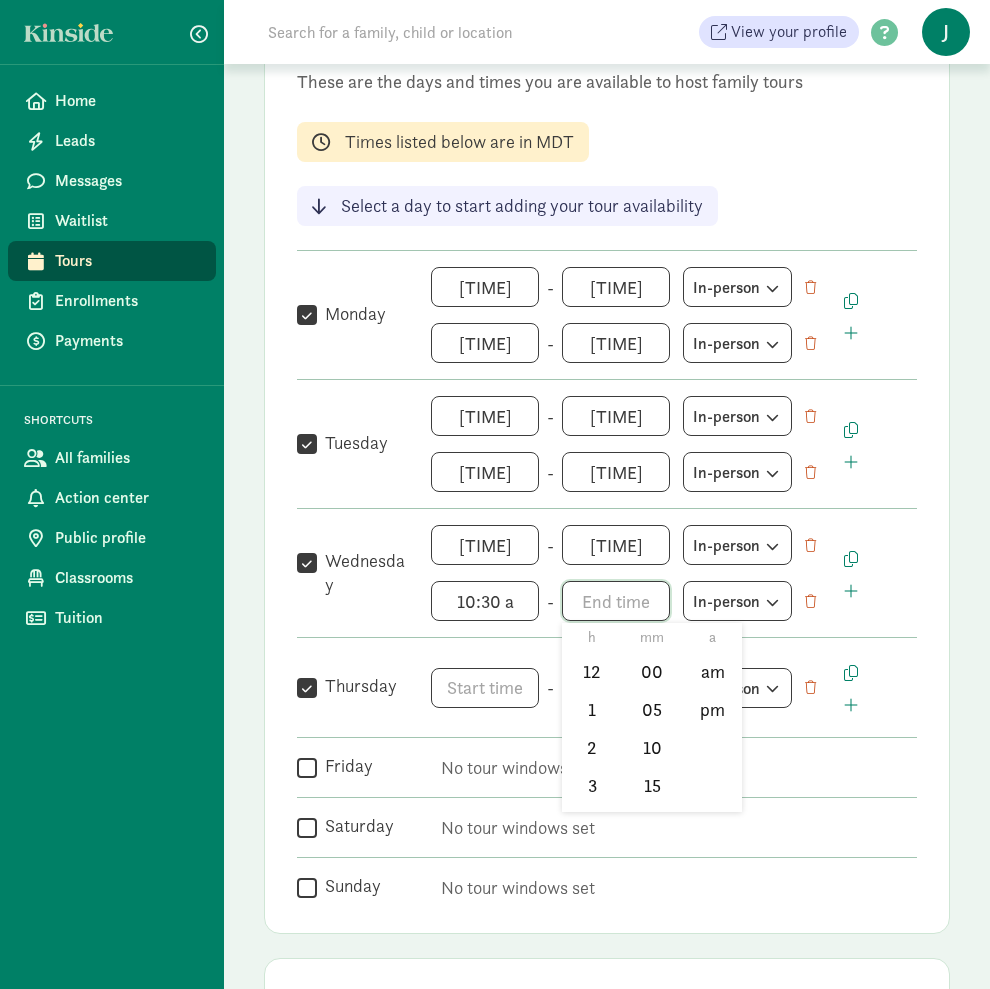 click on "h   12 1 2 3 4 5 6 7 8 9 10 11         mm   00 05 10 15 20 25 30 35 40 45 50 55           a   am pm" at bounding box center [616, 601] 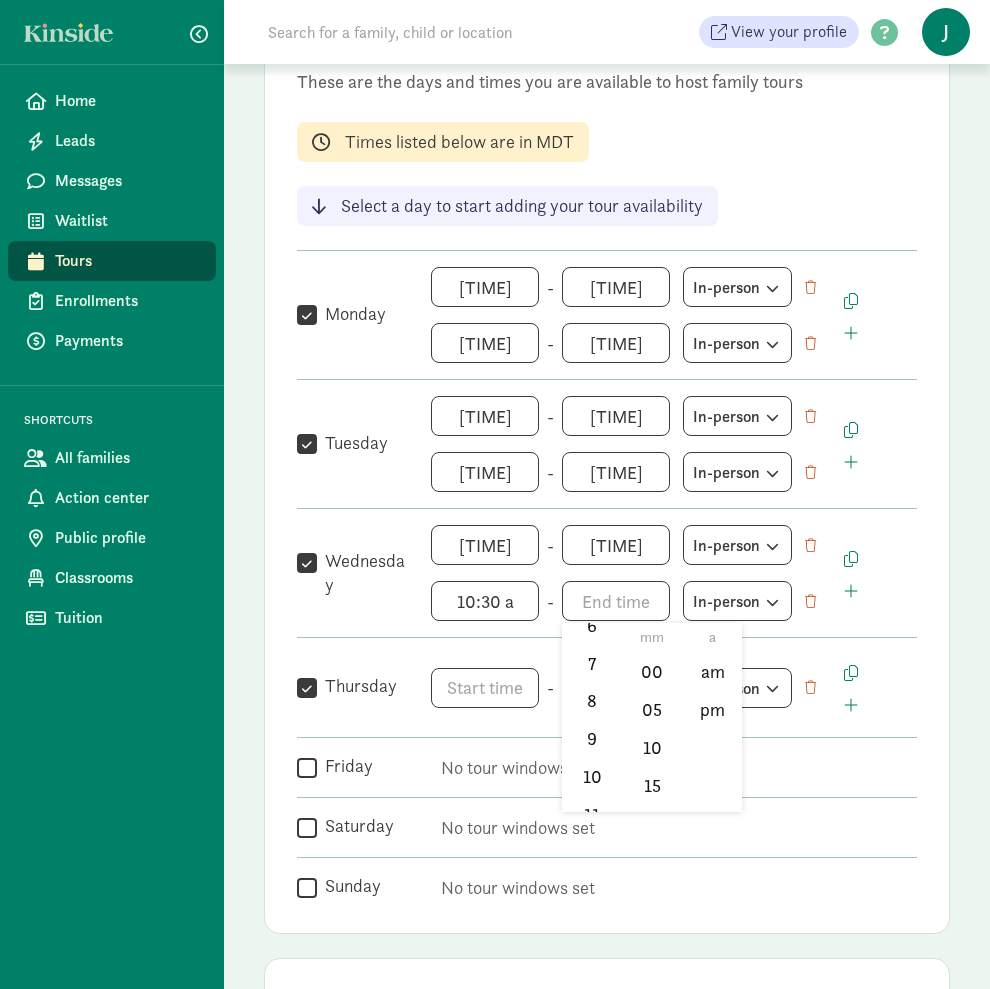 scroll, scrollTop: 294, scrollLeft: 0, axis: vertical 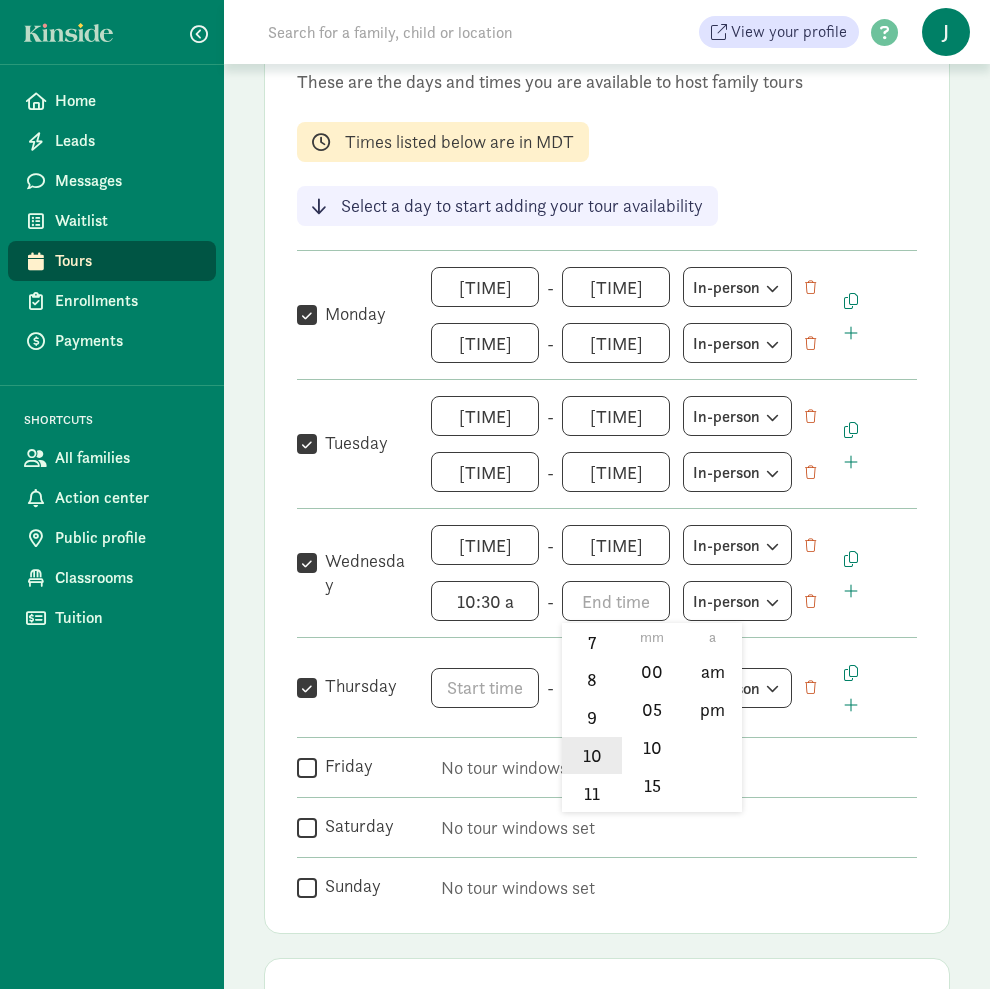 click on "10" 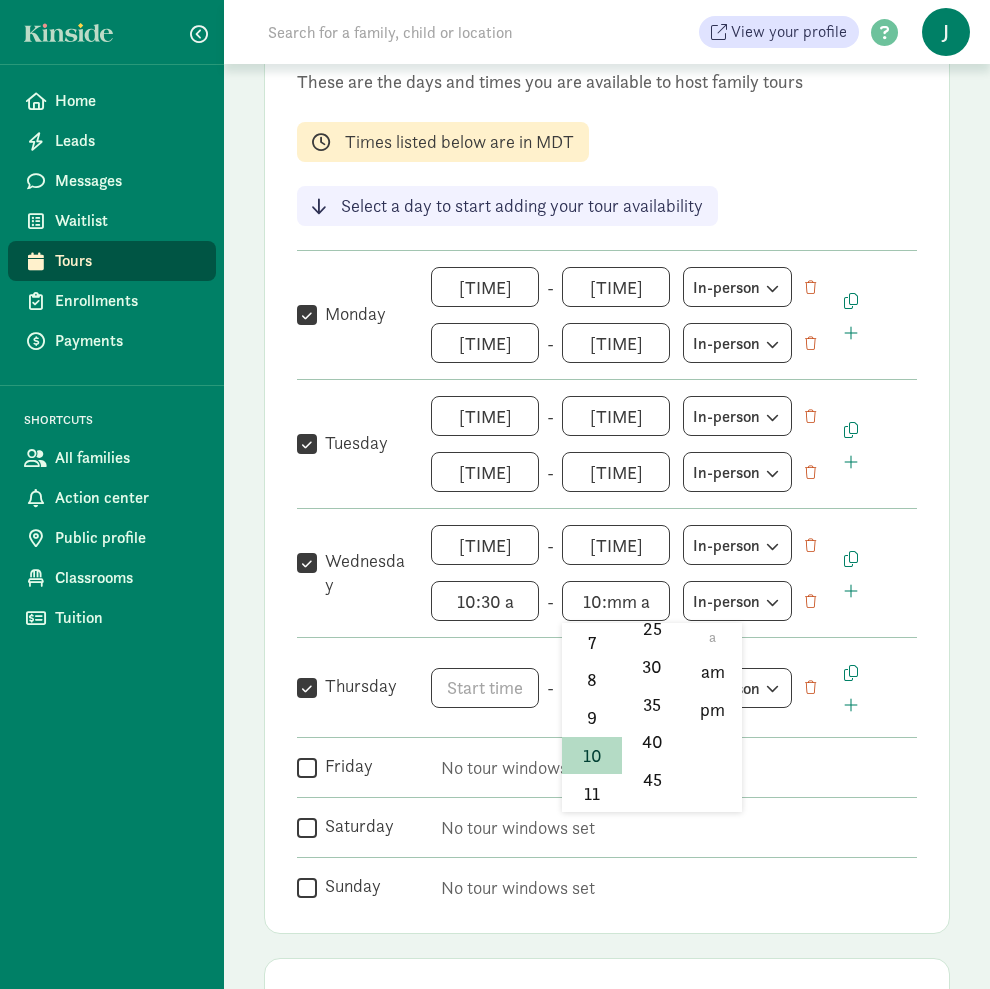 scroll, scrollTop: 236, scrollLeft: 0, axis: vertical 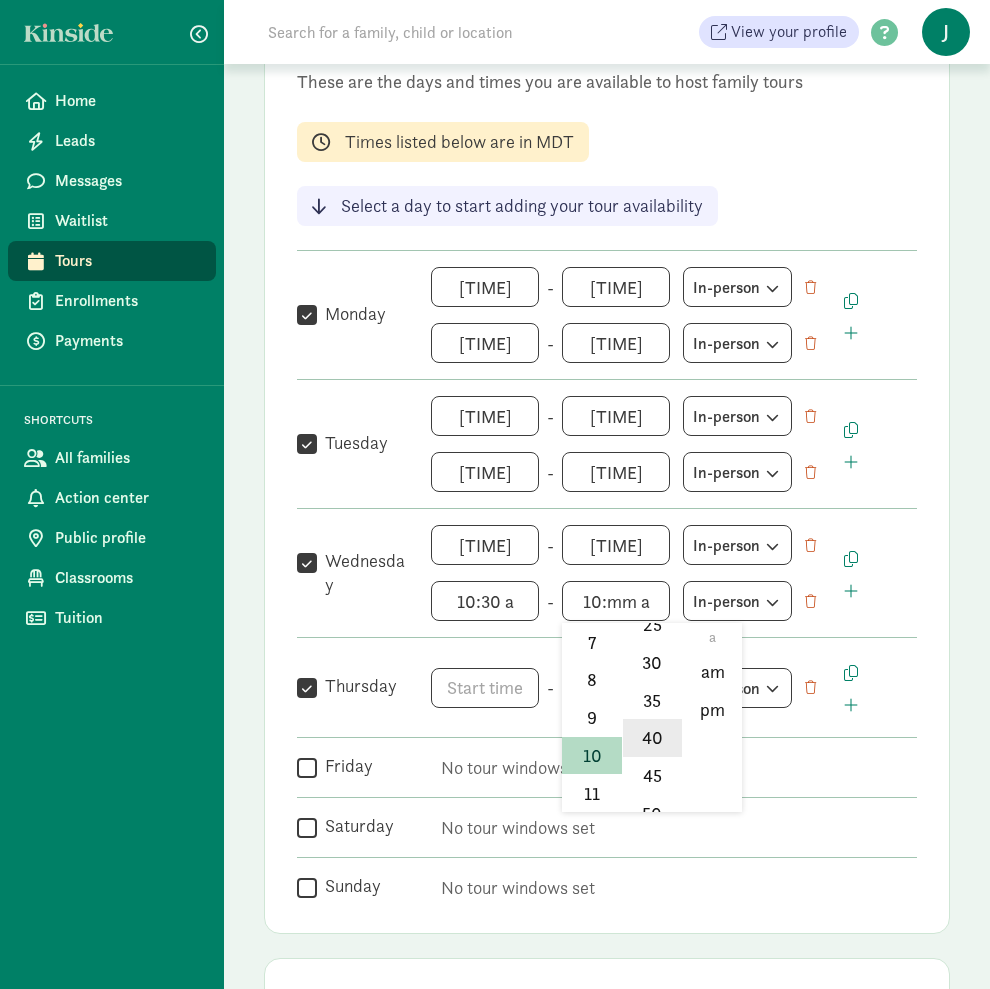 click on "40" 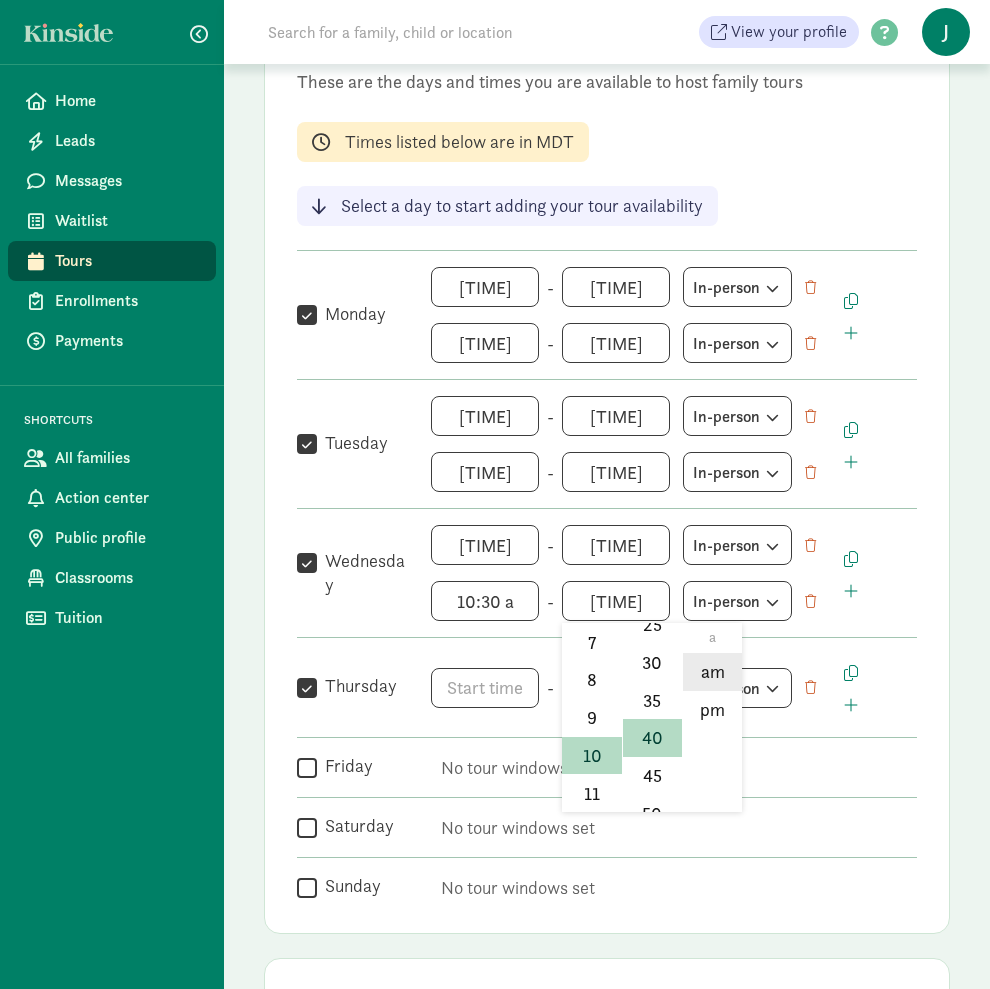 click on "am" 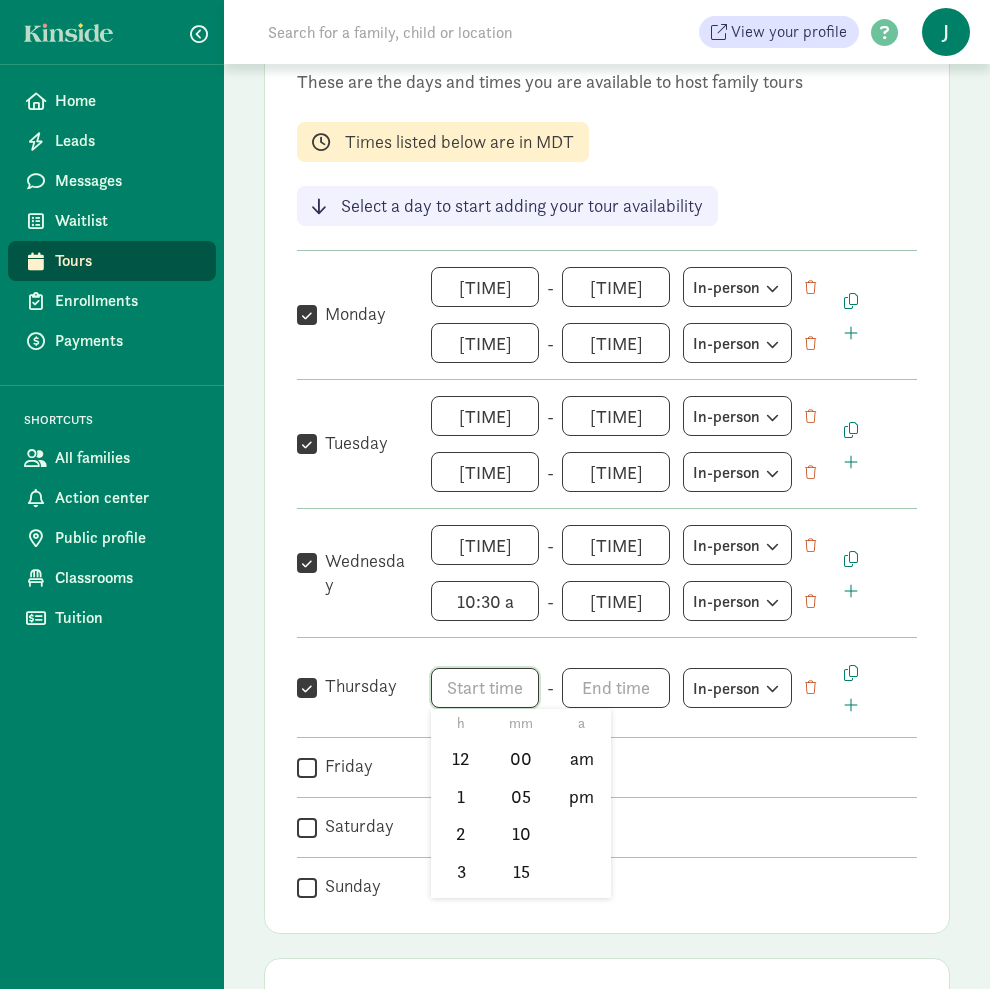 click on "h   12 1 2 3 4 5 6 7 8 9 10 11         mm   00 05 10 15 20 25 30 35 40 45 50 55           a   am pm" at bounding box center [485, 688] 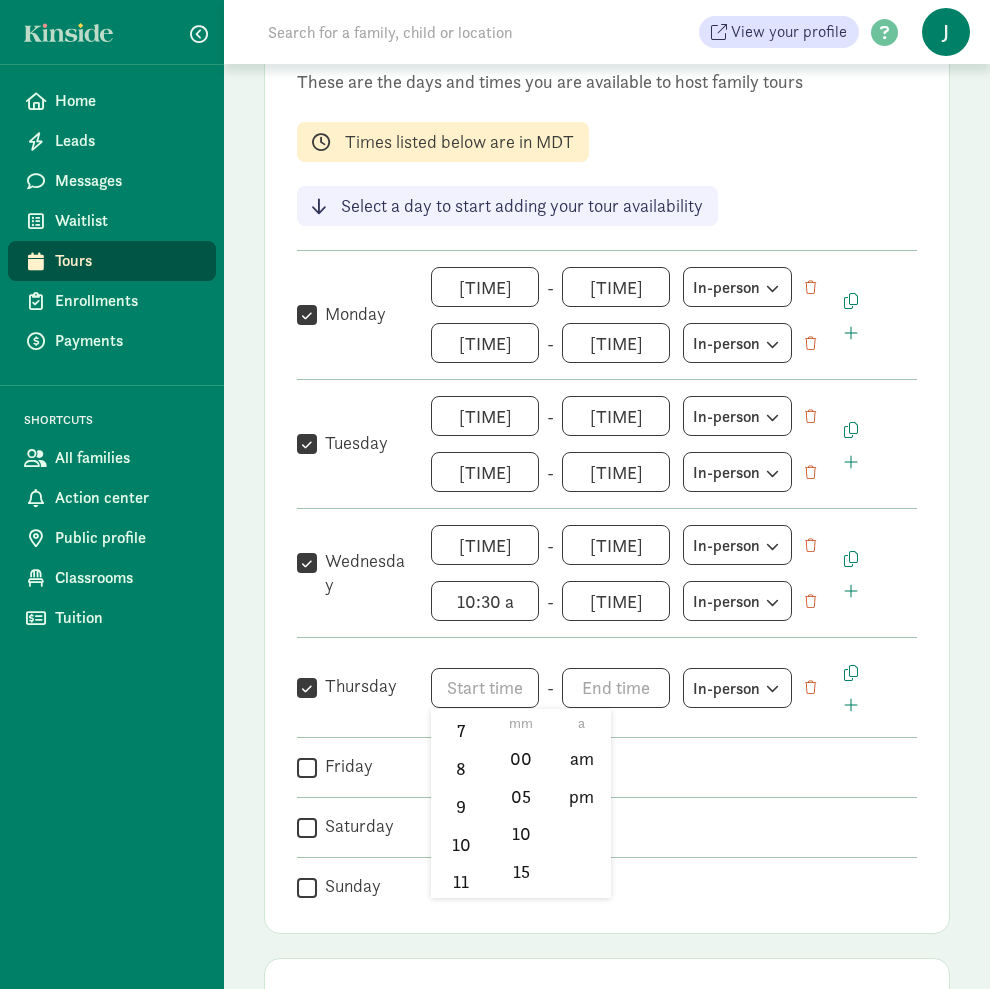 scroll, scrollTop: 295, scrollLeft: 0, axis: vertical 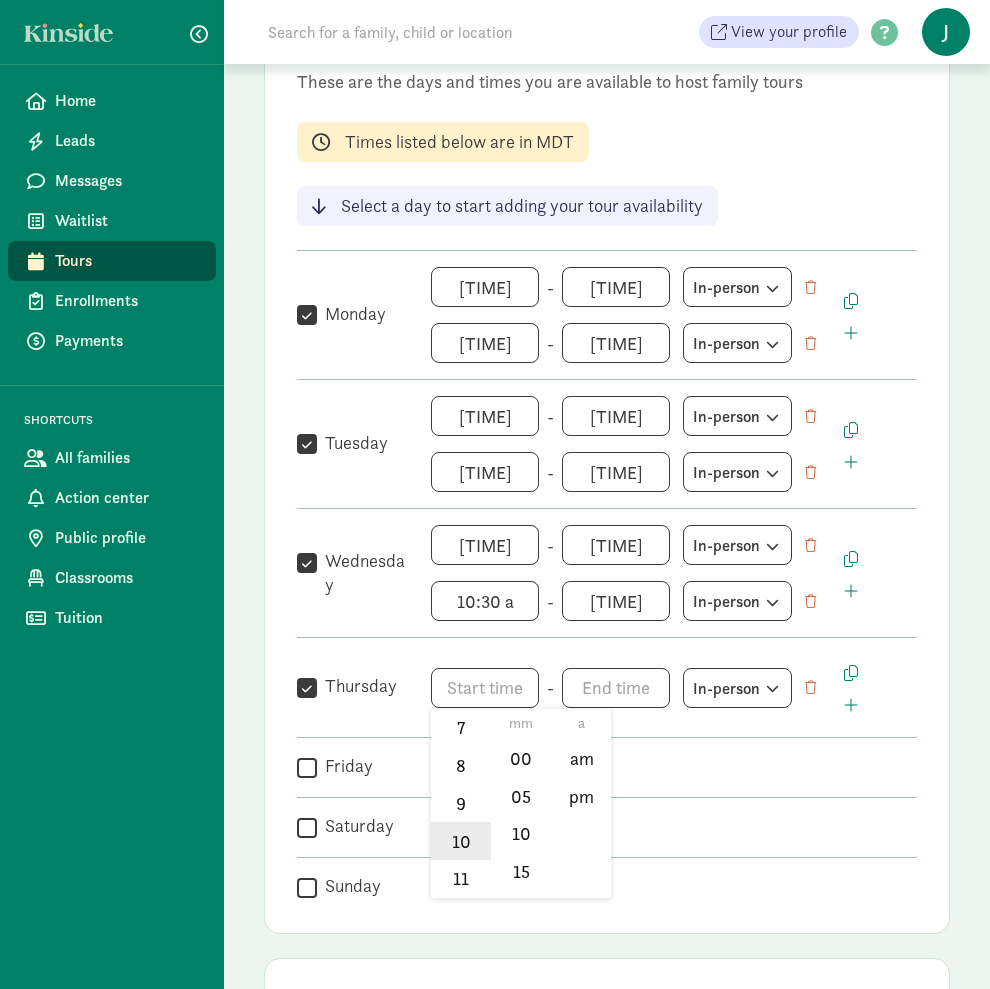 click on "10" 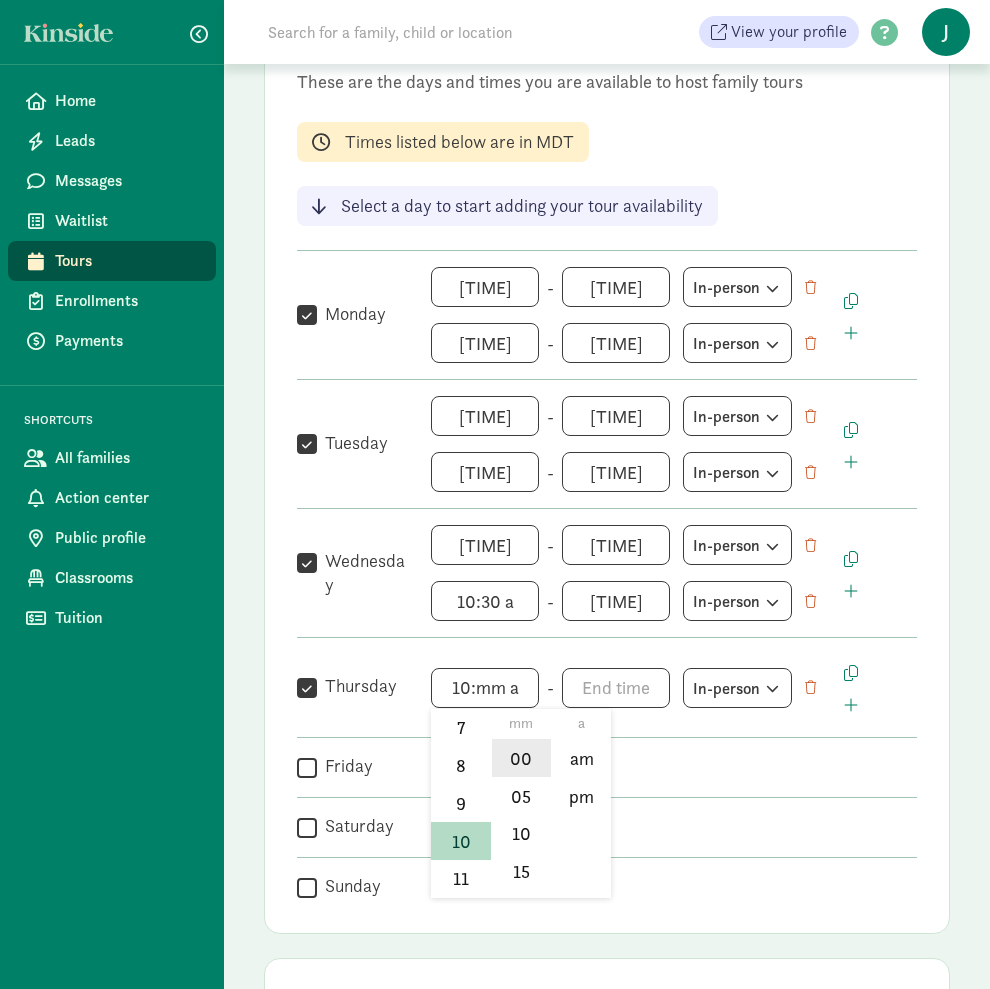 click on "00" 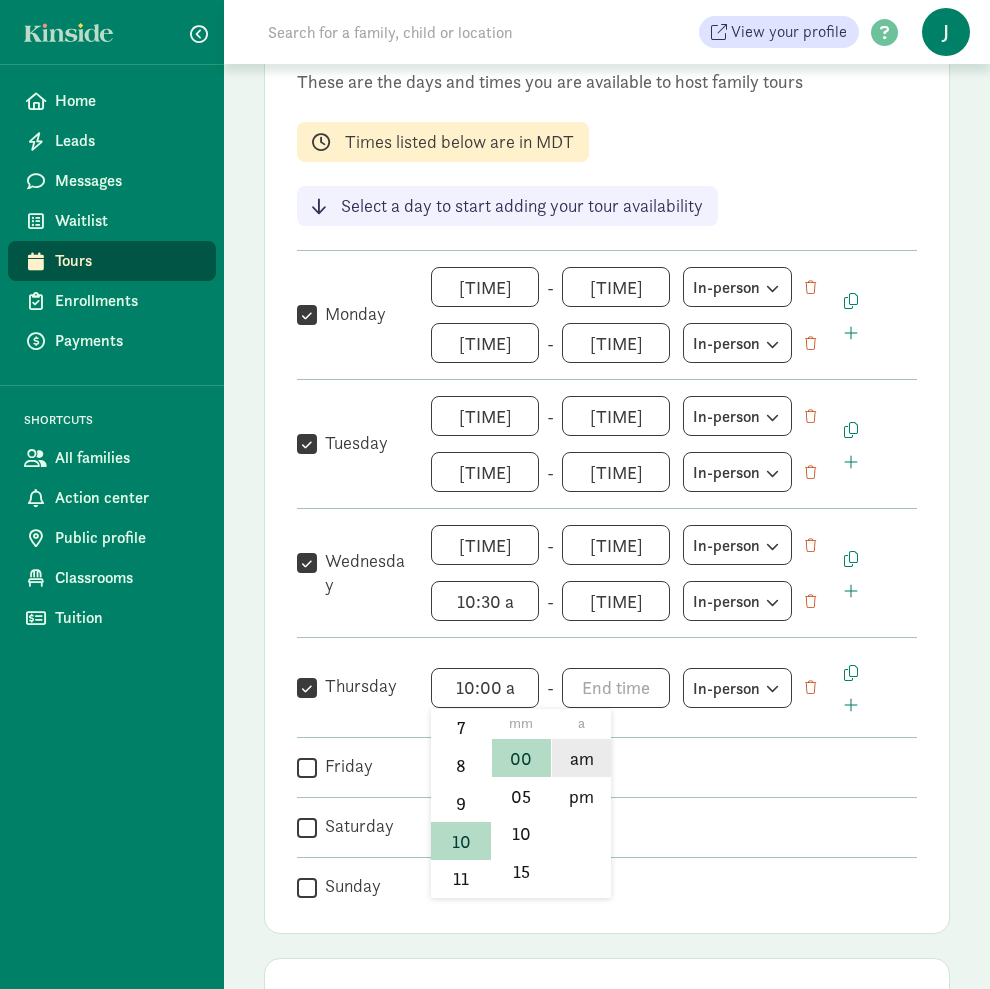 click on "am" 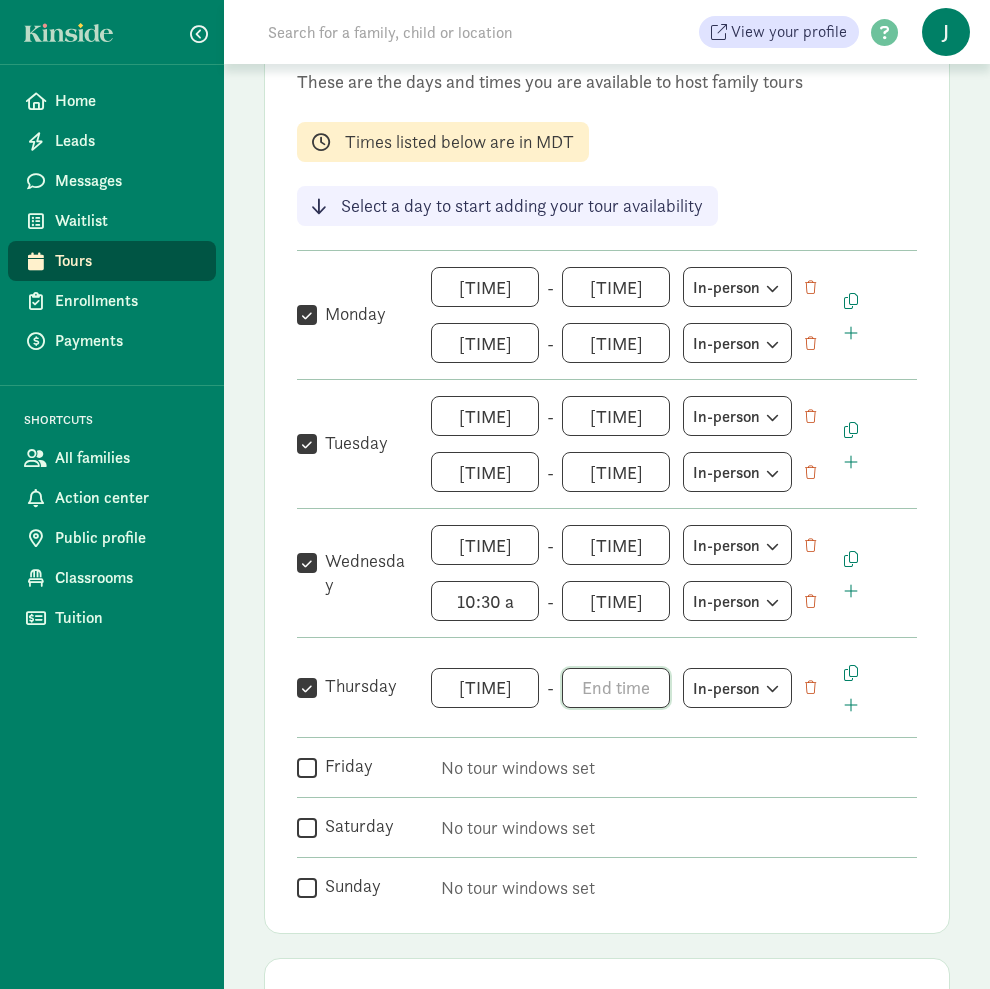 click on "h   12 1 2 3 4 5 6 7 8 9 10 11         mm   00 05 10 15 20 25 30 35 40 45 50 55           a   am pm" at bounding box center (616, 688) 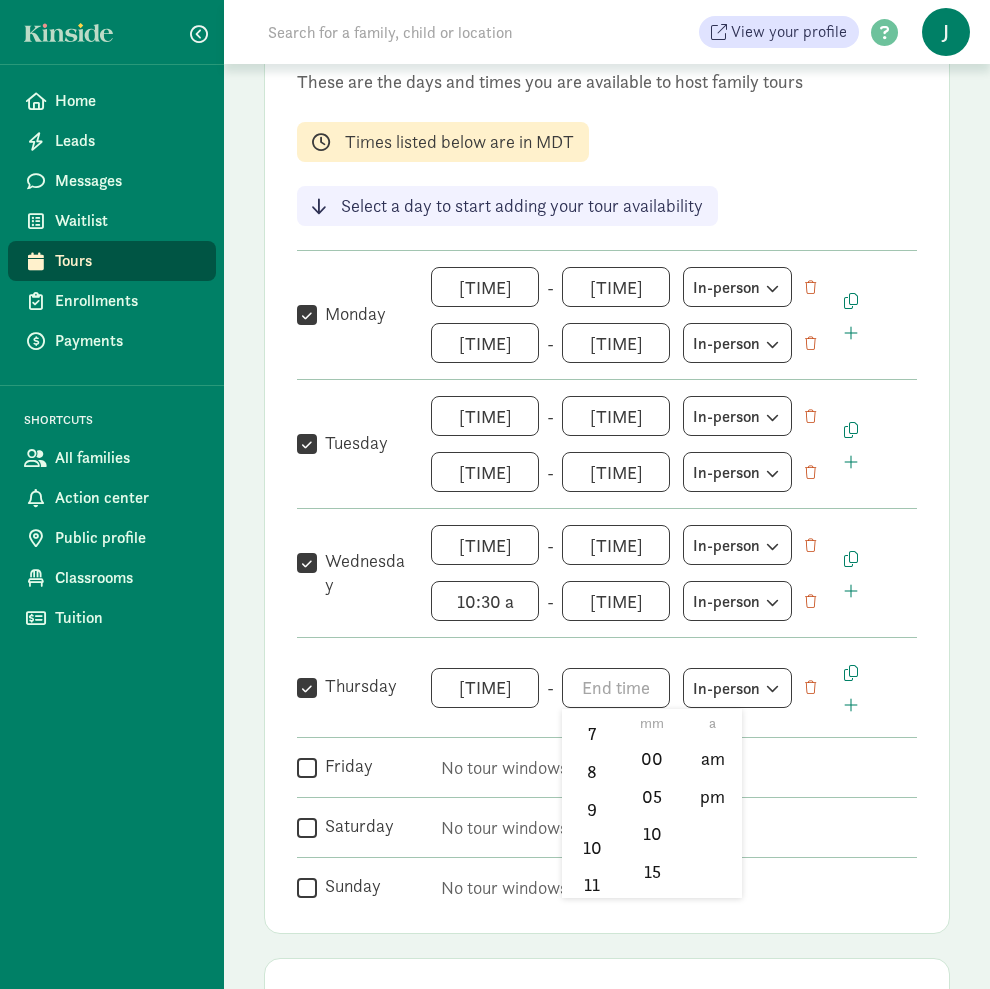 scroll, scrollTop: 295, scrollLeft: 0, axis: vertical 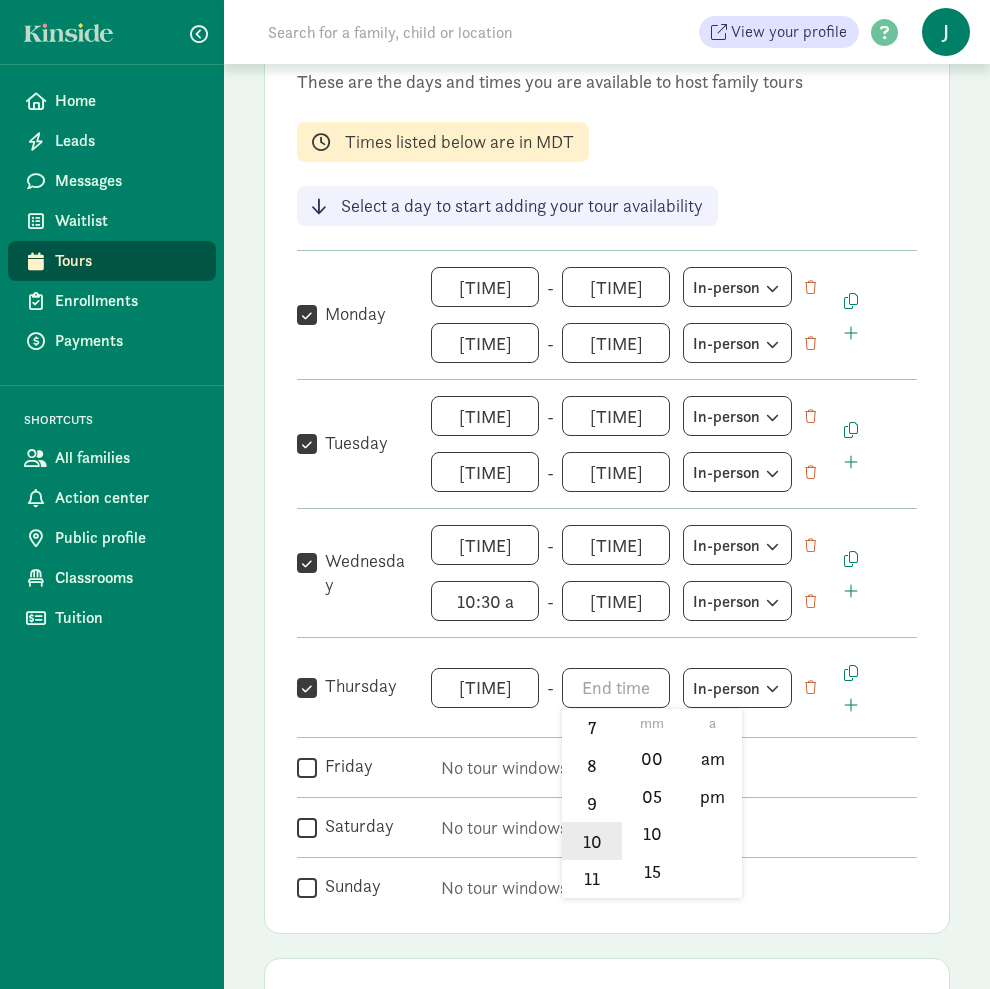 click on "10" 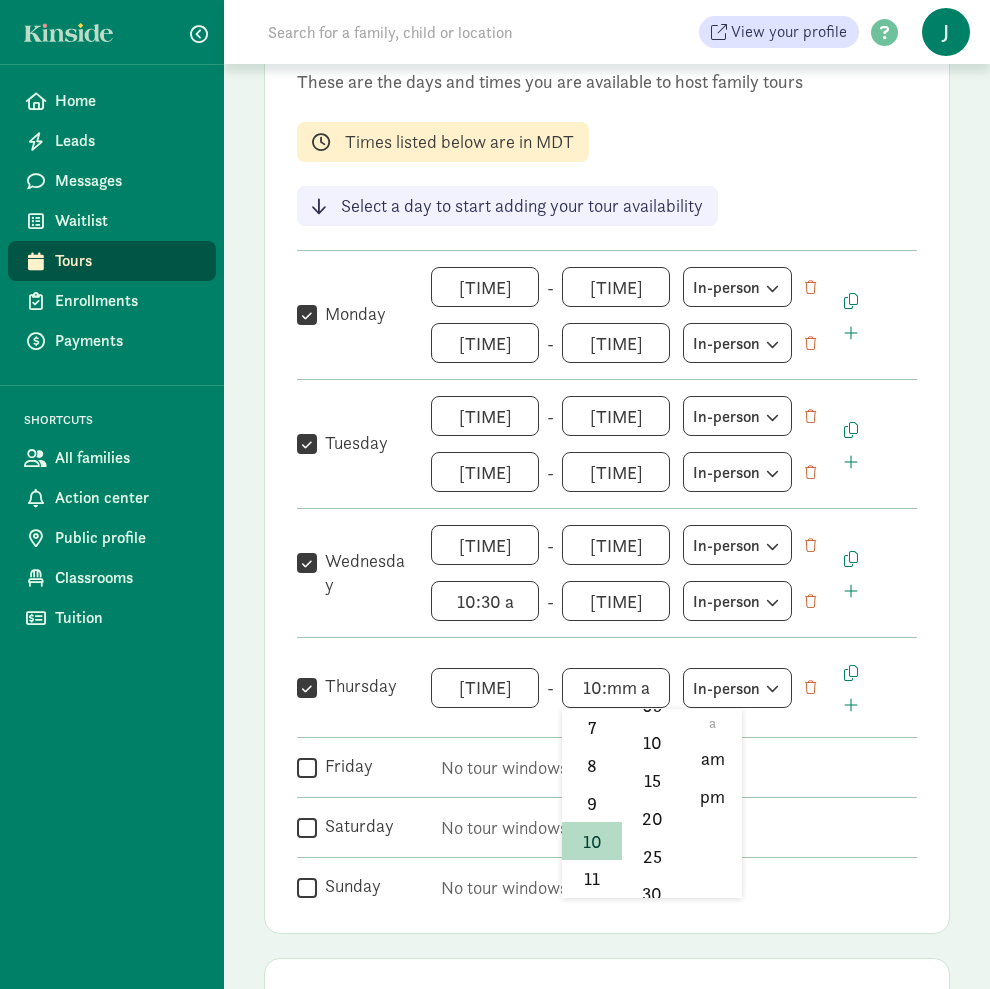 scroll, scrollTop: 98, scrollLeft: 0, axis: vertical 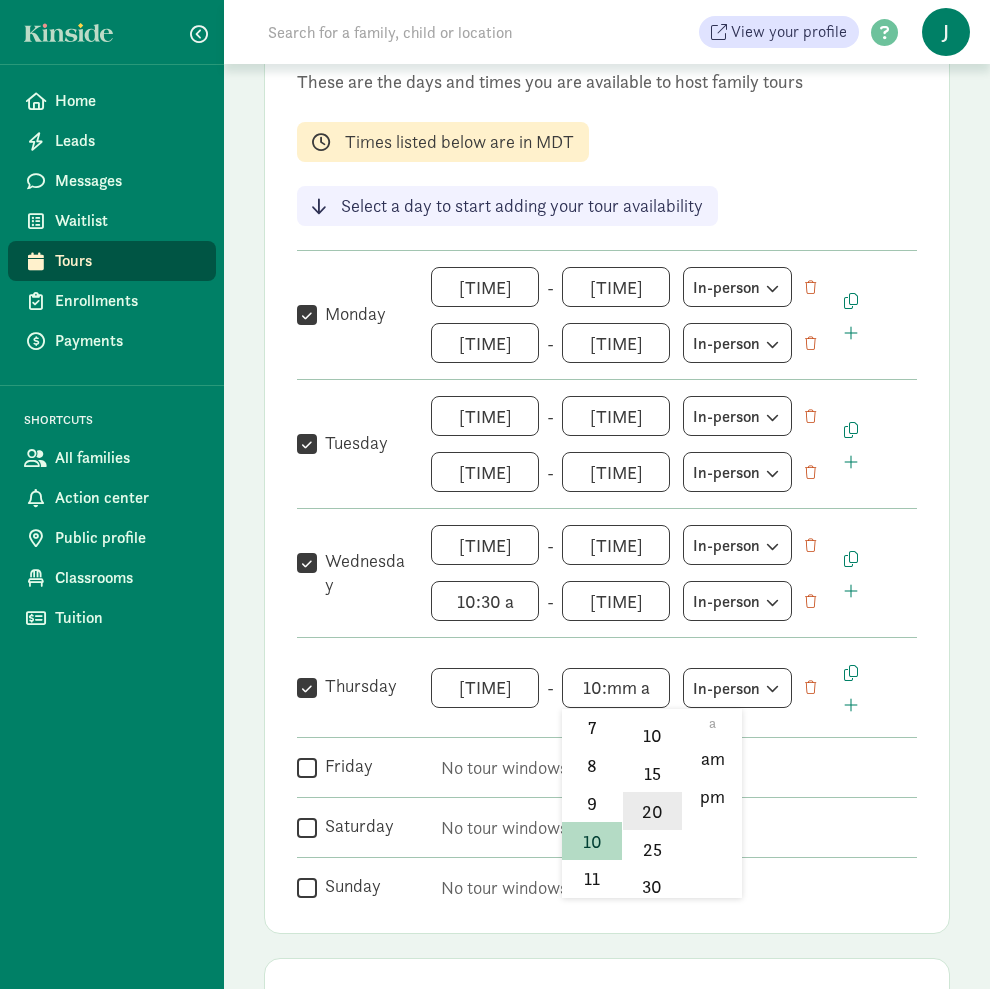 click on "20" 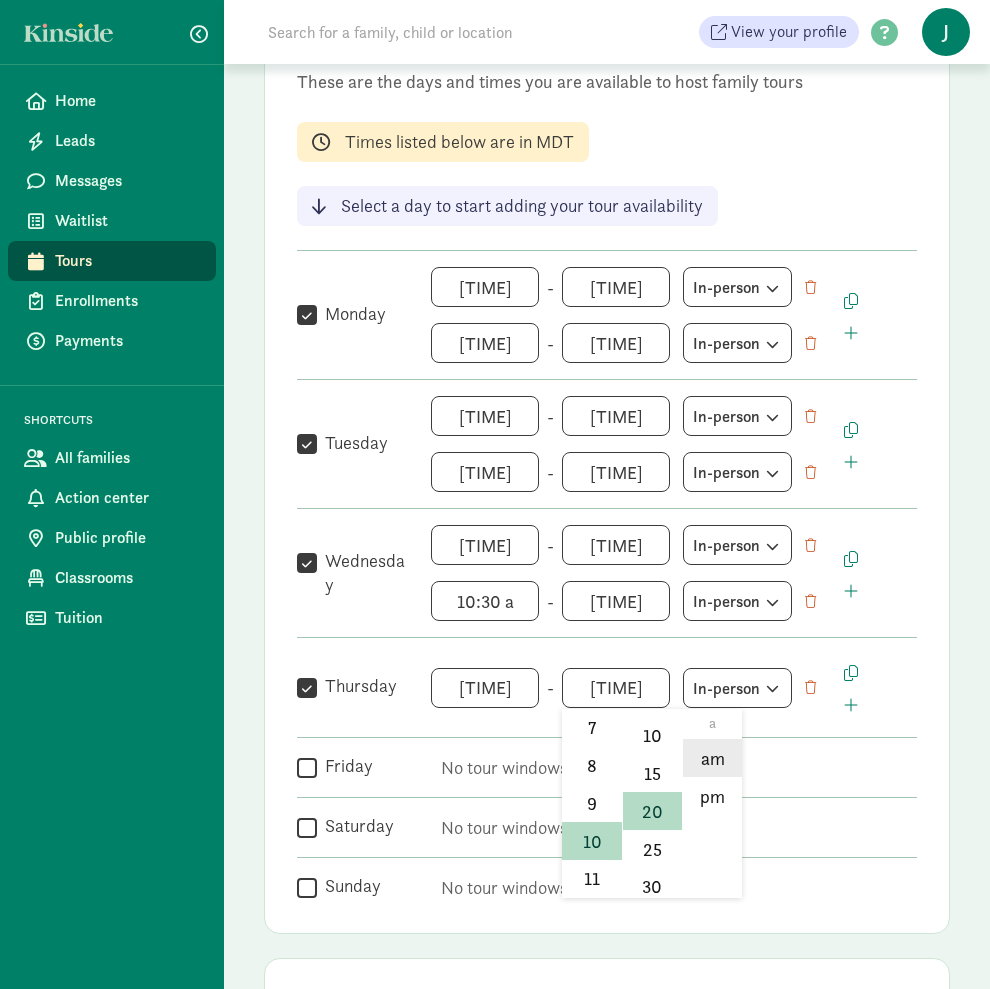 click on "am" 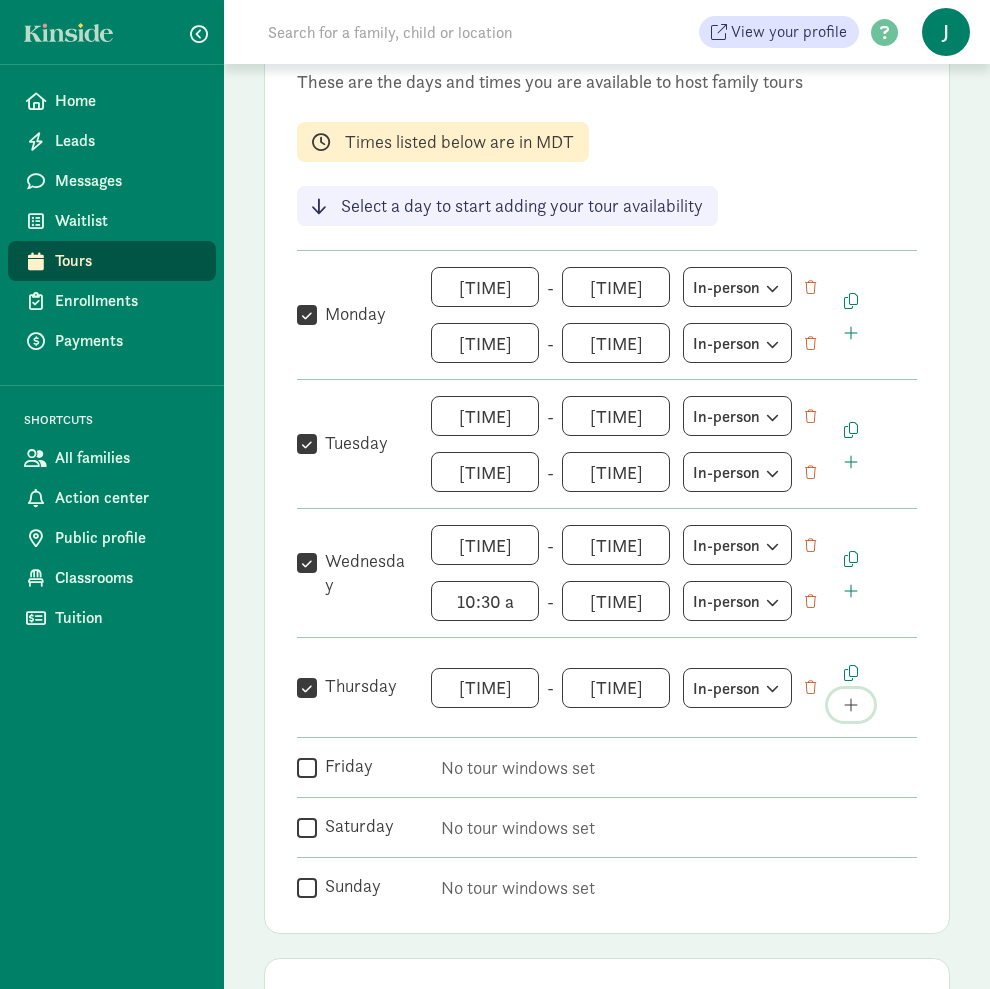 click at bounding box center (851, 705) 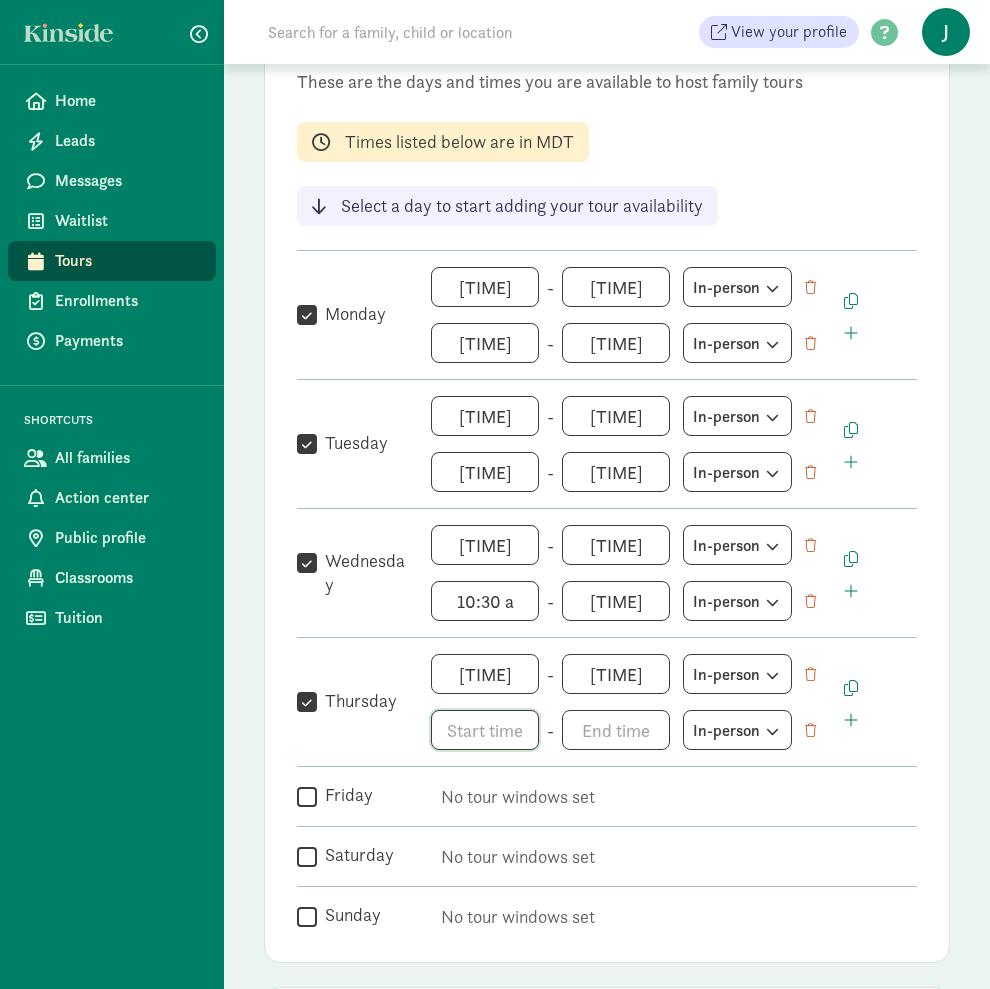 click on "h   12 1 2 3 4 5 6 7 8 9 10 11         mm   00 05 10 15 20 25 30 35 40 45 50 55           a   am pm" at bounding box center [485, 730] 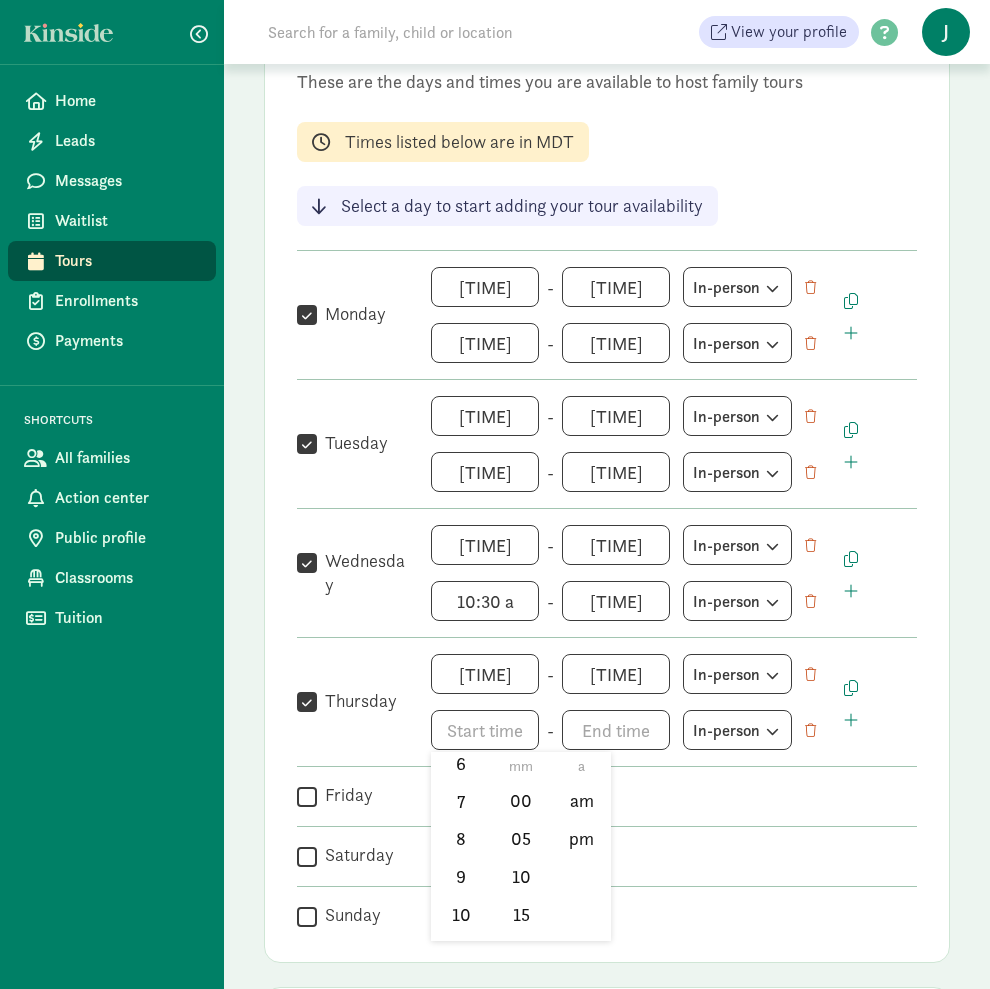 scroll, scrollTop: 294, scrollLeft: 0, axis: vertical 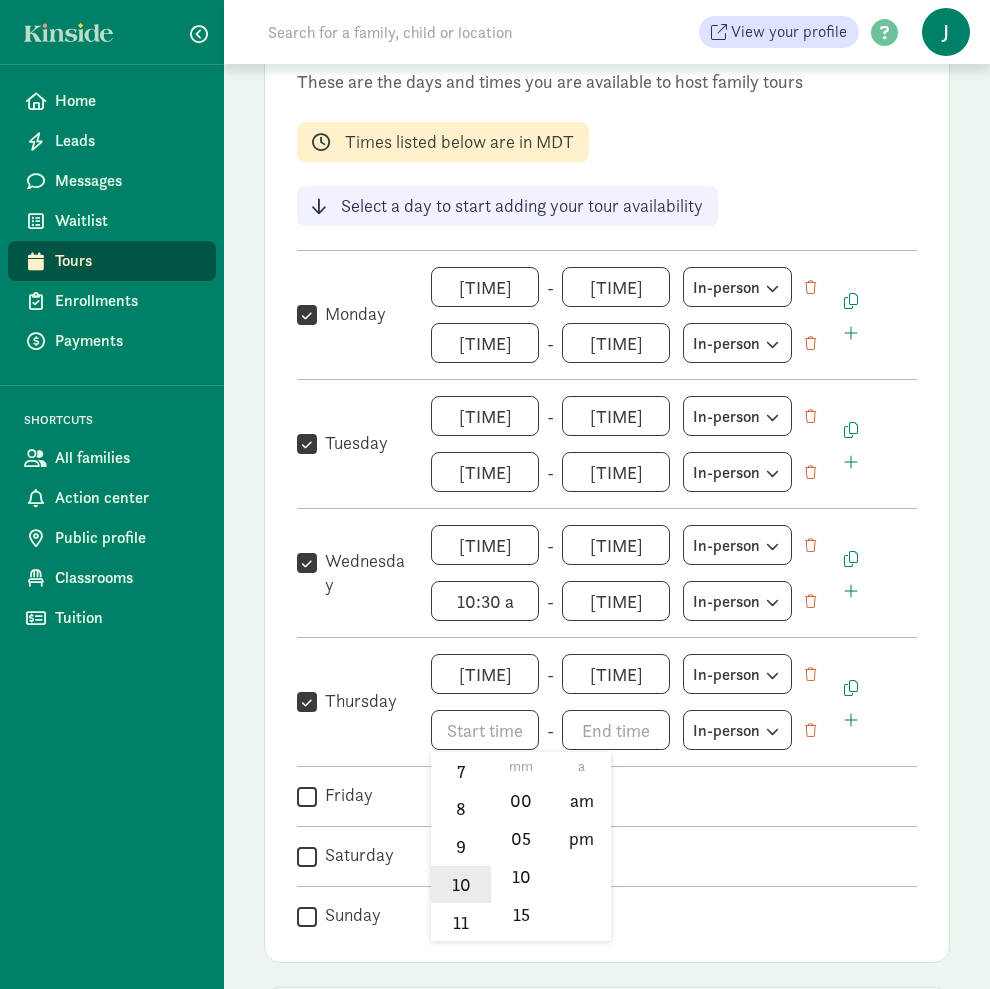 click on "10" 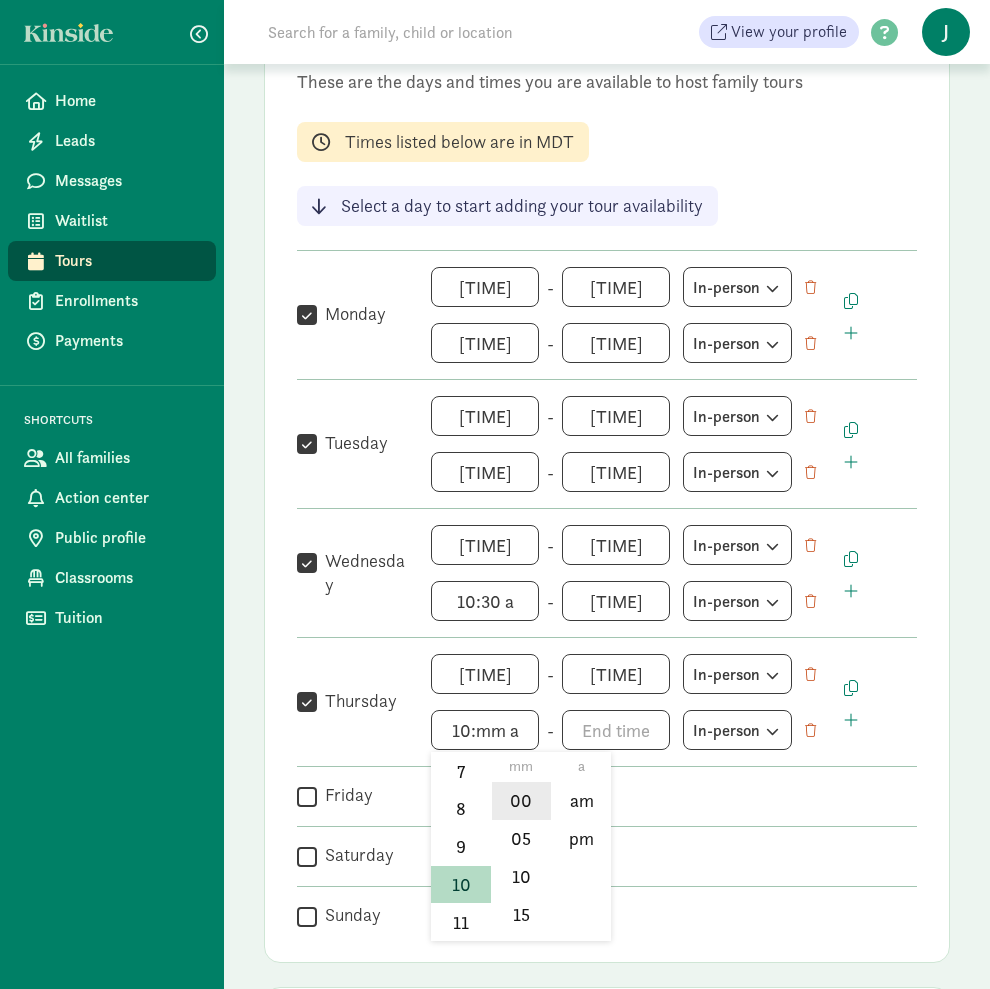 click on "00" 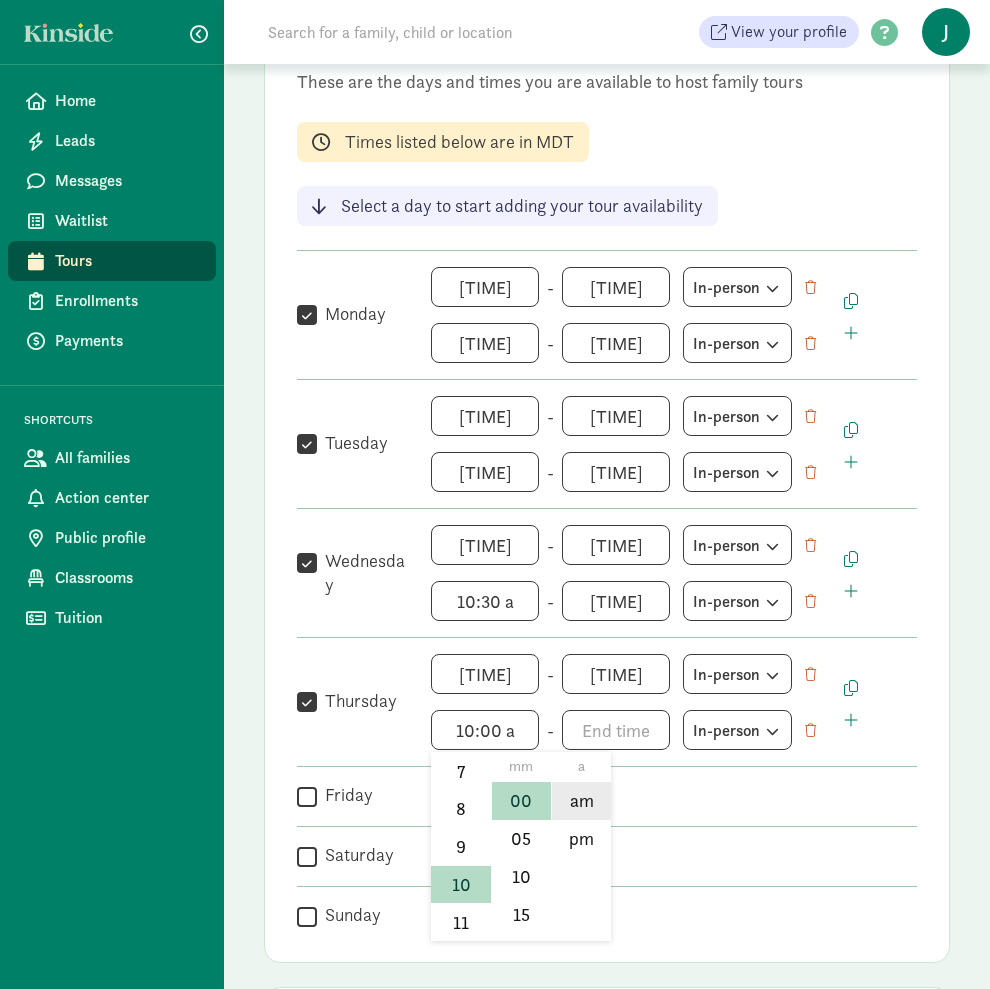 click on "am" 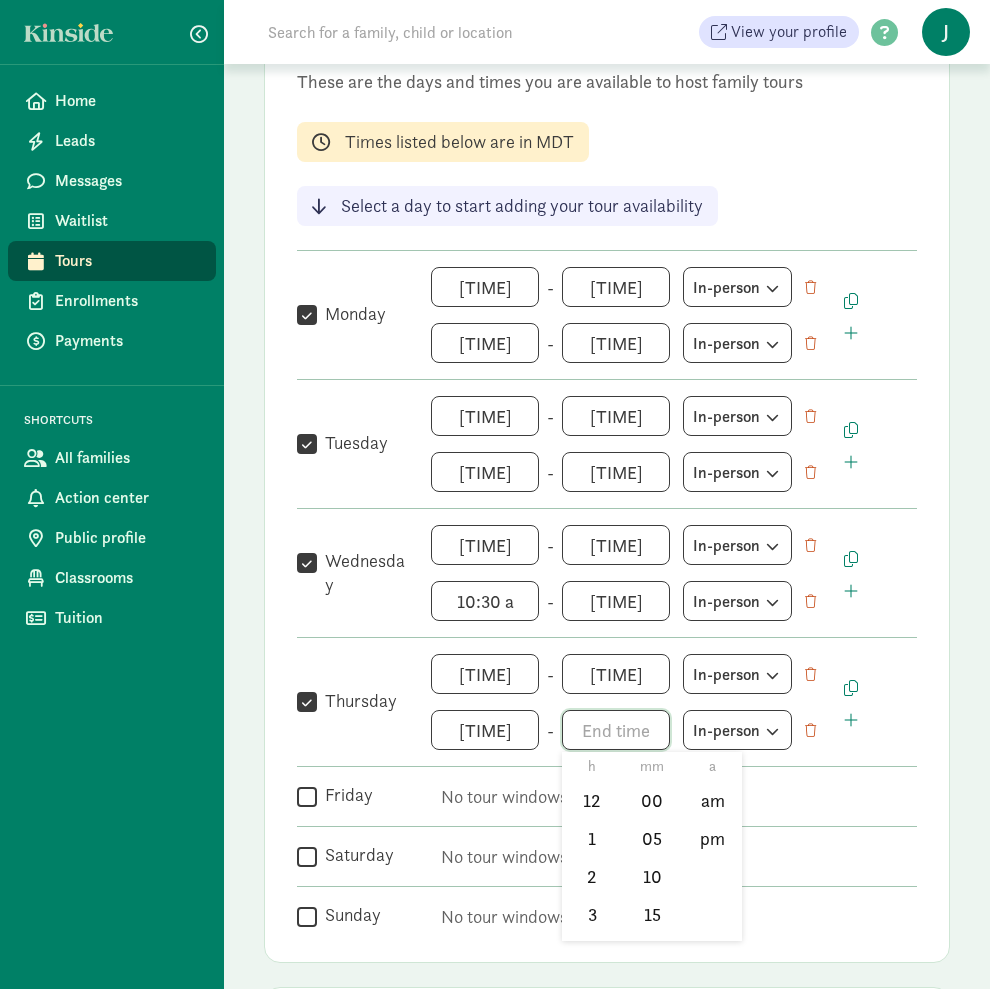 click on "h   12 1 2 3 4 5 6 7 8 9 10 11         mm   00 05 10 15 20 25 30 35 40 45 50 55           a   am pm" at bounding box center (616, 730) 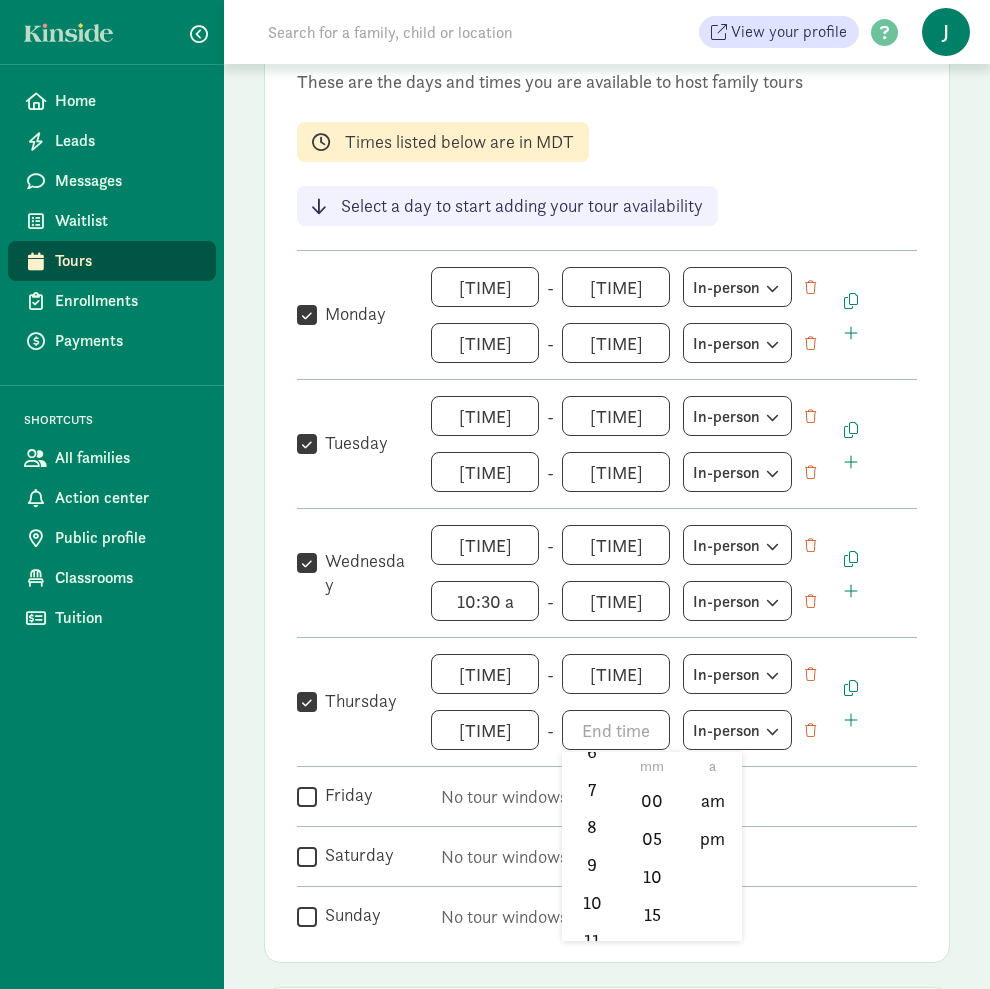 scroll, scrollTop: 292, scrollLeft: 0, axis: vertical 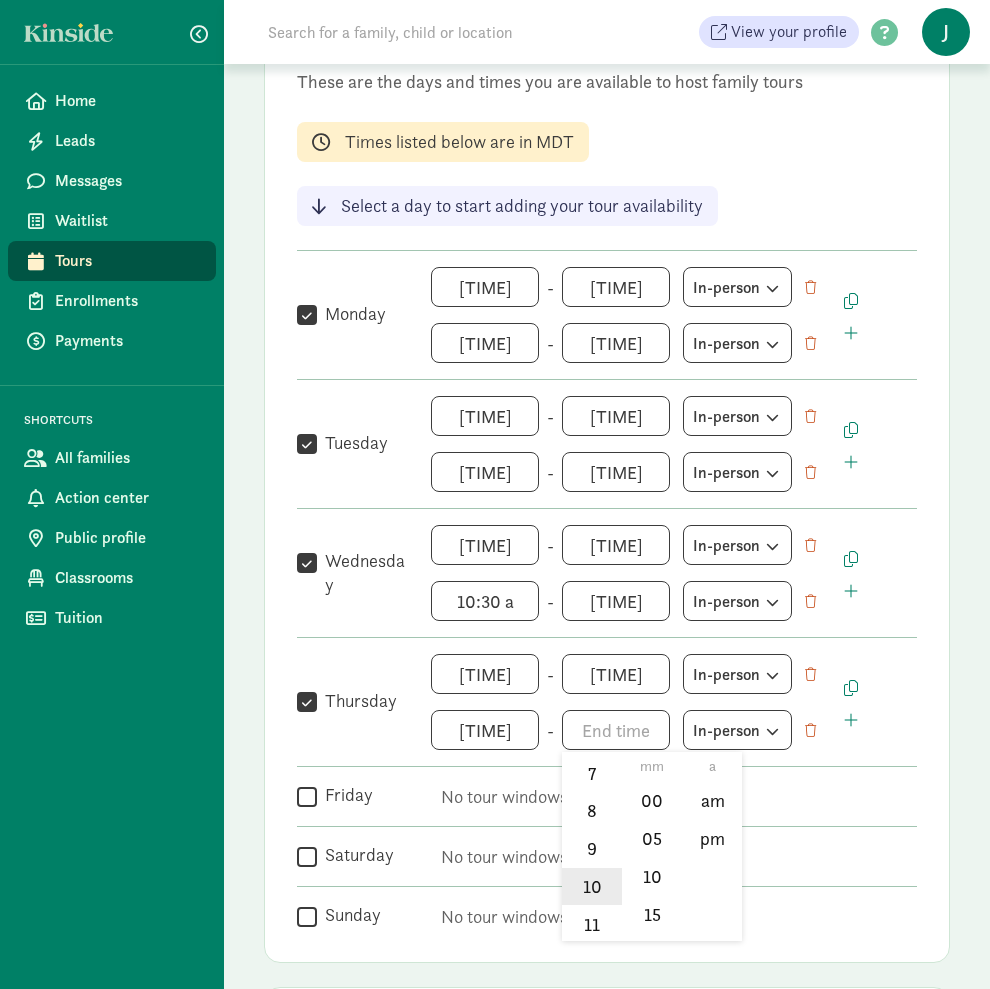 click on "10" 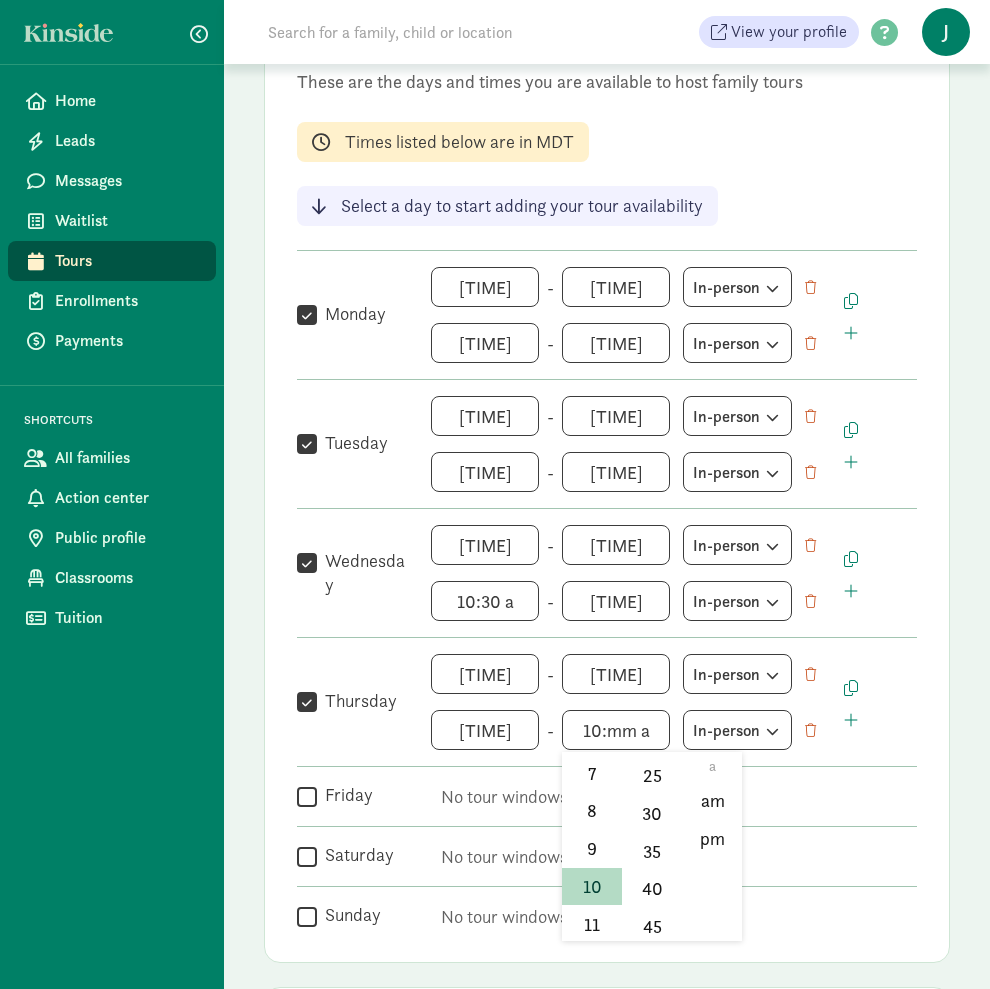 scroll, scrollTop: 229, scrollLeft: 0, axis: vertical 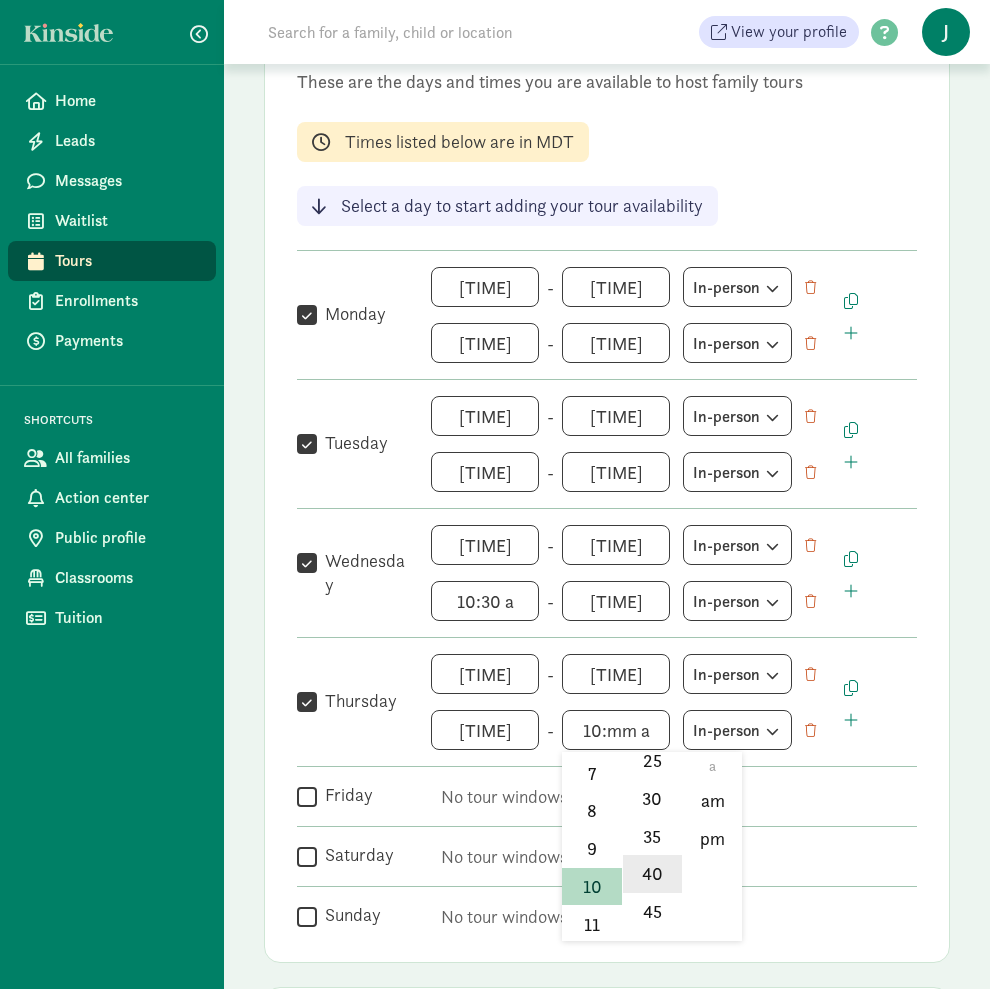 click on "40" 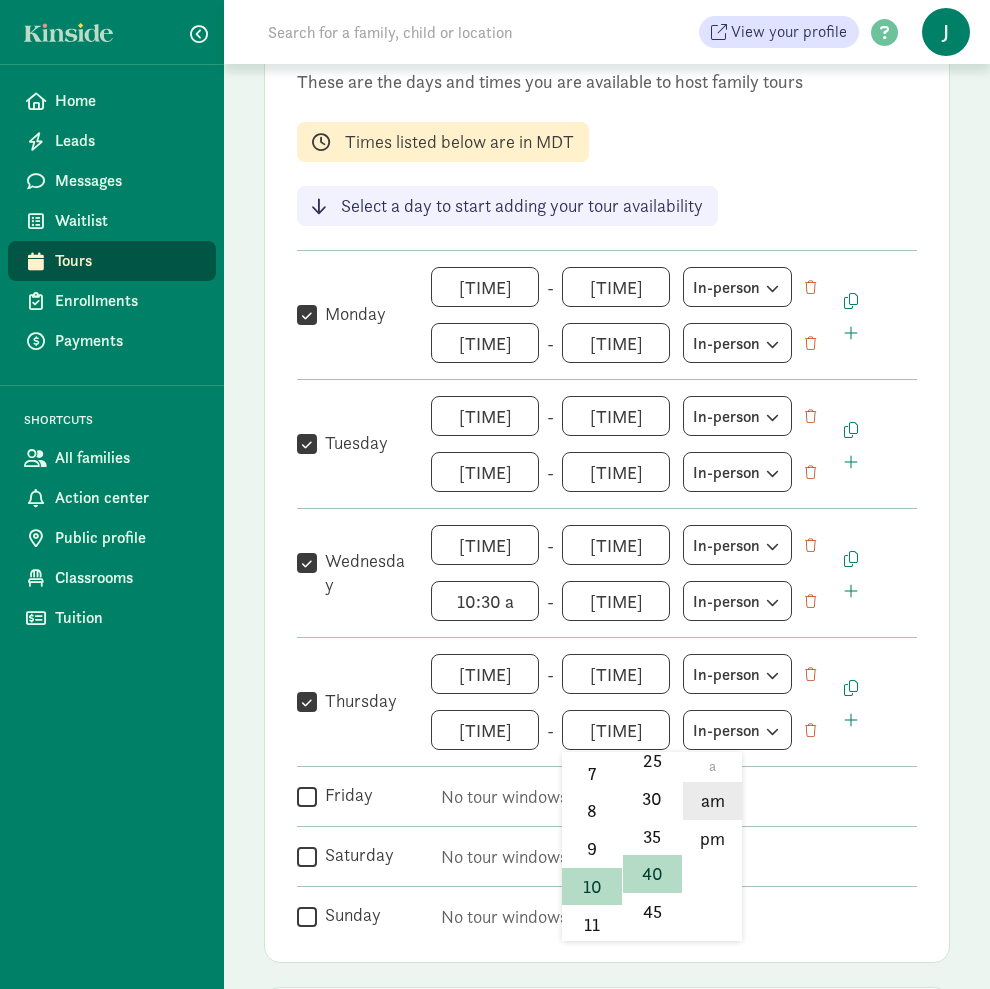 click on "am" 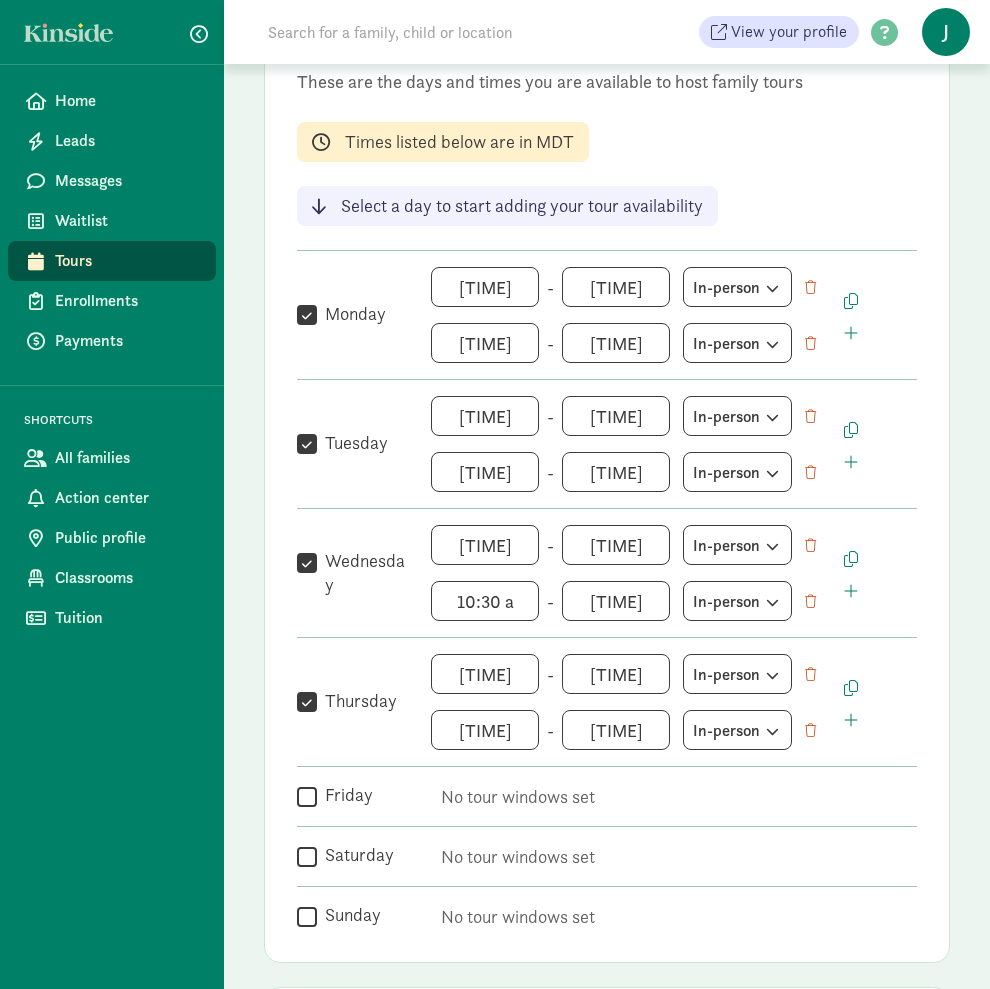 scroll, scrollTop: 295, scrollLeft: 0, axis: vertical 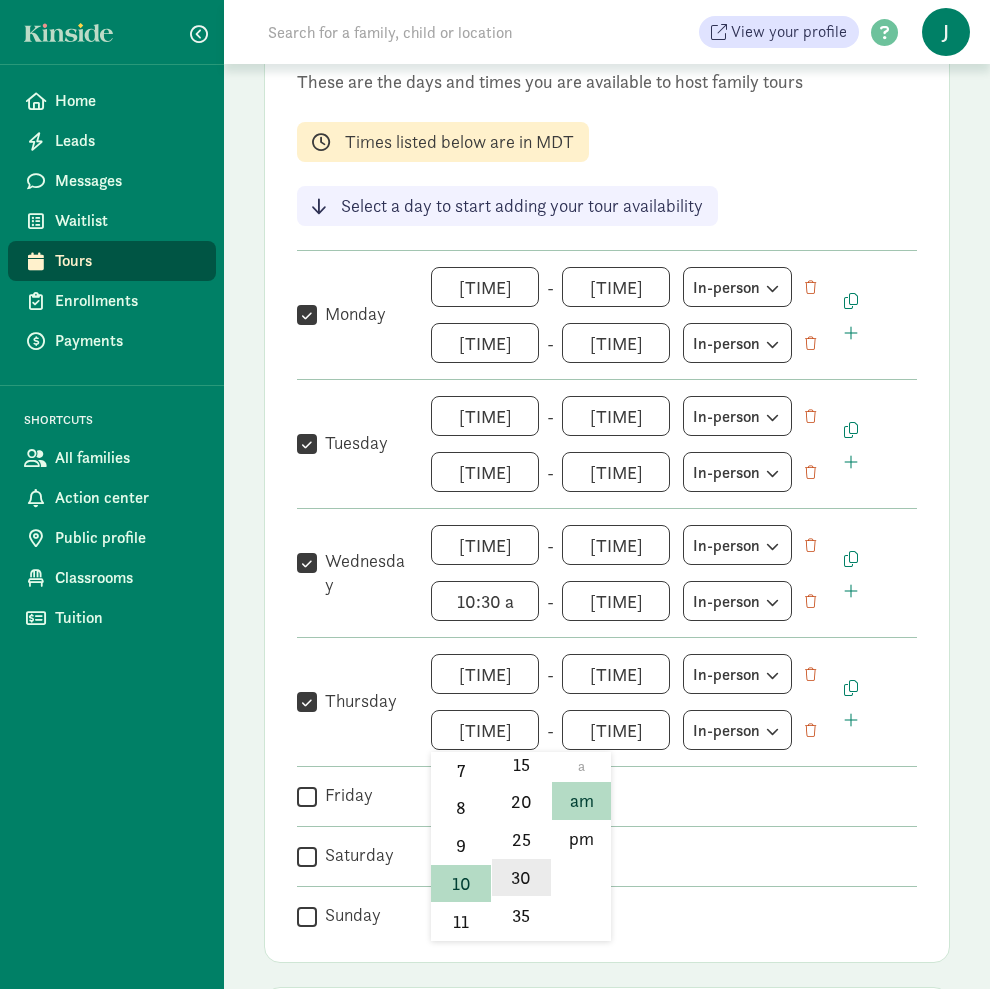 click on "30" 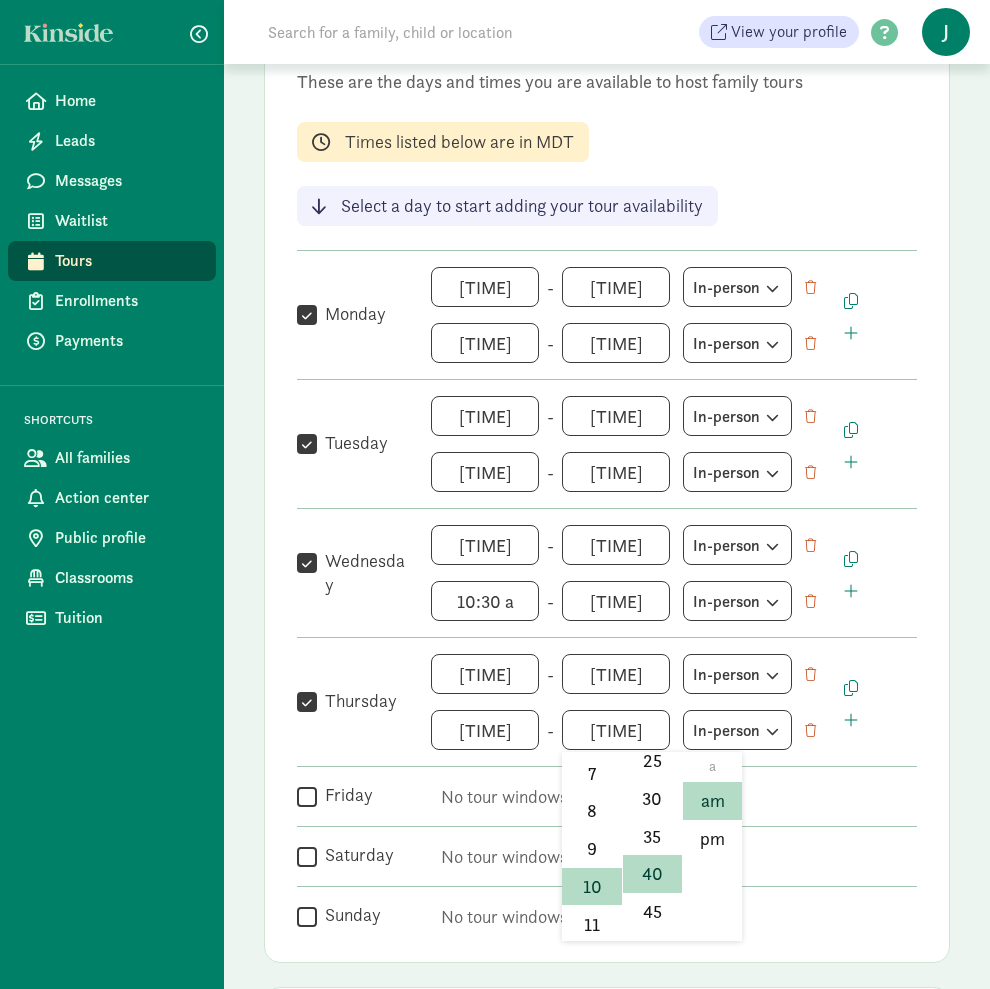 scroll, scrollTop: 295, scrollLeft: 0, axis: vertical 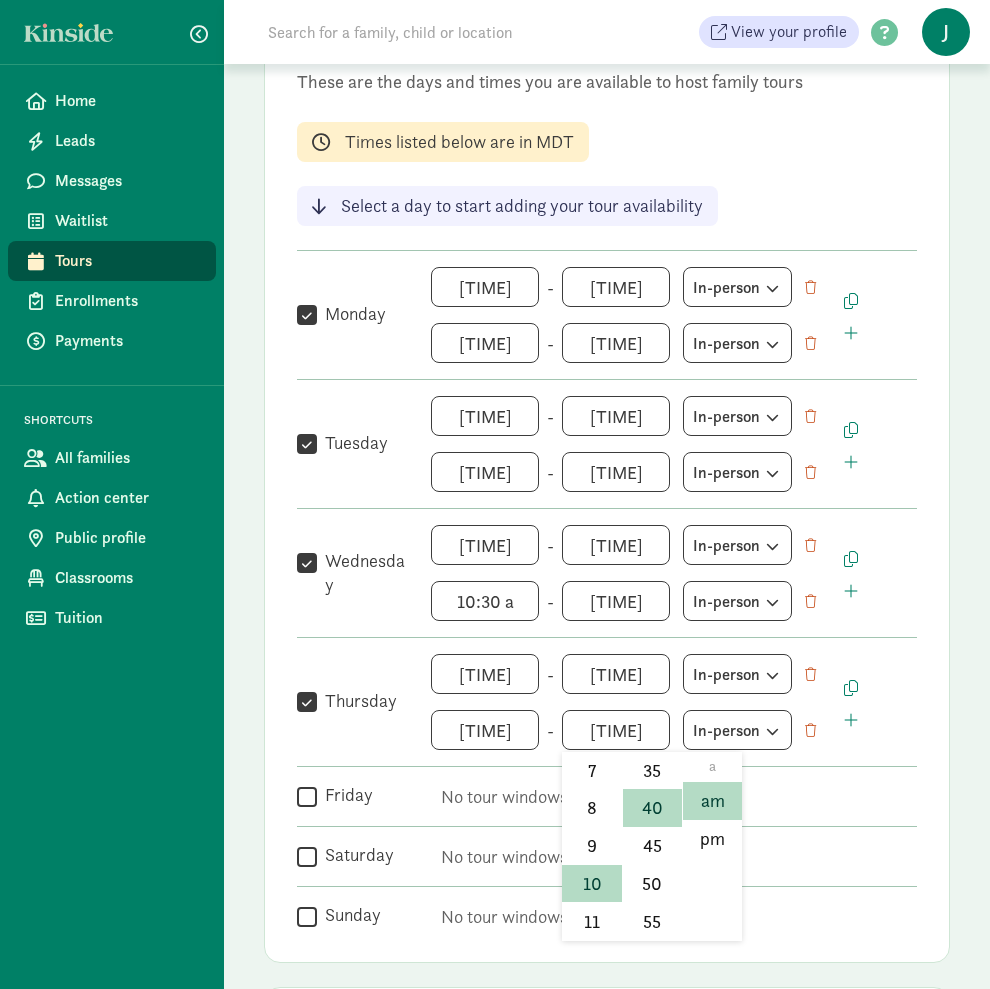 click on "[TIME]           h   12 1 2 3 4 5 6 7 8 9 10 11         mm   00 05 10 15 20 25 30 35 40 45 50 55           a   am pm" at bounding box center (616, 730) 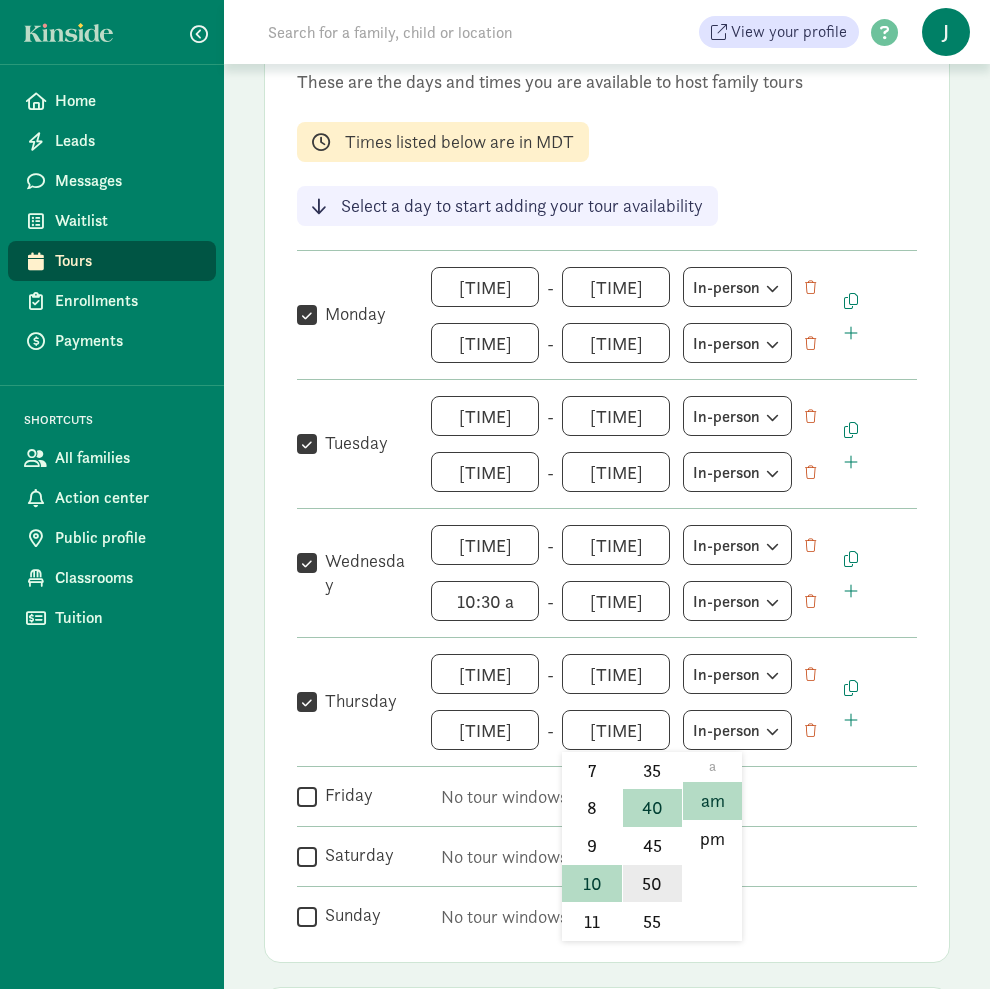 click on "50" 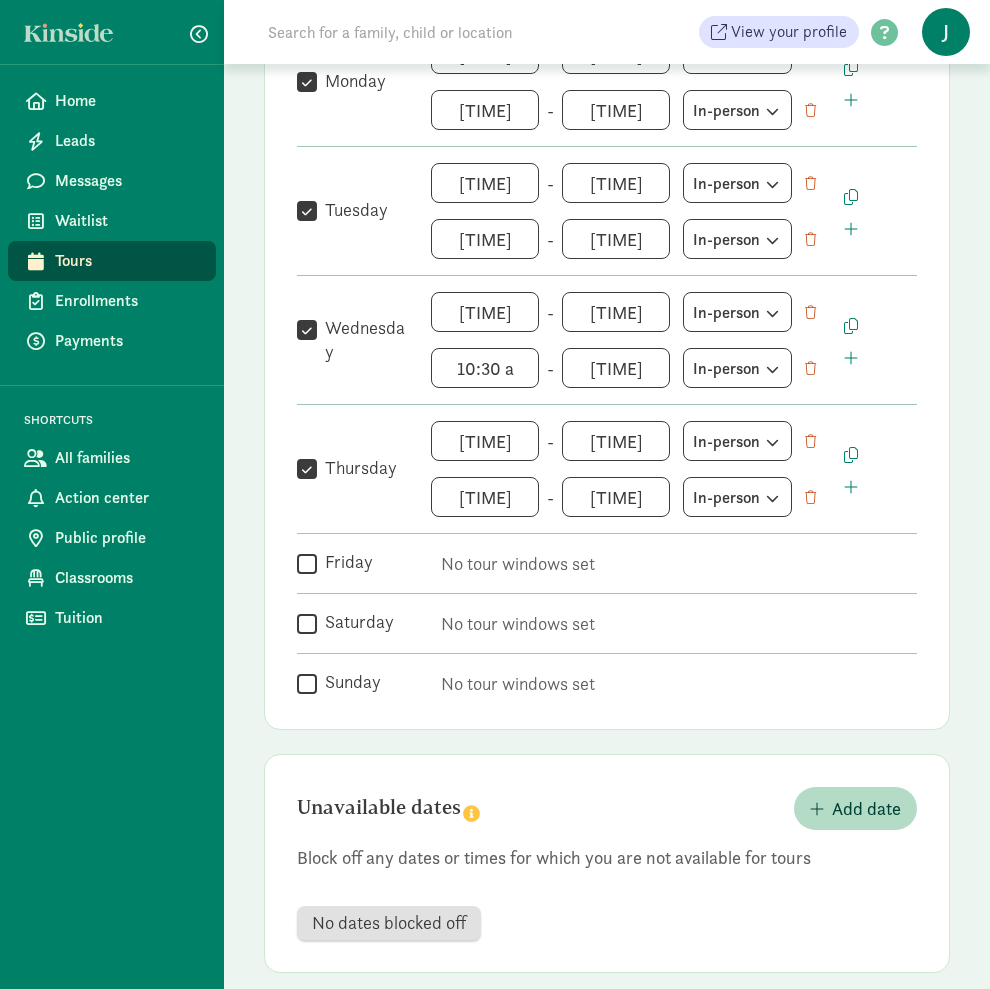 scroll, scrollTop: 519, scrollLeft: 0, axis: vertical 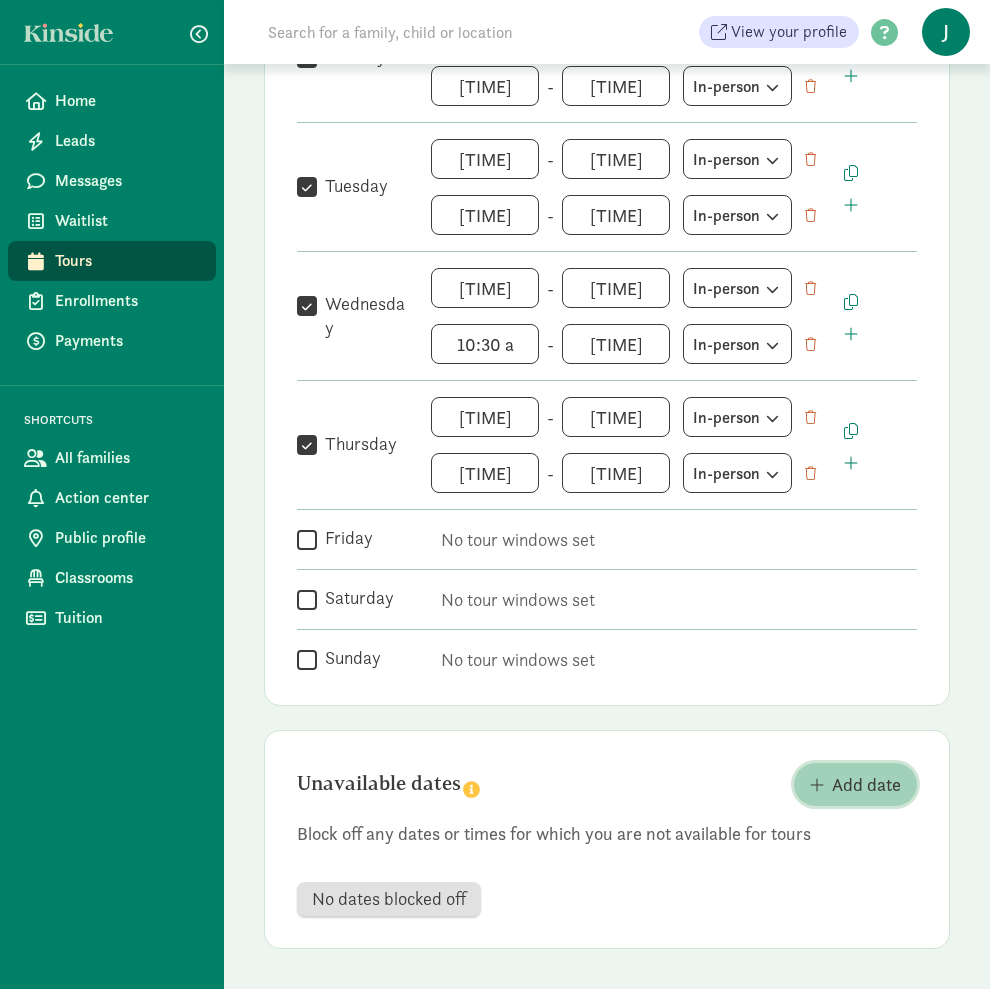 click on "Add date" at bounding box center (866, 784) 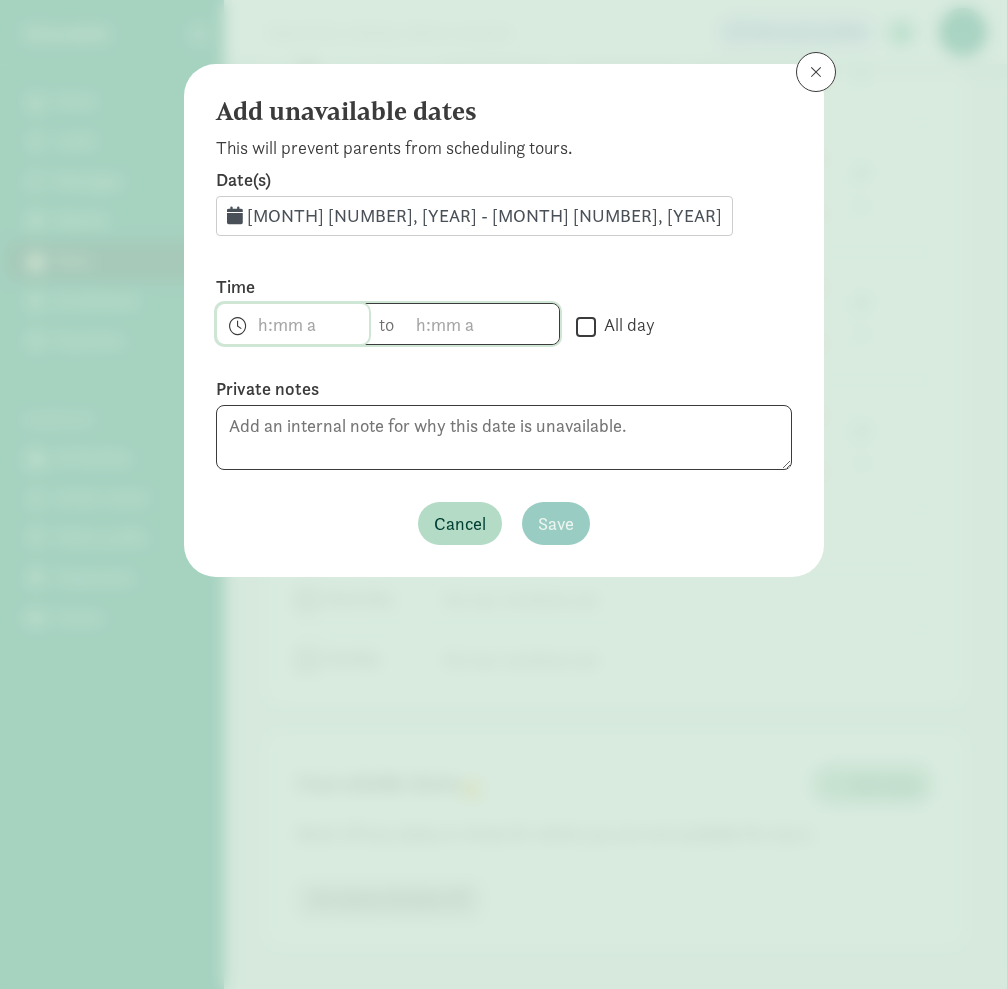 click on "h   12 1 2 3 4 5 6 7 8 9 10 11         mm   00 15 30 45           a   am pm" at bounding box center (293, 324) 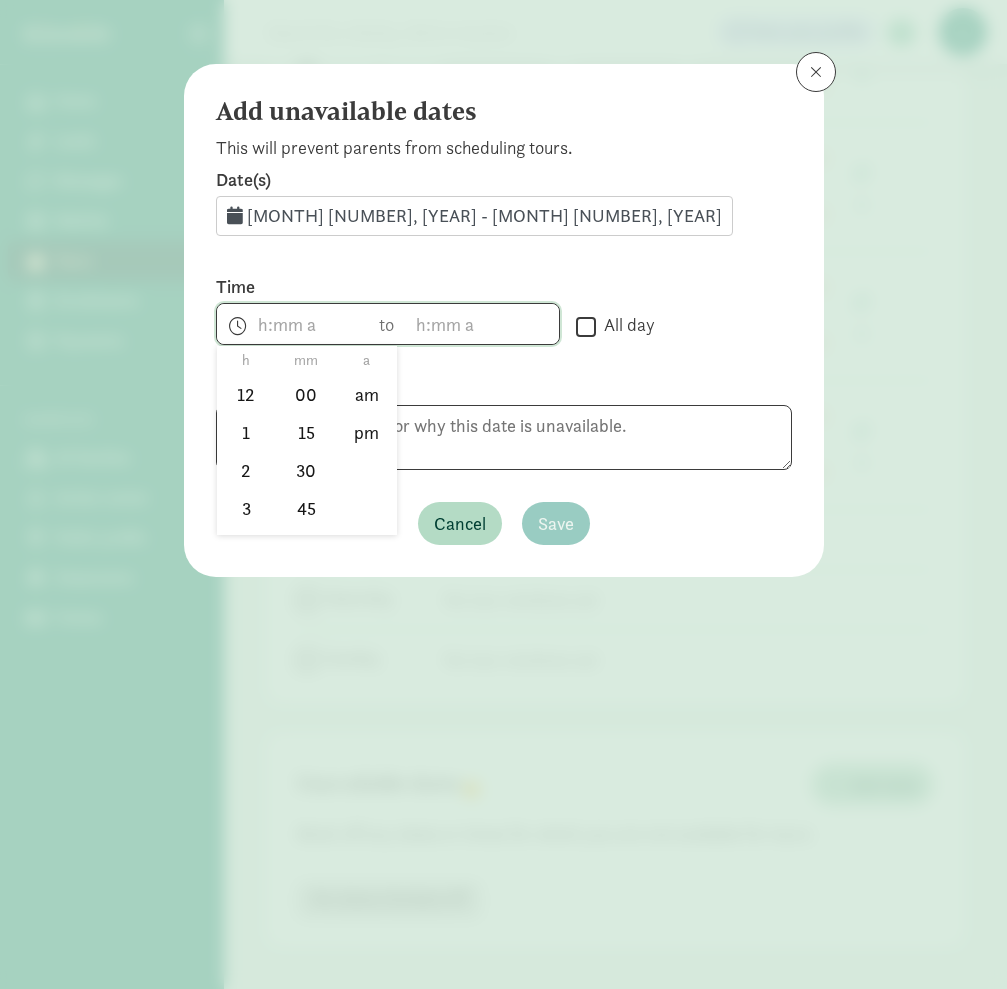 click at bounding box center [503, 494] 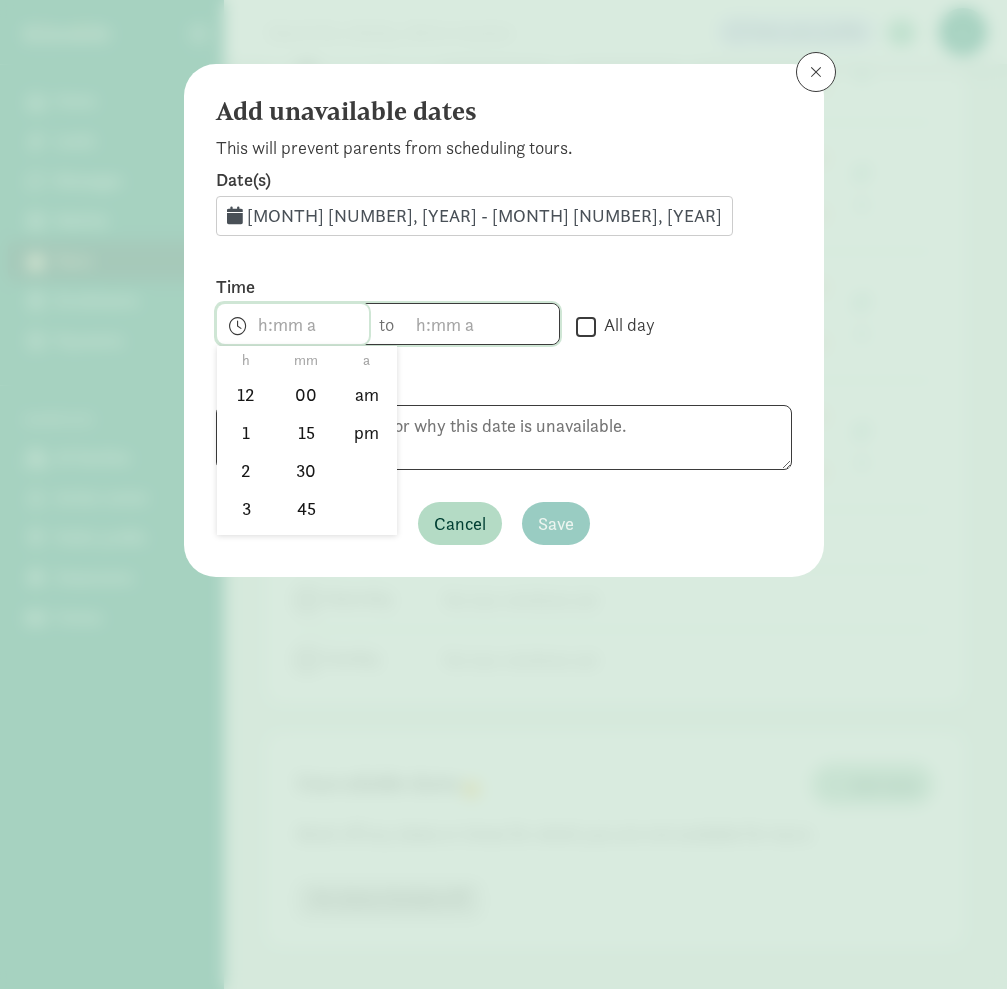 click on "h   12 1 2 3 4 5 6 7 8 9 10 11         mm   00 15 30 45           a   am pm" at bounding box center (293, 324) 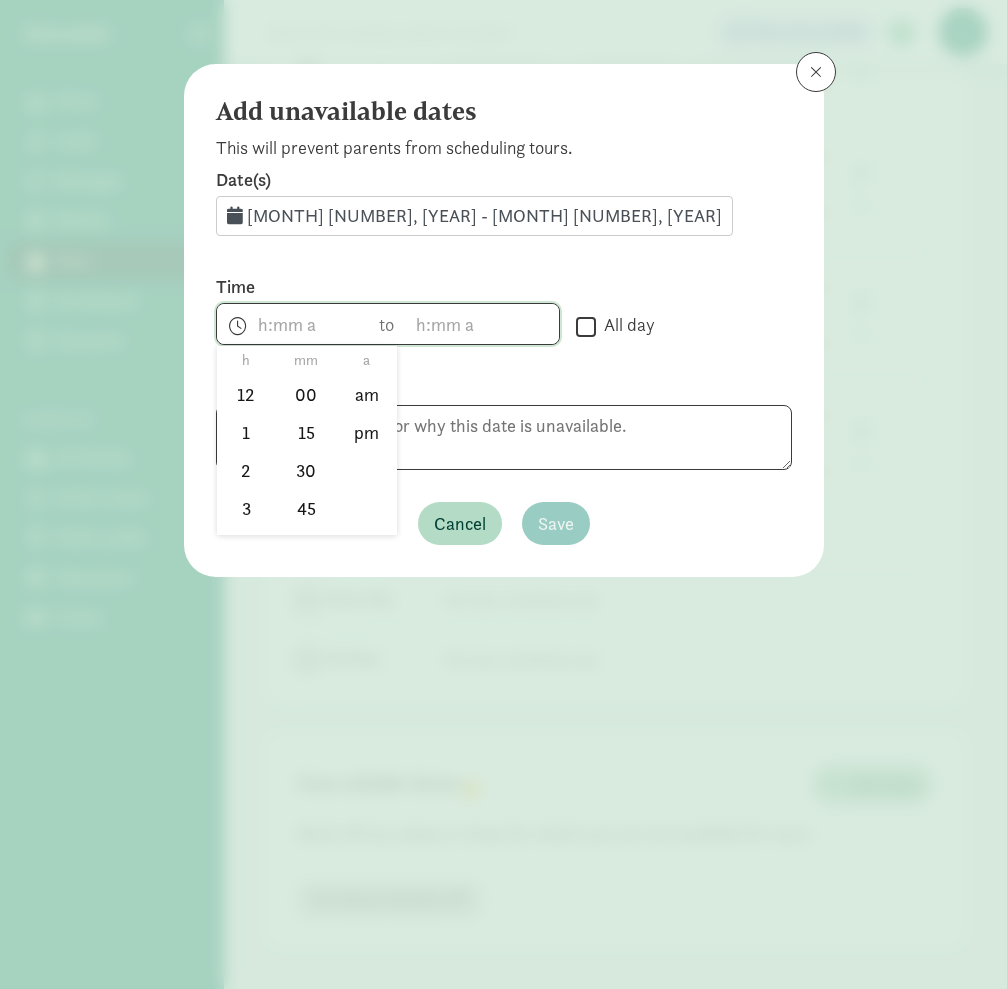 click at bounding box center (503, 494) 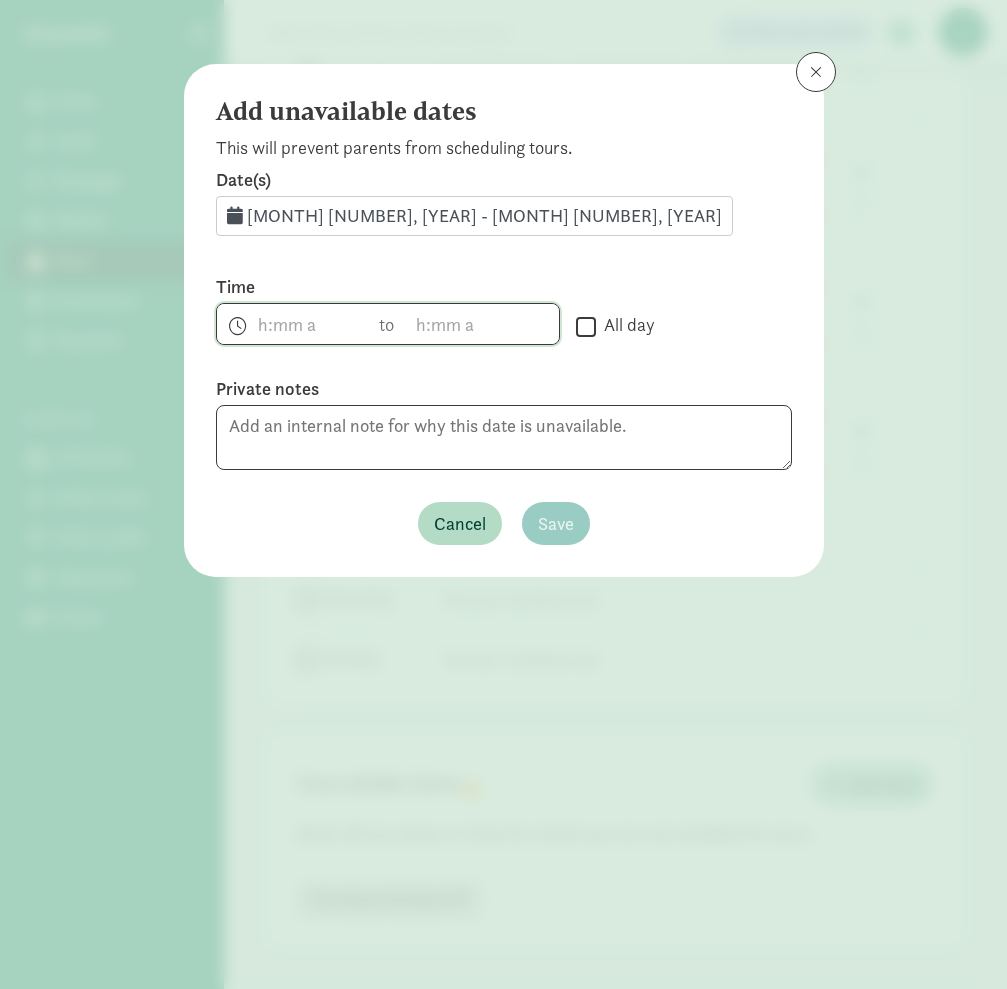 click on "All day" at bounding box center (586, 326) 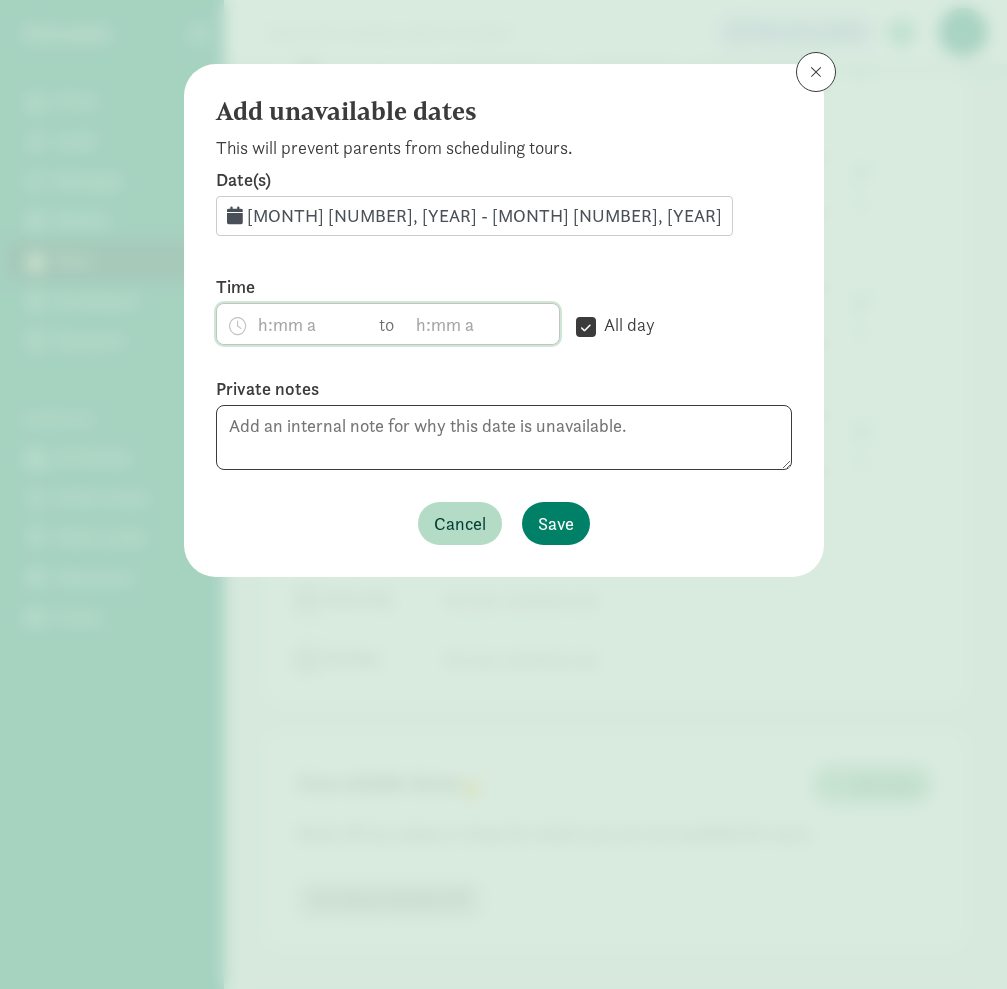 click on "[MONTH] [NUMBER], [YEAR] - [MONTH] [NUMBER], [YEAR]" 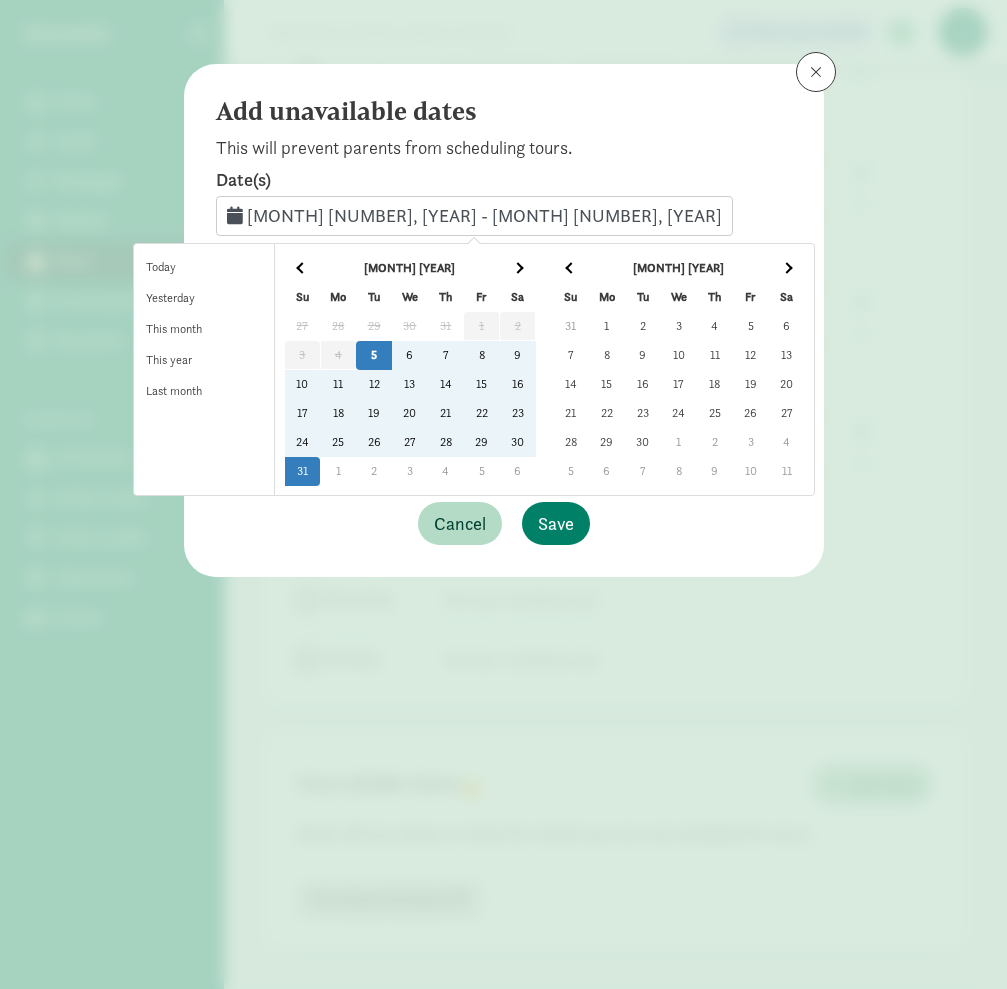 click on "19" 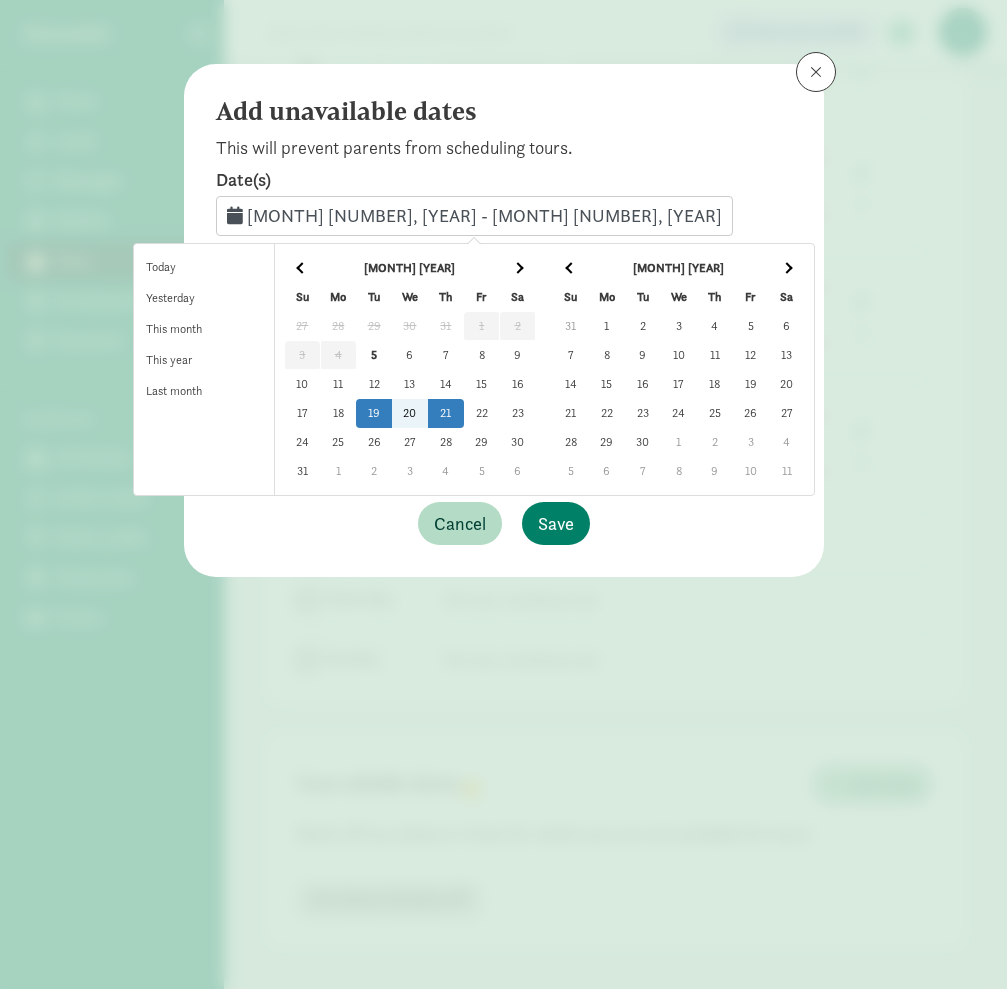 click on "21" 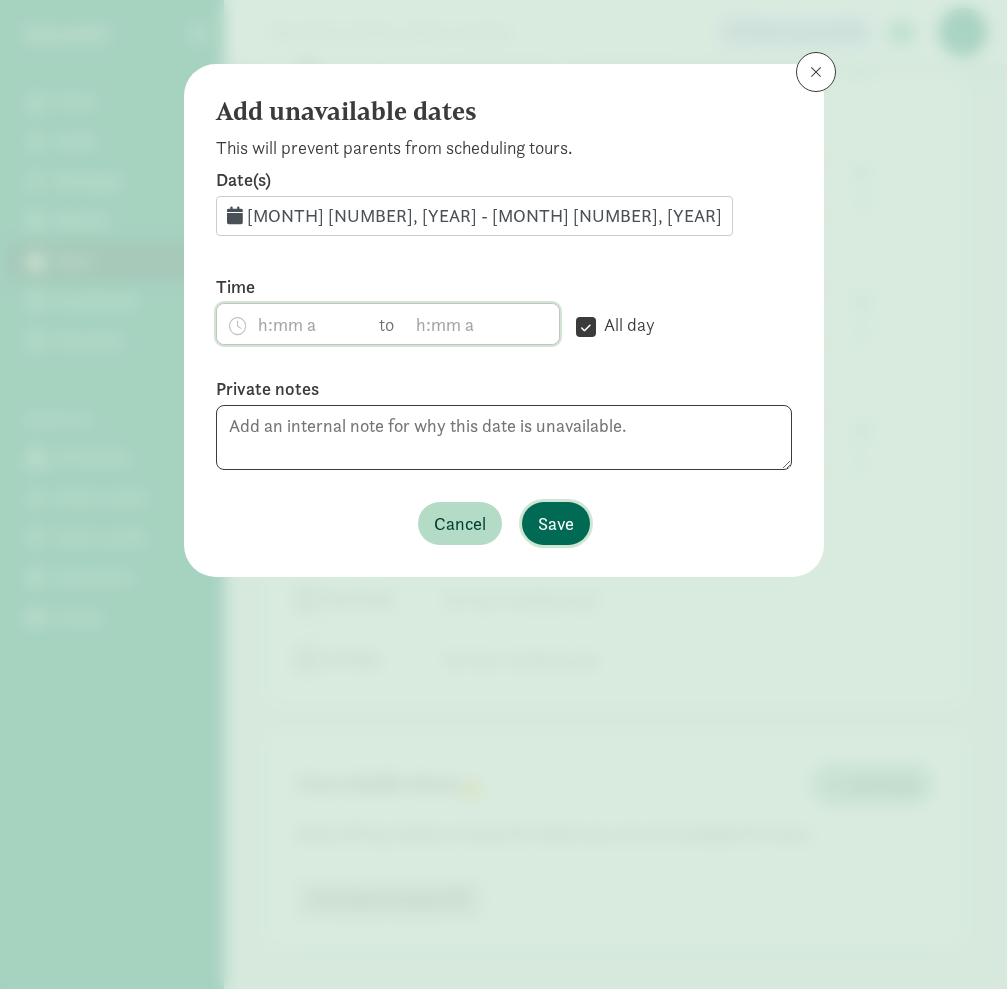 click on "Save" at bounding box center [556, 523] 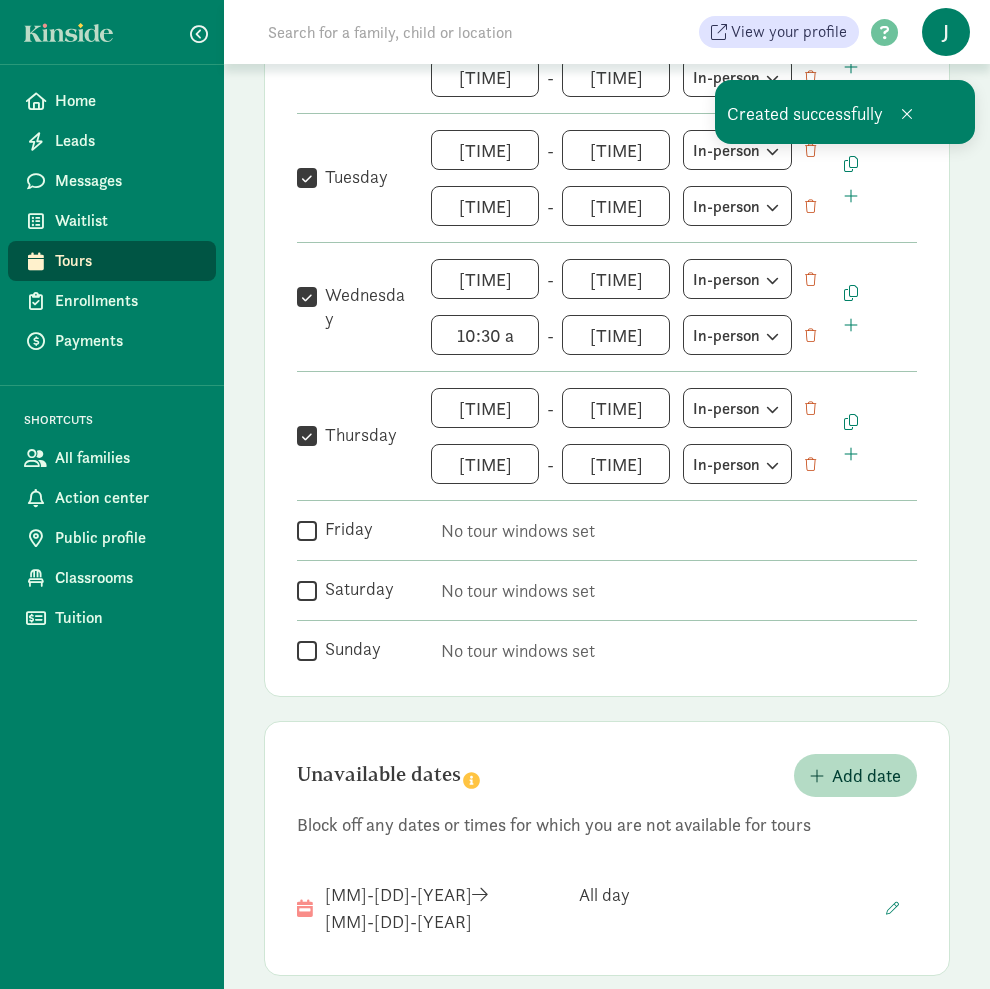 scroll, scrollTop: 18, scrollLeft: 0, axis: vertical 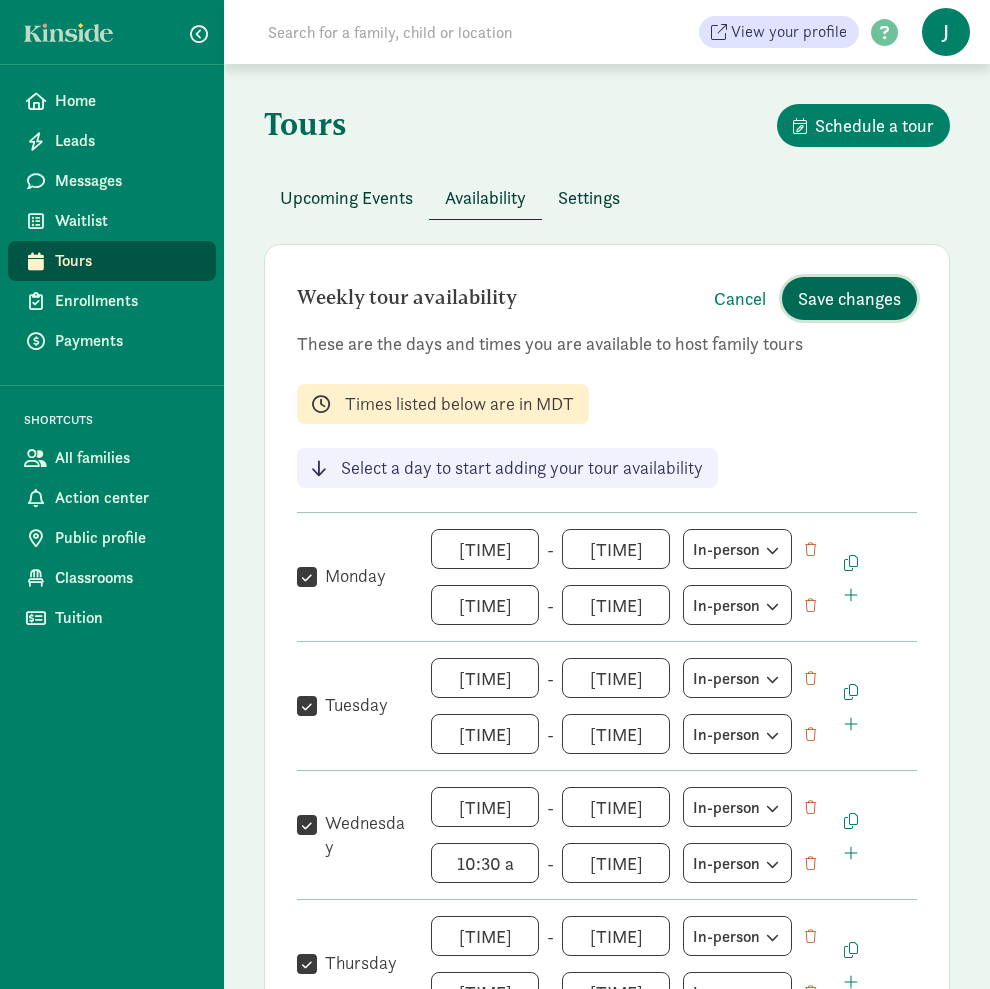 click on "Save changes" at bounding box center [849, 298] 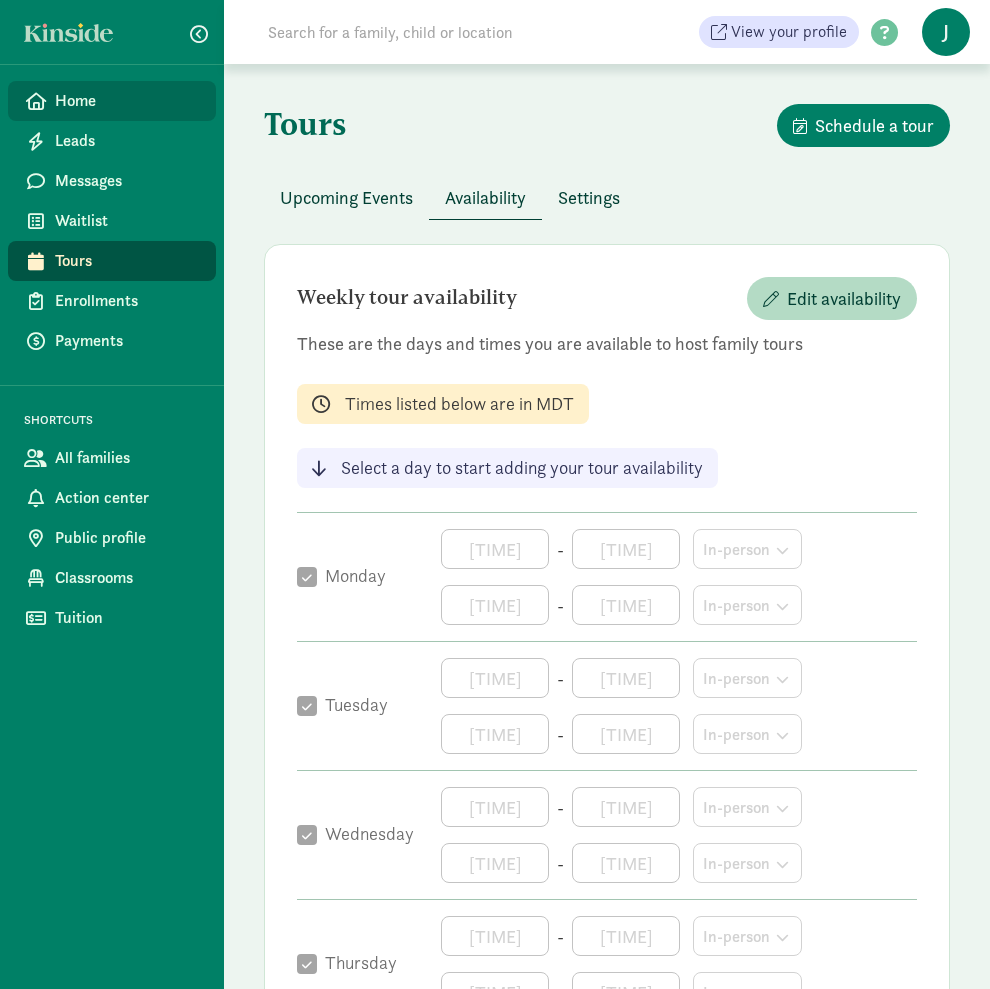 click on "Home" at bounding box center [127, 101] 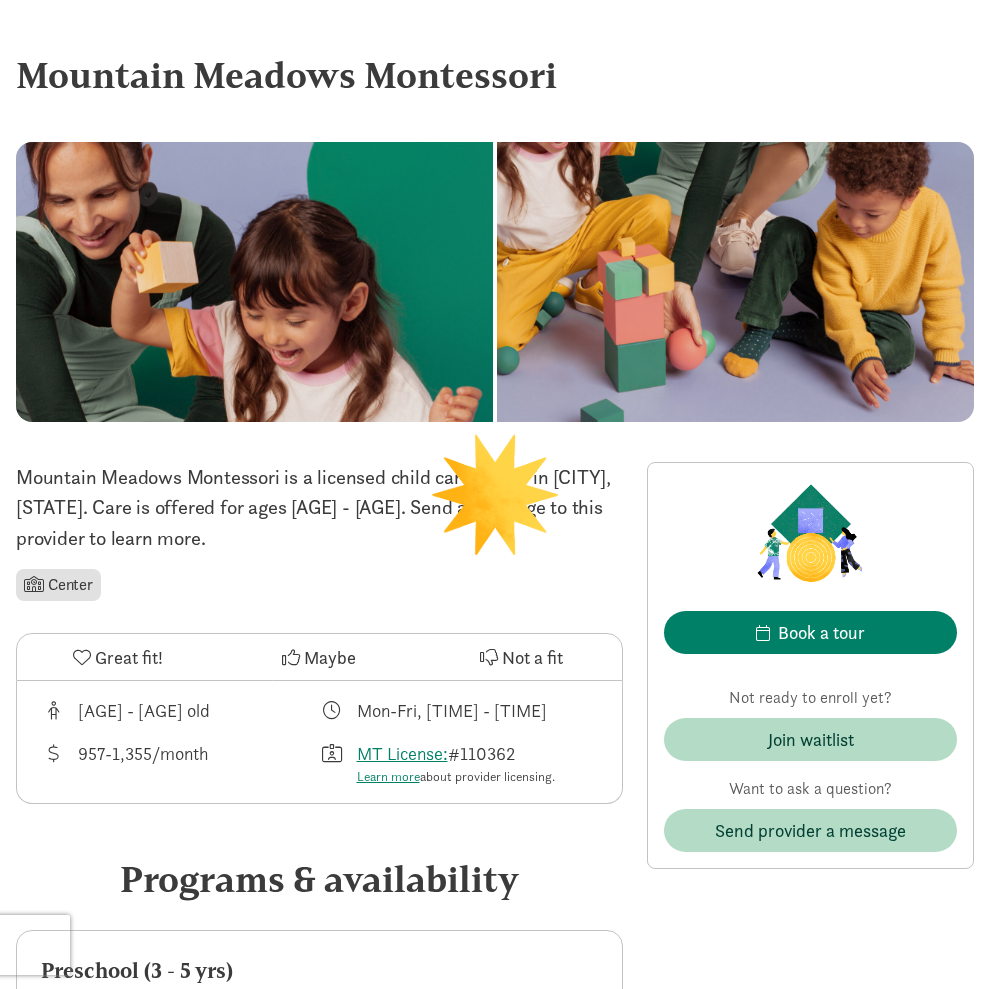 scroll, scrollTop: 0, scrollLeft: 0, axis: both 